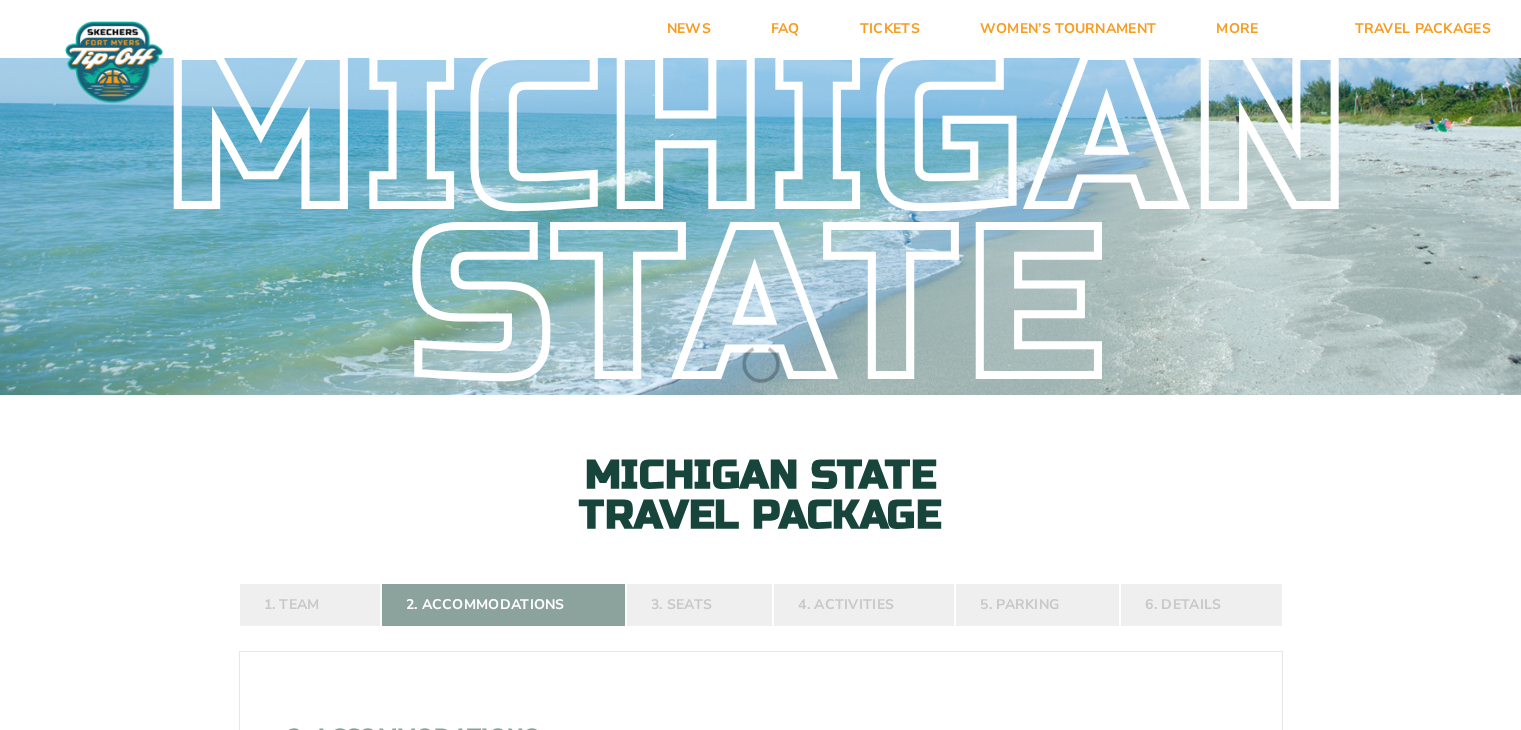 scroll, scrollTop: 0, scrollLeft: 0, axis: both 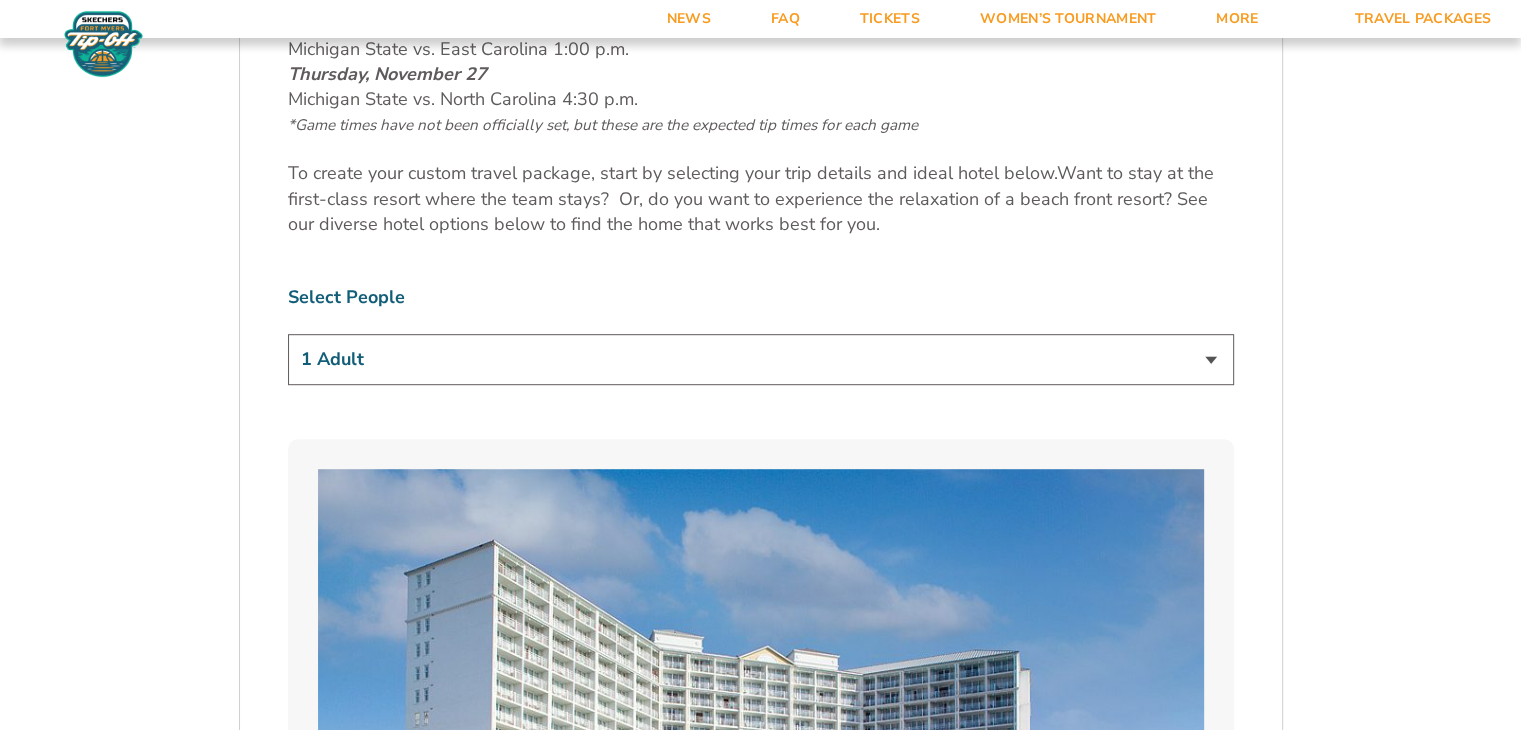 click on "1 Adult
2 Adults
3 Adults
4 Adults
2 Adults + 1 Child
2 Adults + 2 Children
2 Adults + 3 Children" at bounding box center [761, 359] 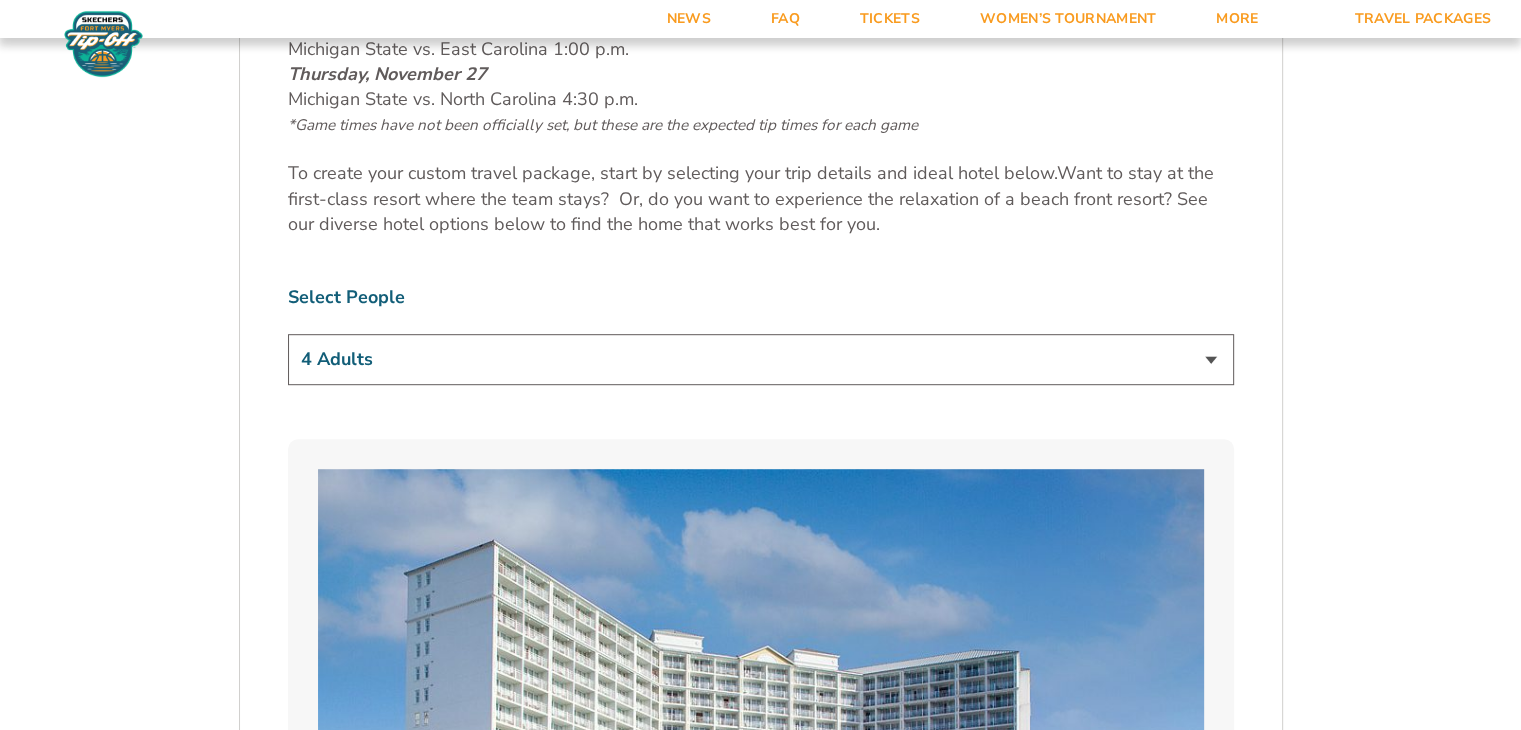 click on "1 Adult
2 Adults
3 Adults
4 Adults
2 Adults + 1 Child
2 Adults + 2 Children
2 Adults + 3 Children" at bounding box center (761, 359) 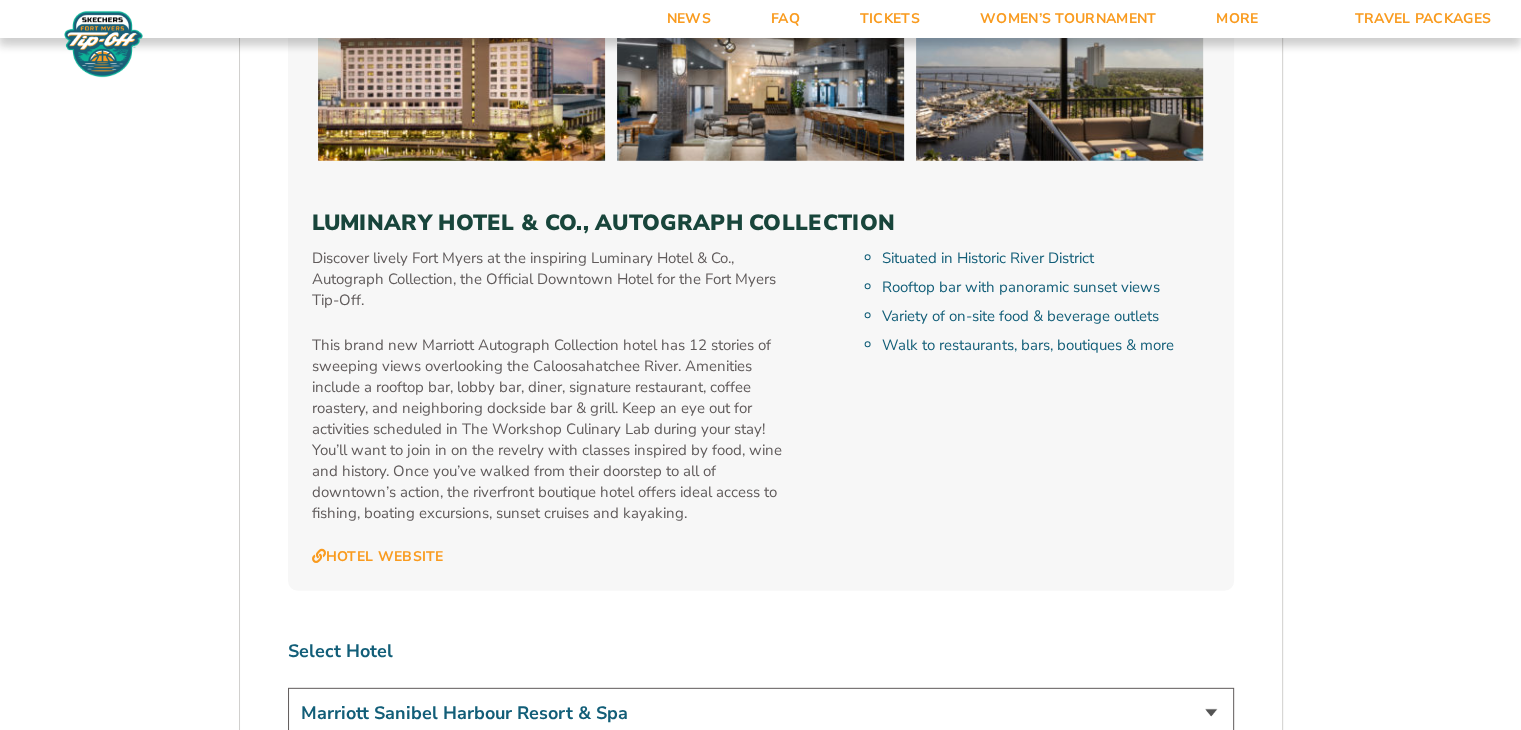scroll, scrollTop: 5810, scrollLeft: 0, axis: vertical 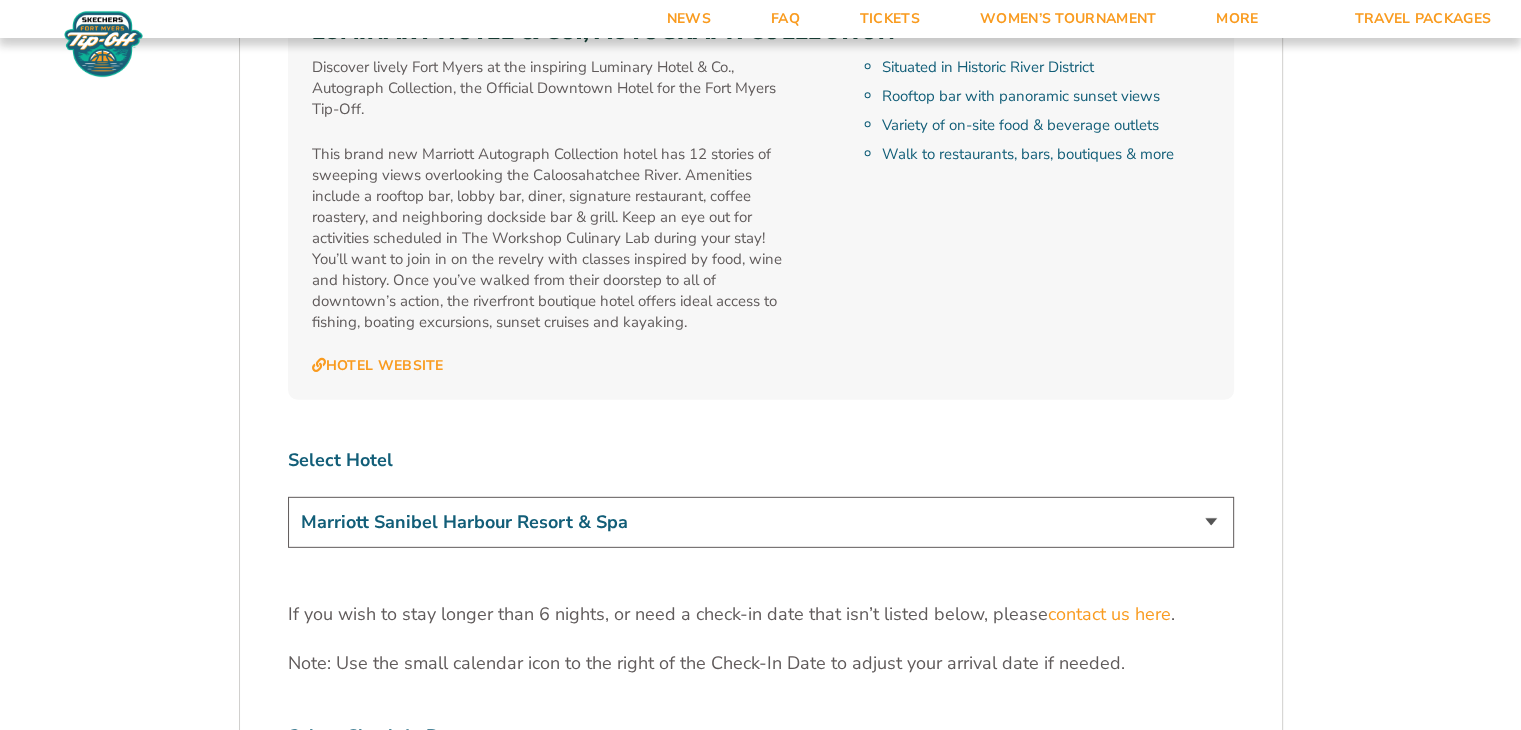 click on "Marriott Sanibel Harbour Resort & Spa Margaritaville Beach Resort Pink Shell Beach Resort & Marina Luminary Hotel & Co., Autograph Collection" at bounding box center (761, 522) 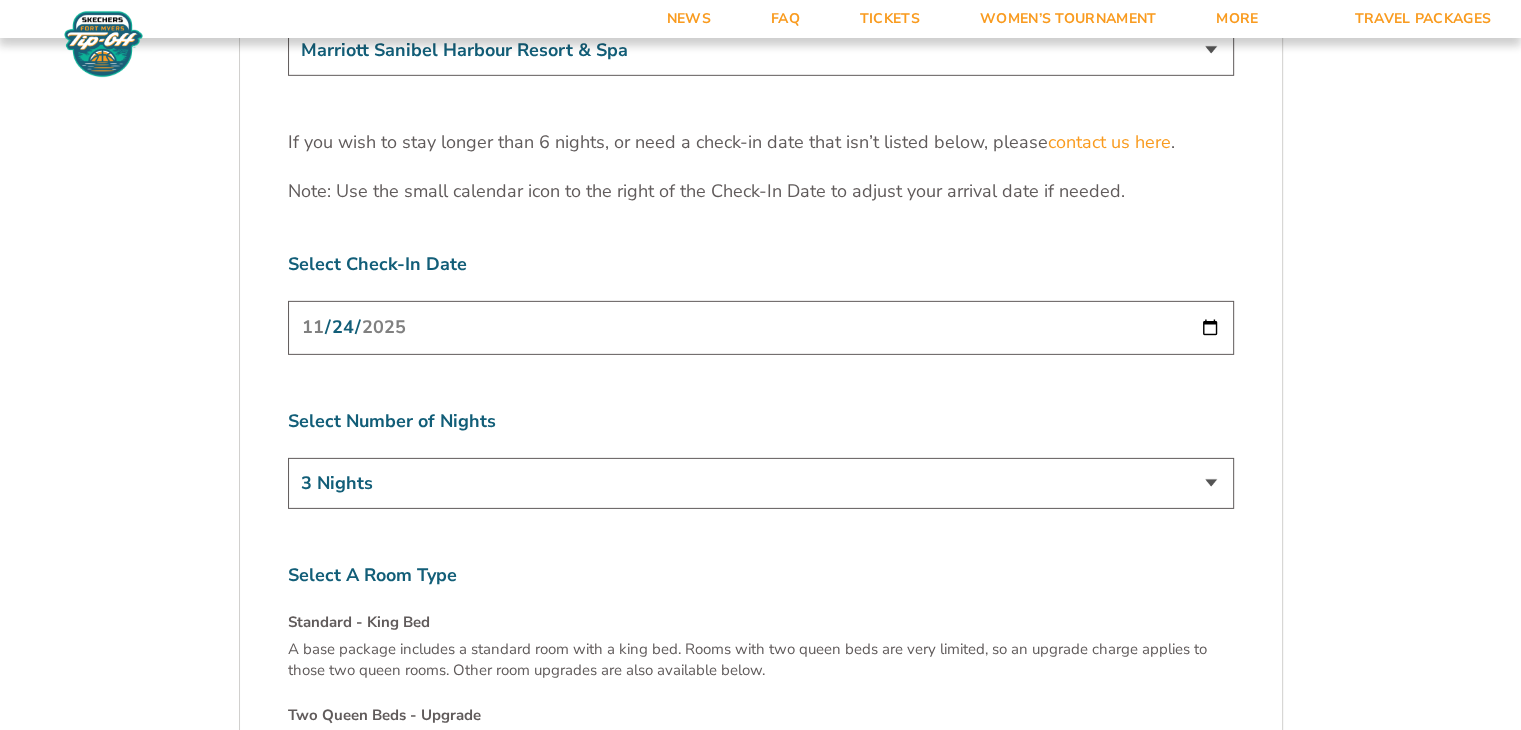 scroll, scrollTop: 6204, scrollLeft: 0, axis: vertical 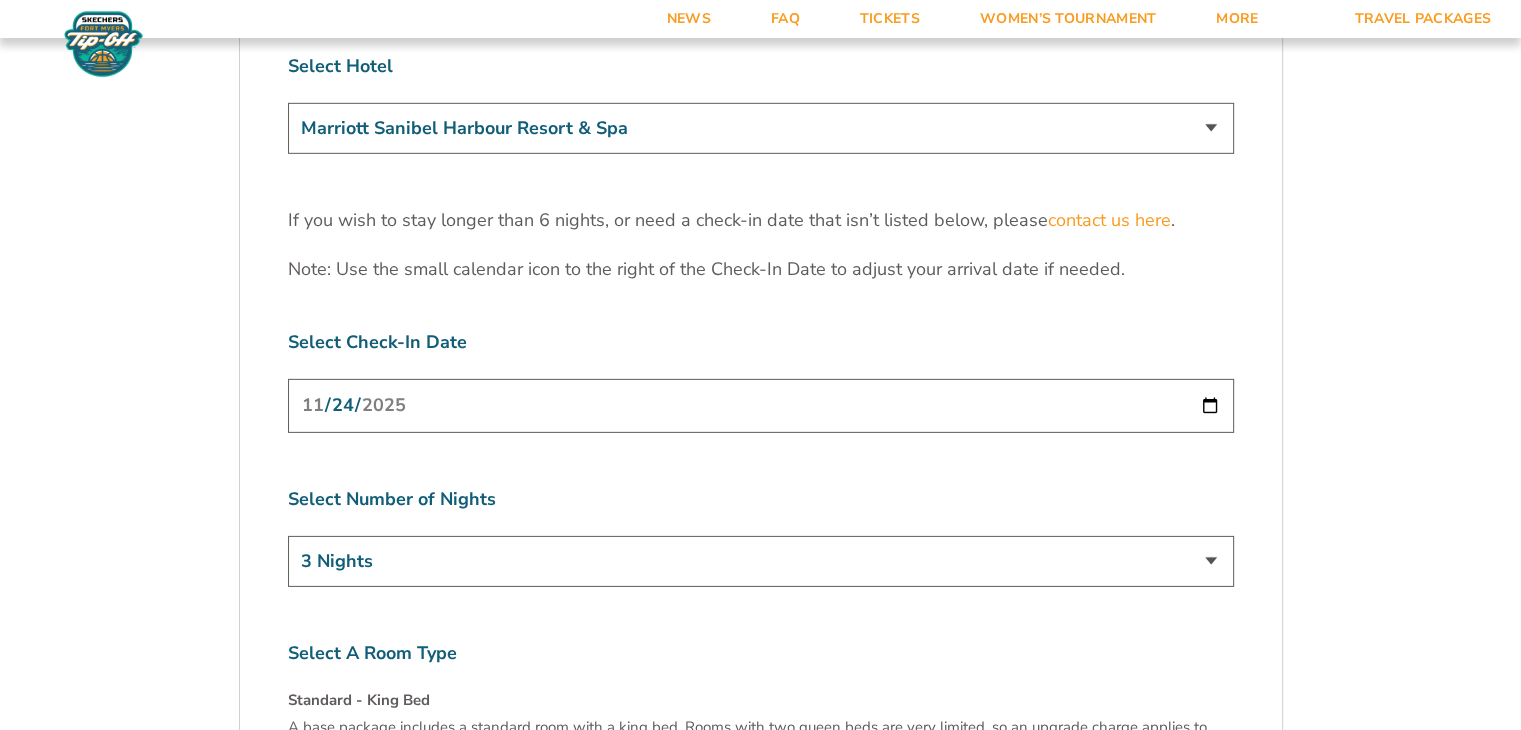 click on "2025-11-24" at bounding box center [761, 405] 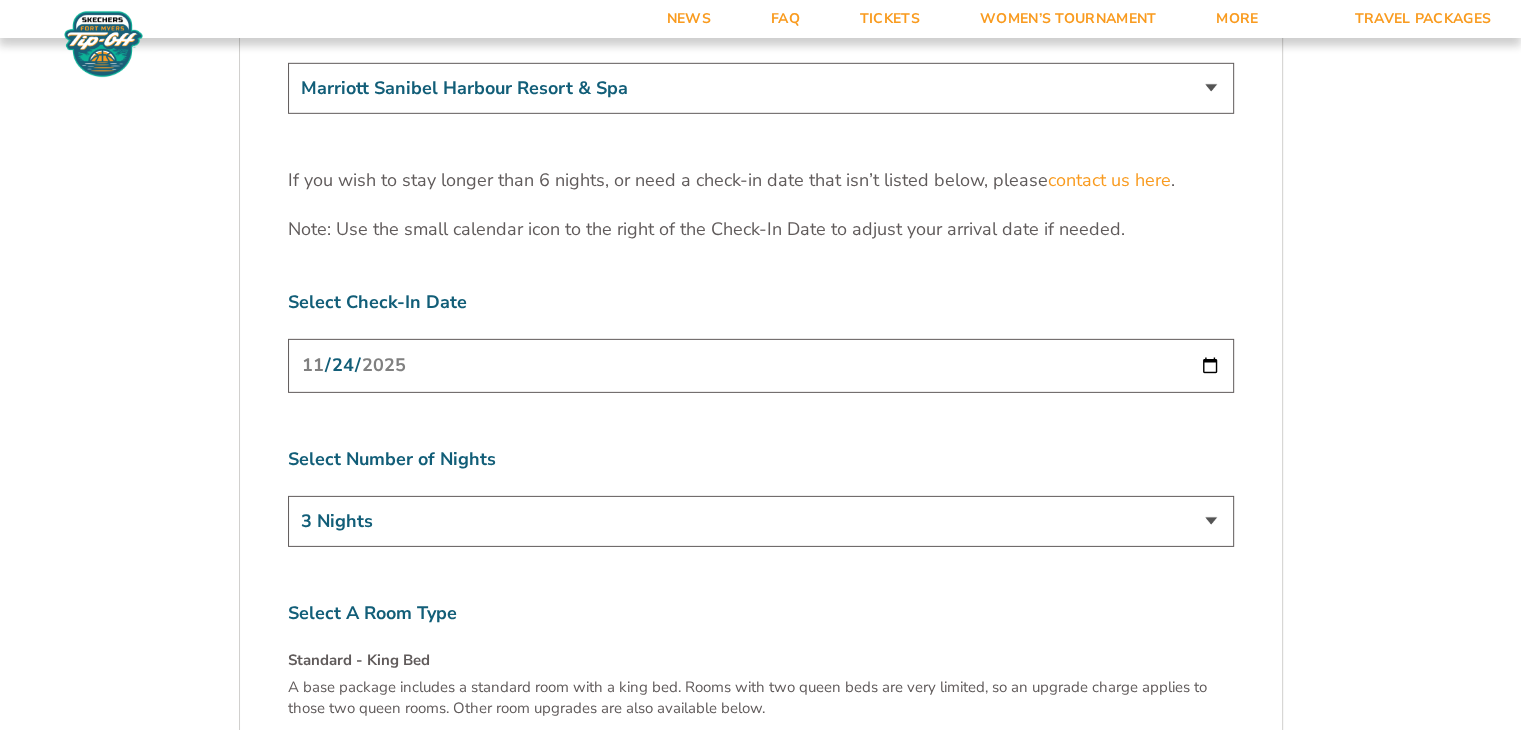 scroll, scrollTop: 6308, scrollLeft: 0, axis: vertical 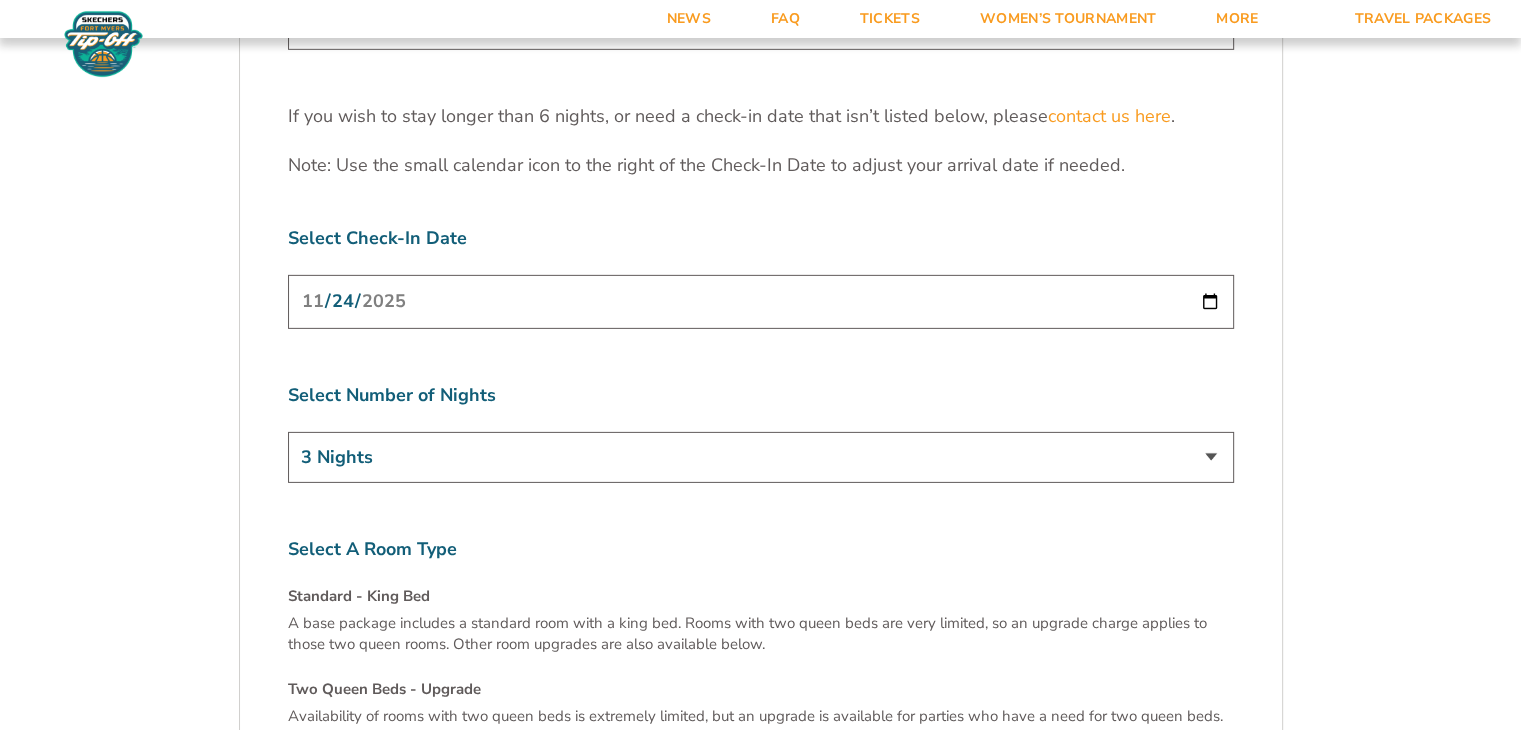 click on "3 Nights
4 Nights
5 Nights
6 Nights" at bounding box center (761, 457) 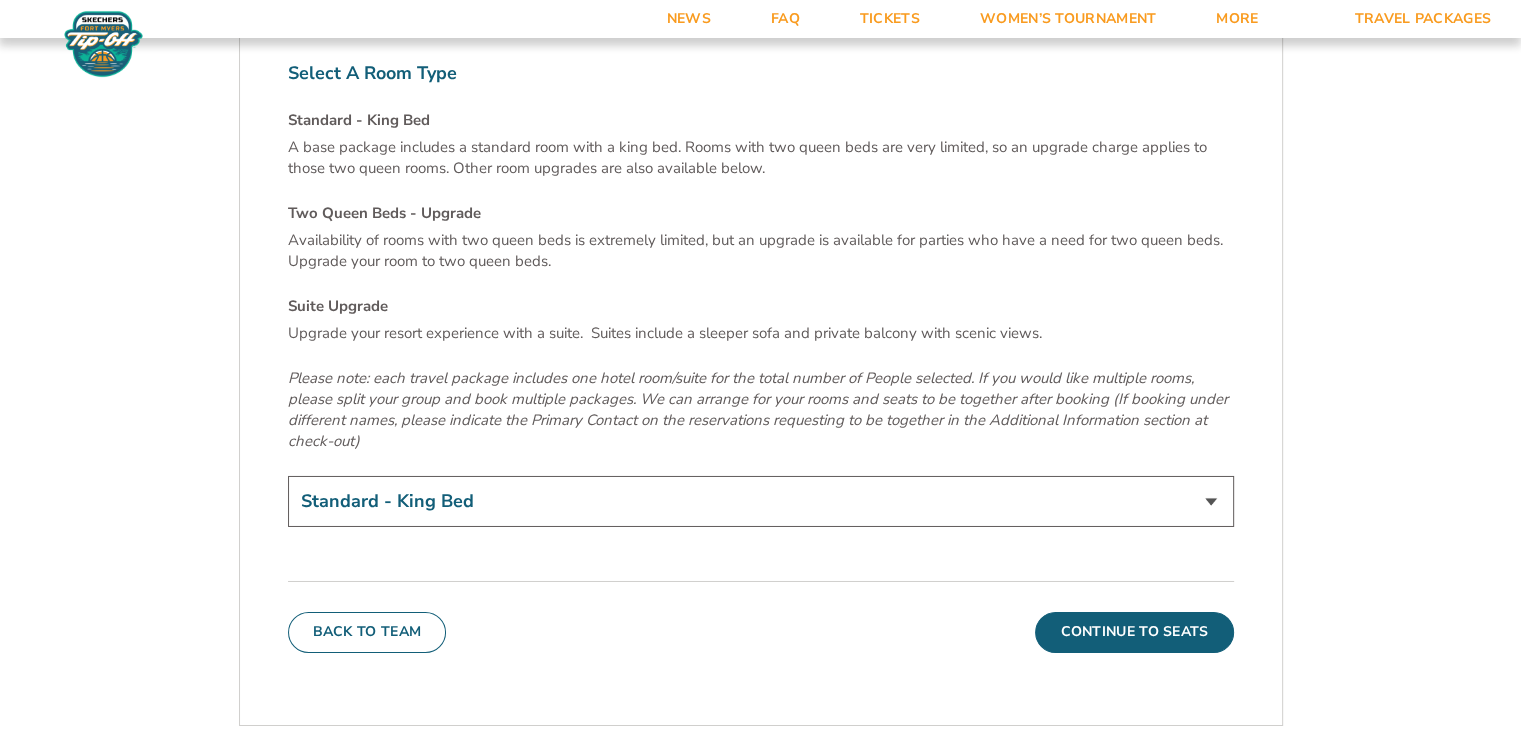 scroll, scrollTop: 6795, scrollLeft: 0, axis: vertical 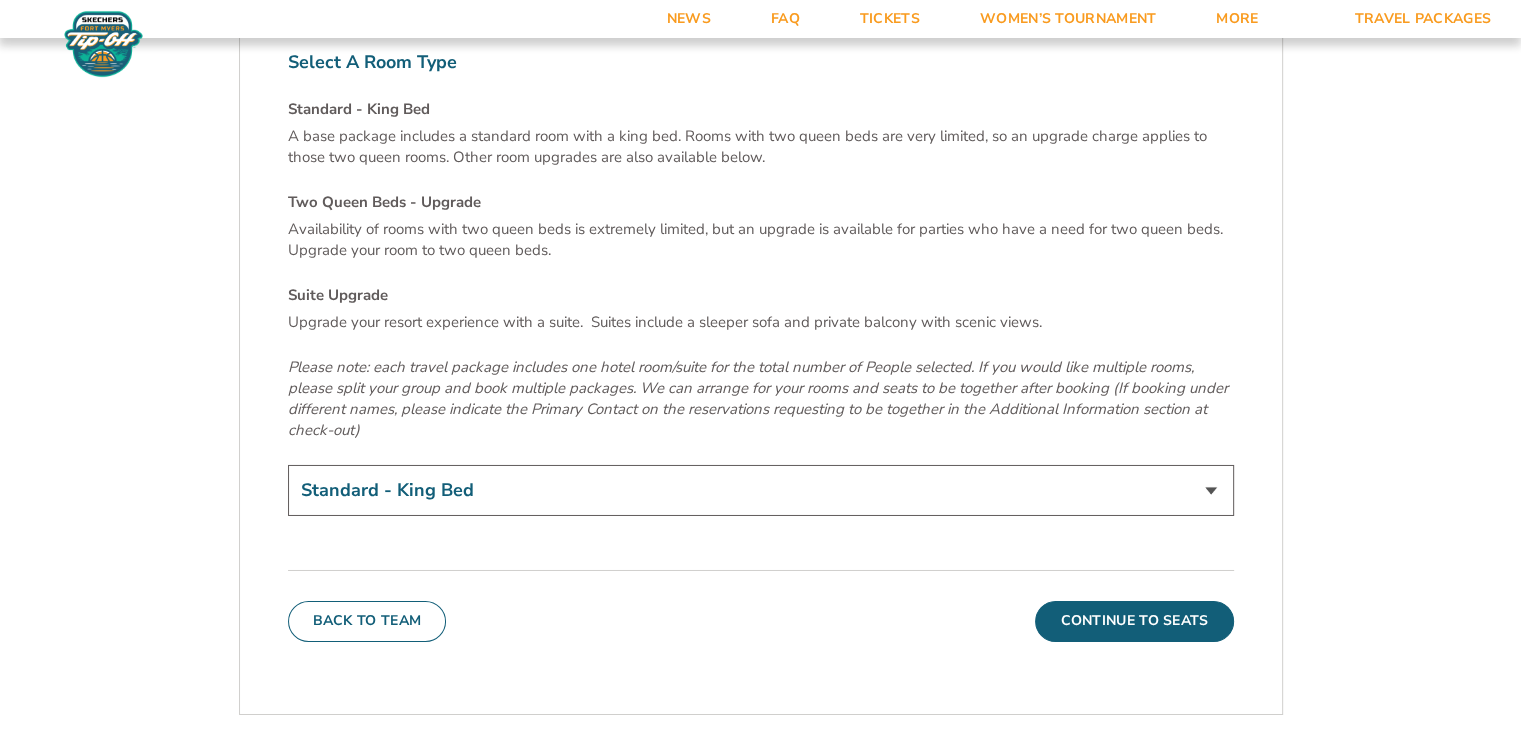 click on "Standard - King Bed Two Queen Beds - Upgrade (+$15 per night) Suite Upgrade (+$175 per night)" at bounding box center [761, 490] 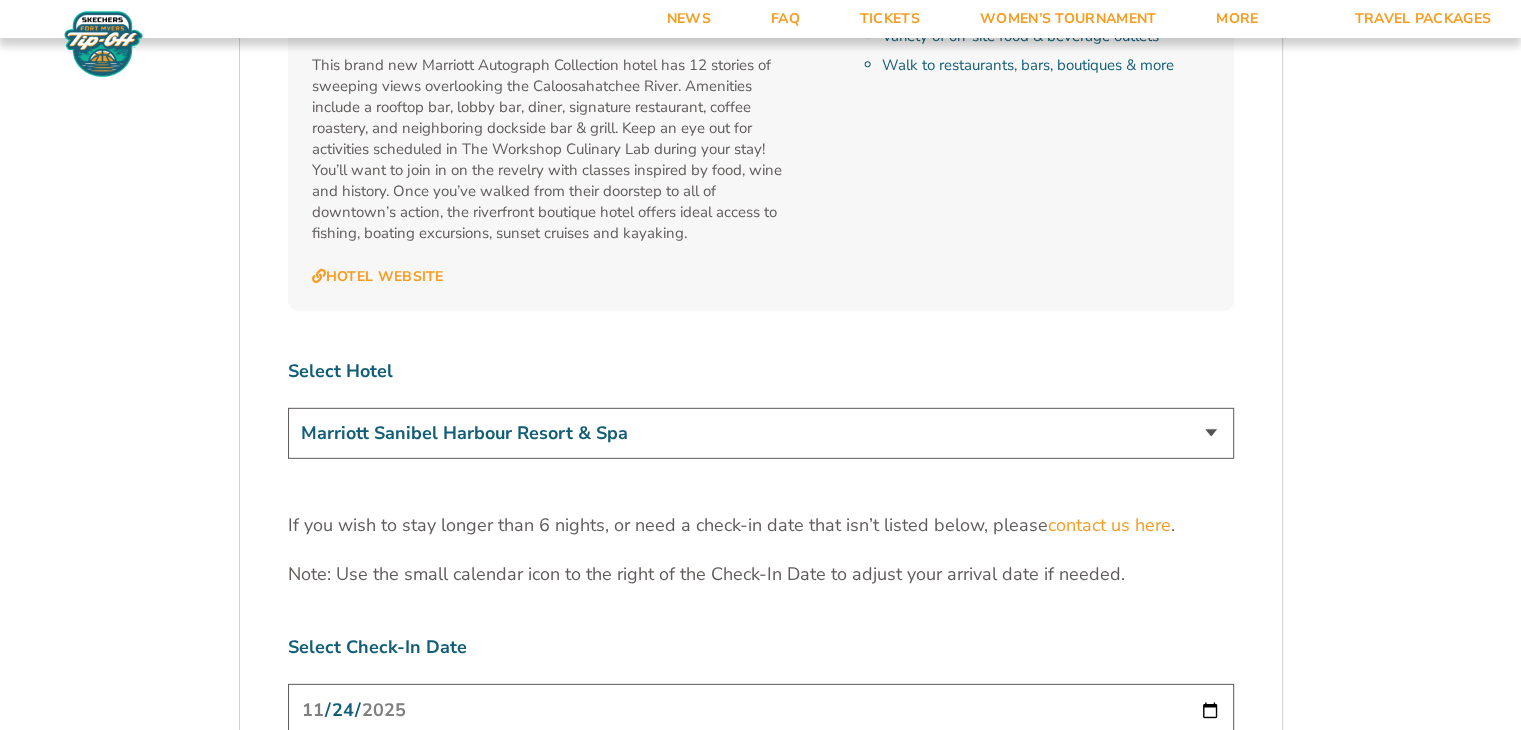 scroll, scrollTop: 5903, scrollLeft: 0, axis: vertical 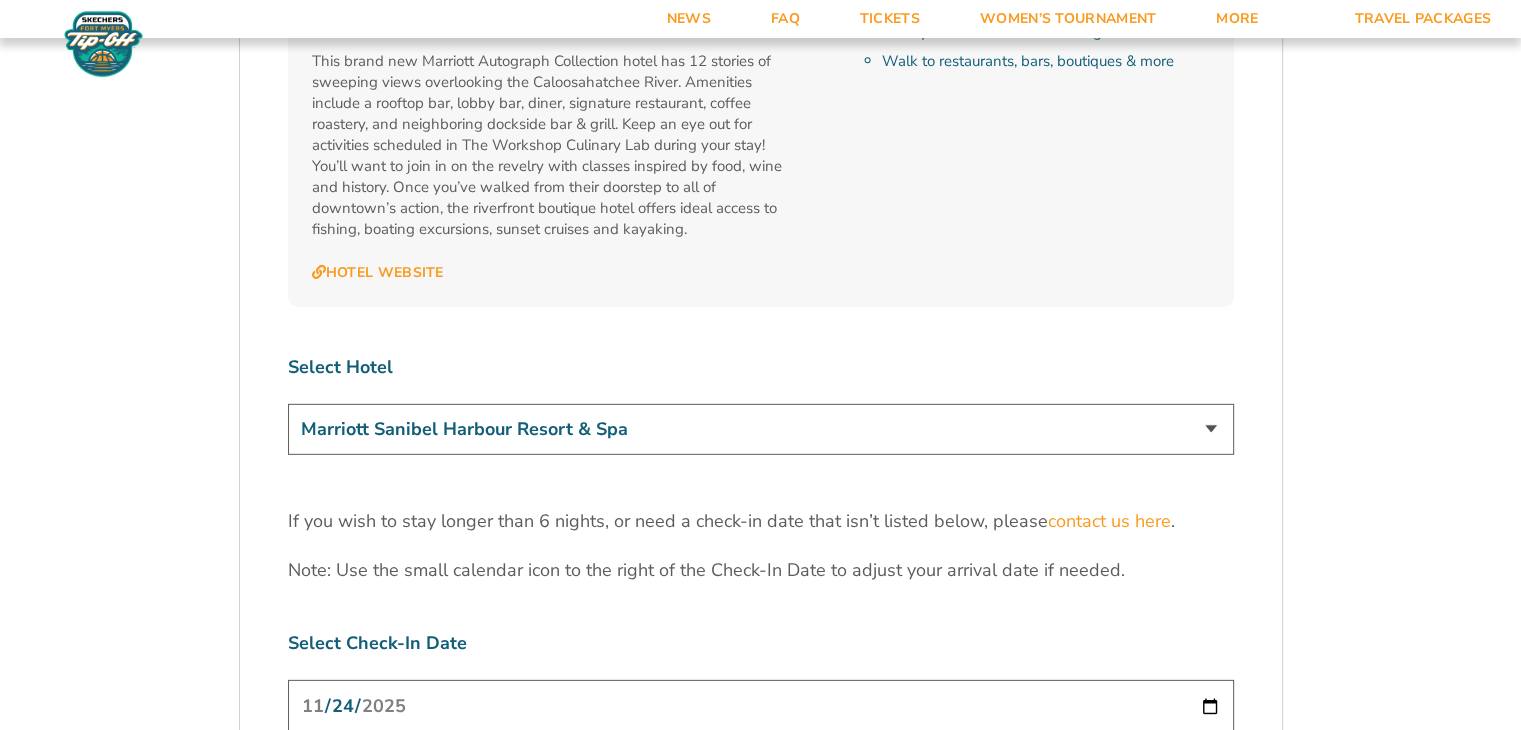 click on "Marriott Sanibel Harbour Resort & Spa Margaritaville Beach Resort Pink Shell Beach Resort & Marina Luminary Hotel & Co., Autograph Collection" at bounding box center [761, 429] 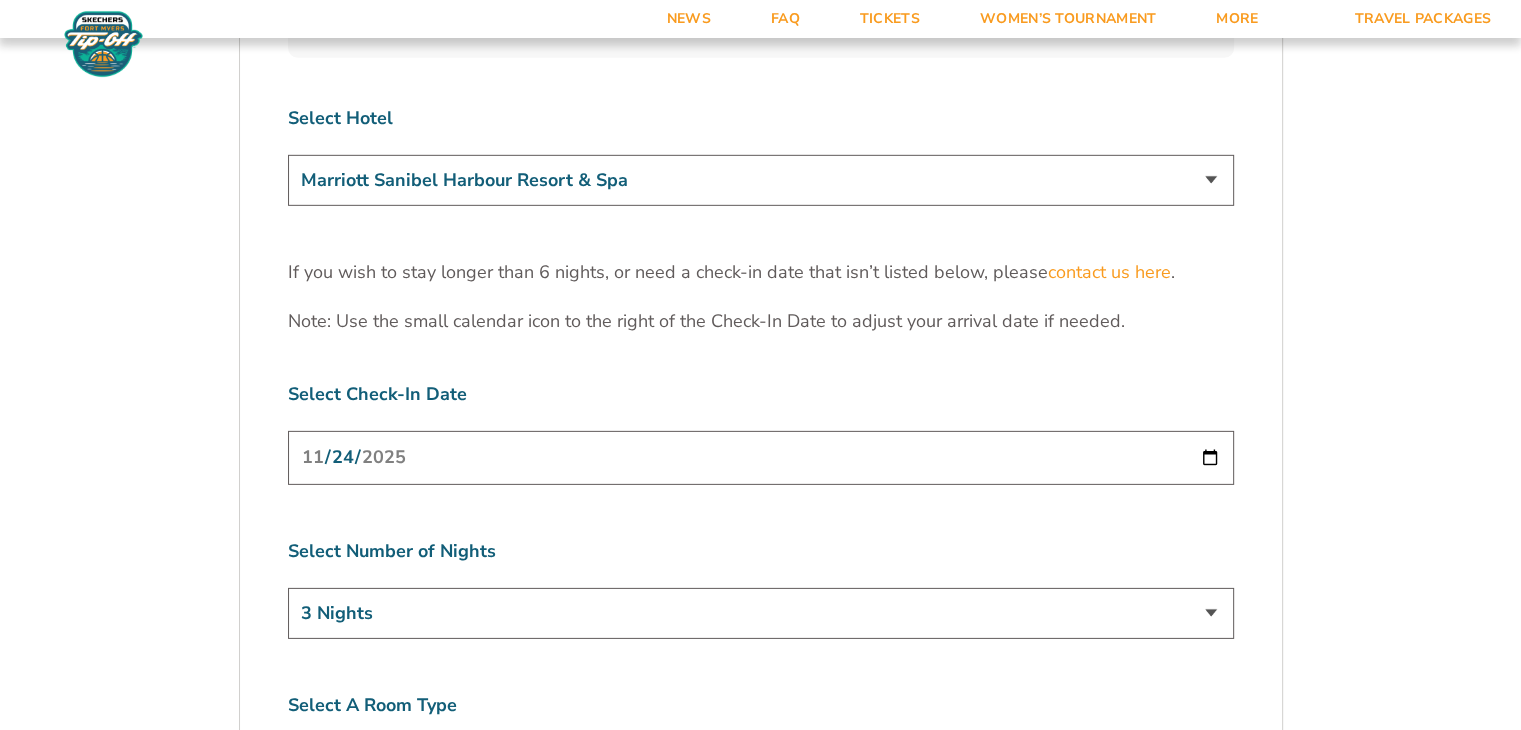 click on "Select Check-In Date" at bounding box center [761, 394] 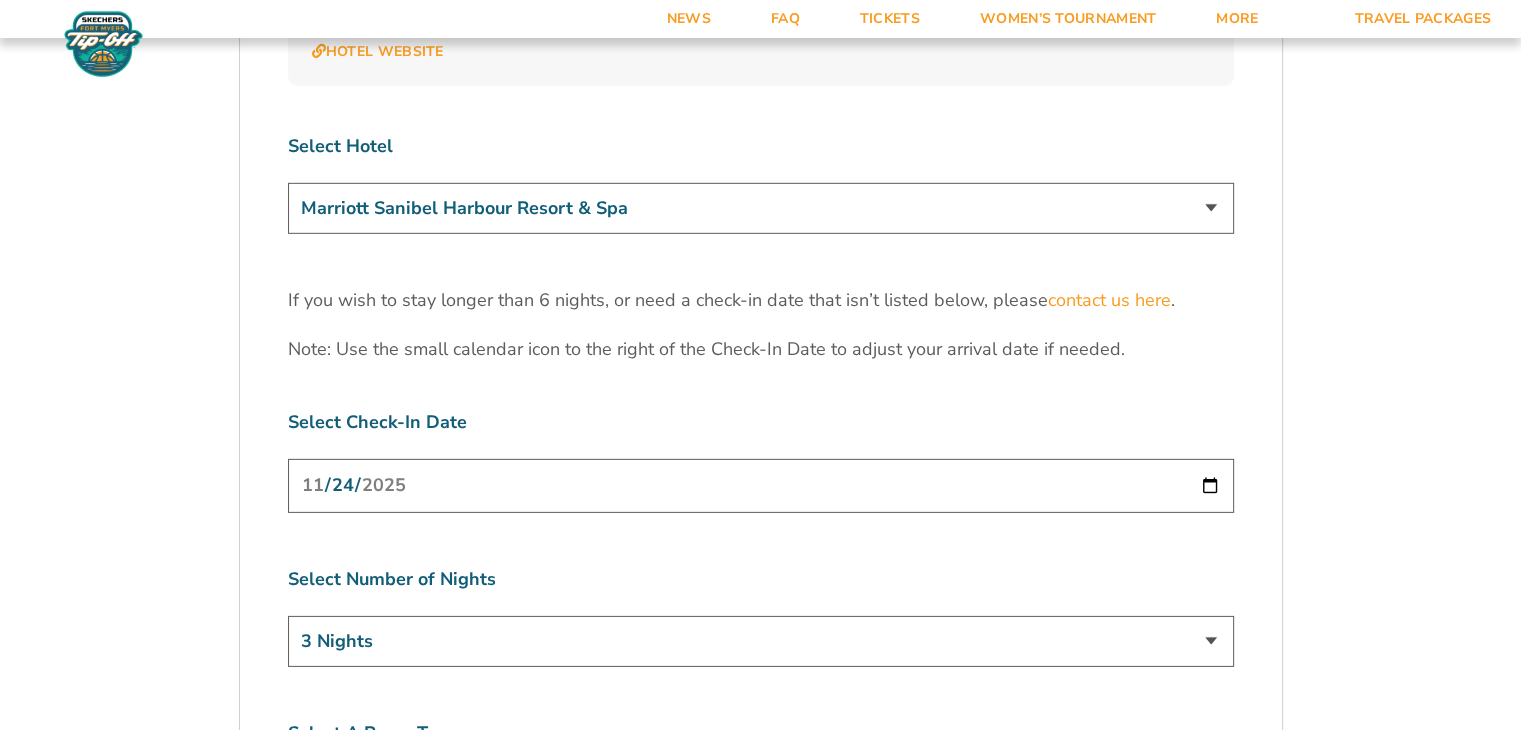 scroll, scrollTop: 6123, scrollLeft: 0, axis: vertical 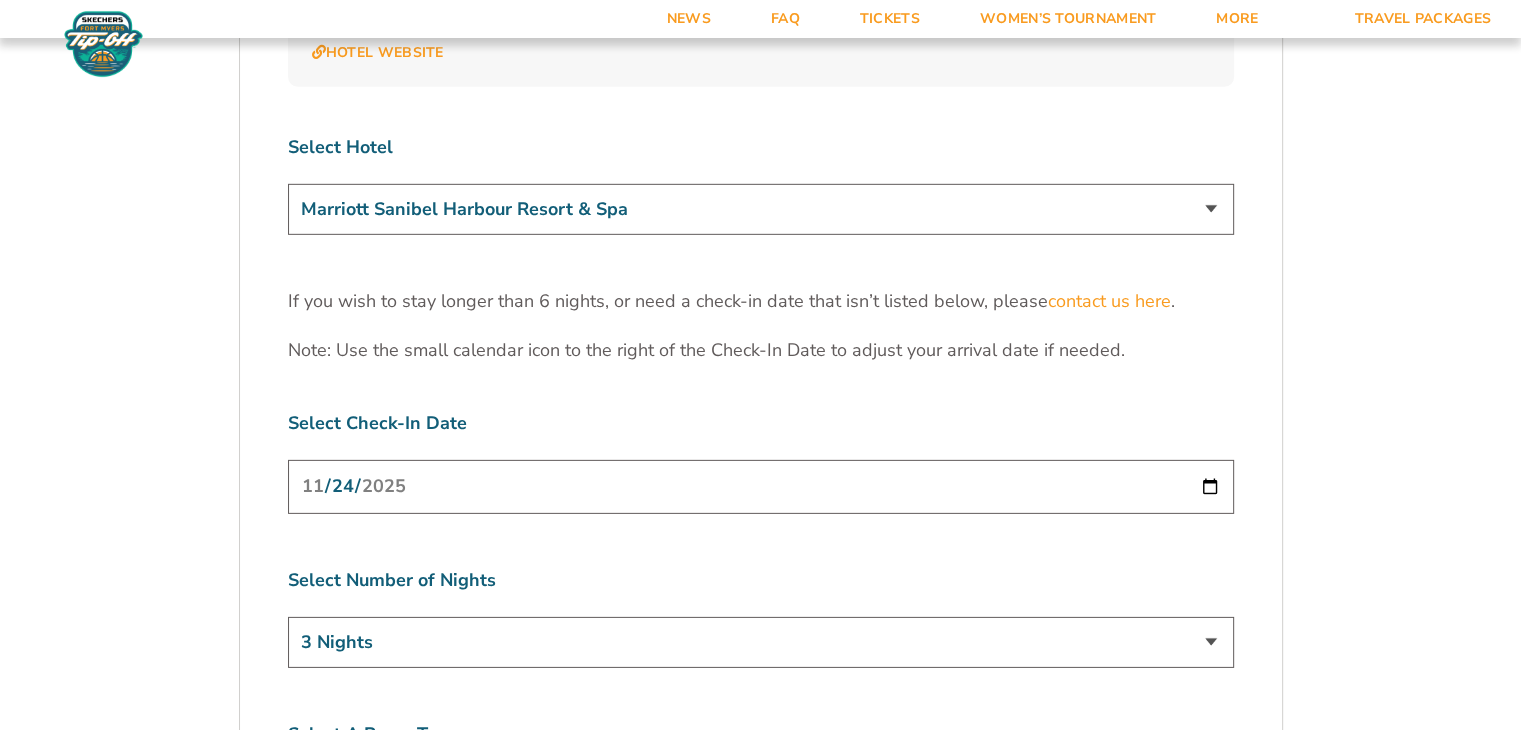 click on "2025-11-24" at bounding box center (761, 486) 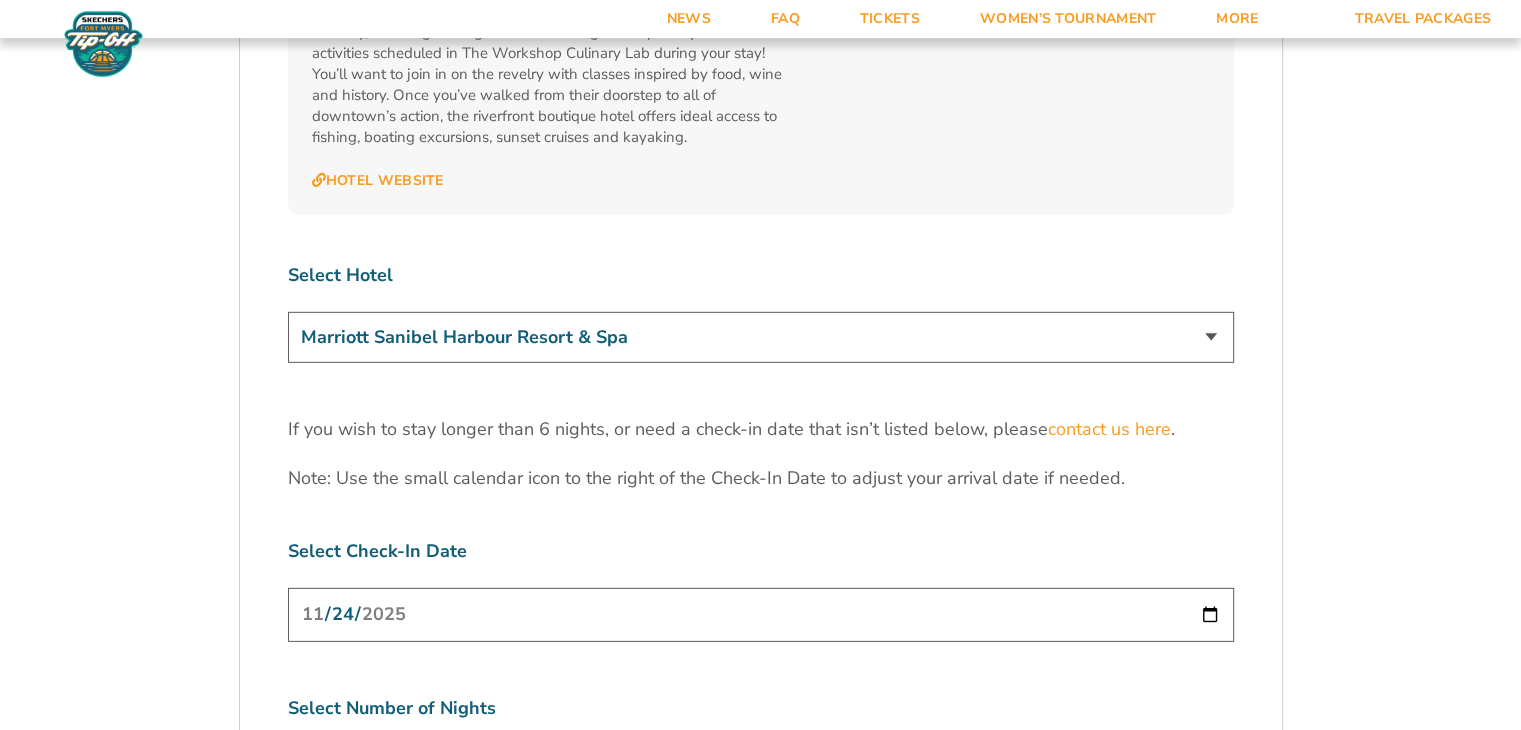 scroll, scrollTop: 5996, scrollLeft: 0, axis: vertical 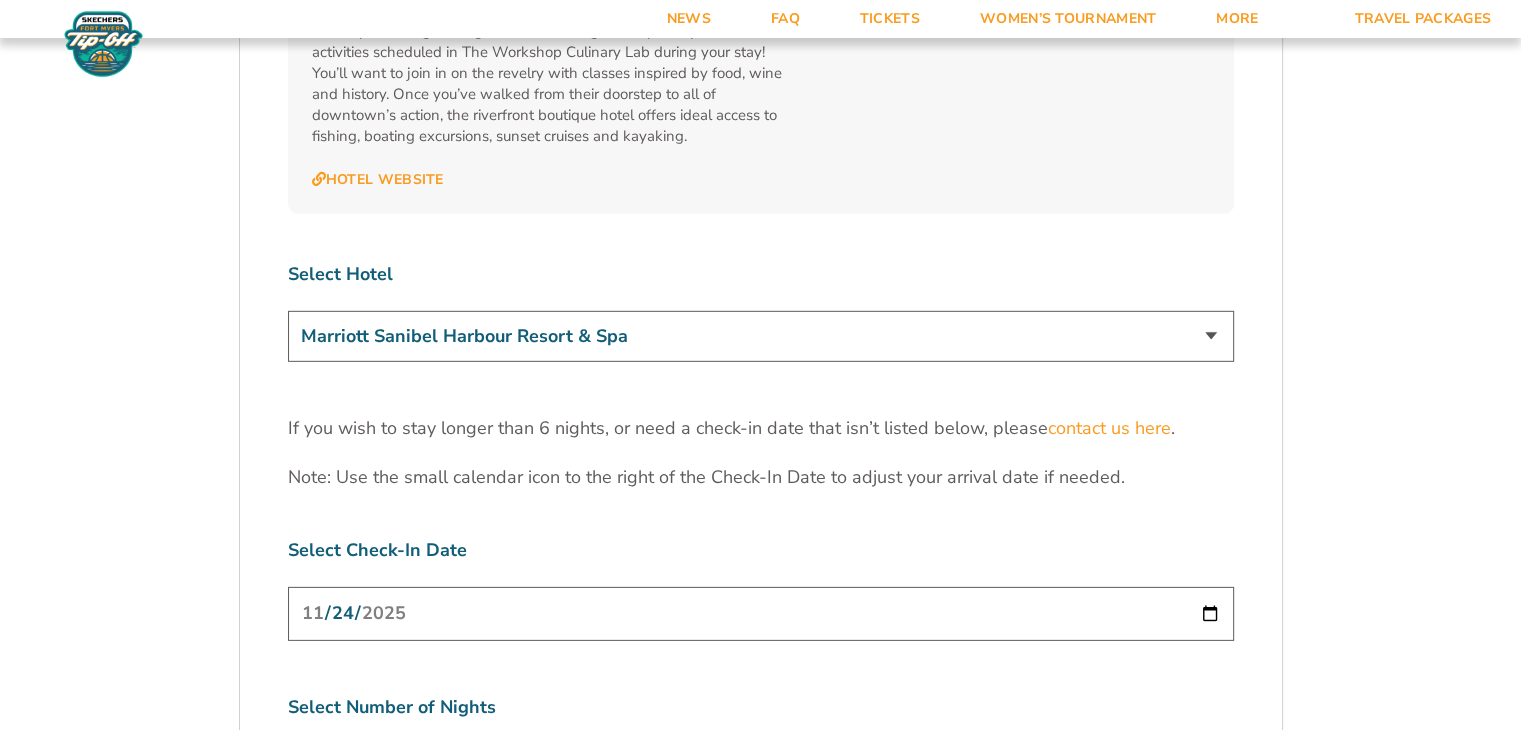 click on "Marriott Sanibel Harbour Resort & Spa Margaritaville Beach Resort Pink Shell Beach Resort & Marina Luminary Hotel & Co., Autograph Collection" at bounding box center [761, 336] 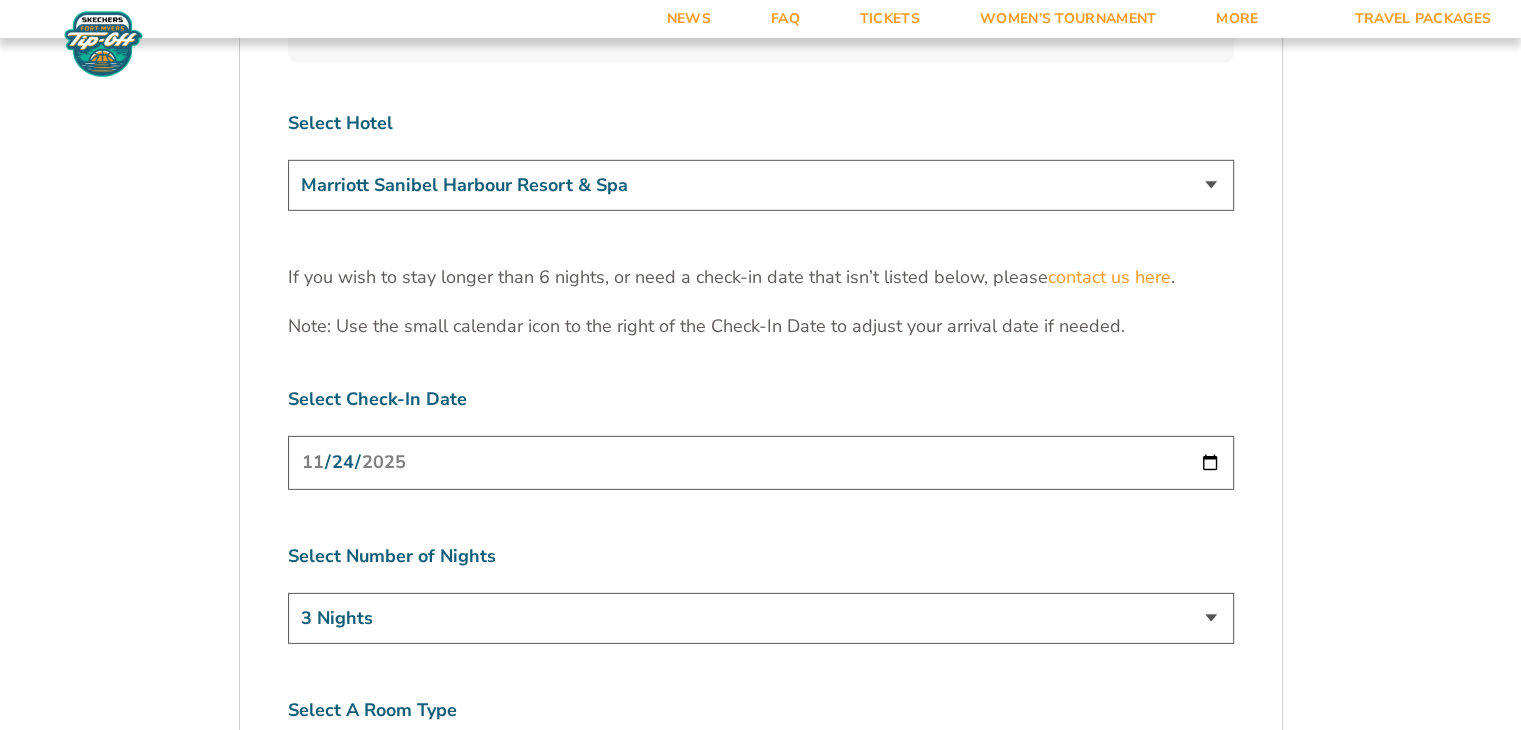 scroll, scrollTop: 6152, scrollLeft: 0, axis: vertical 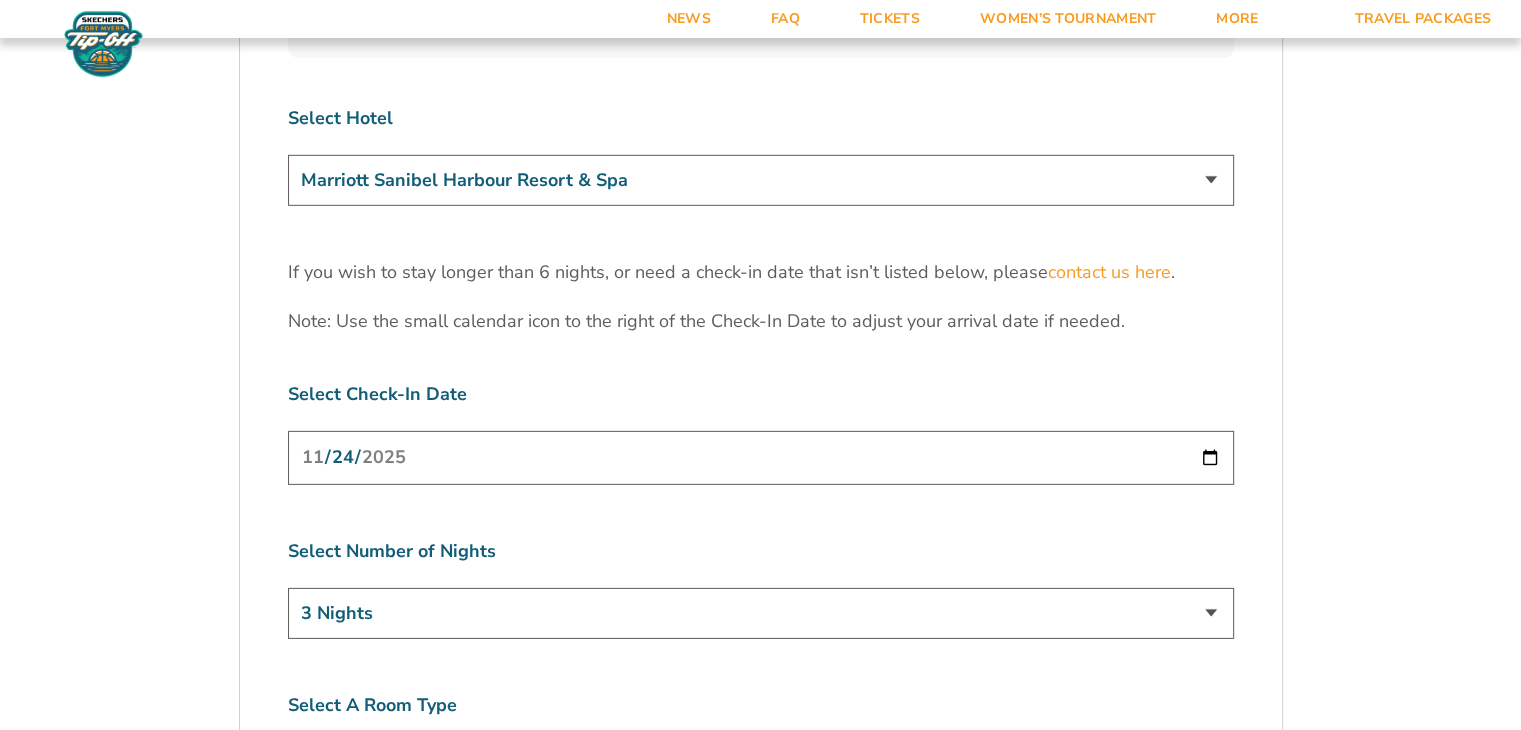 click on "2025-11-24" at bounding box center [761, 457] 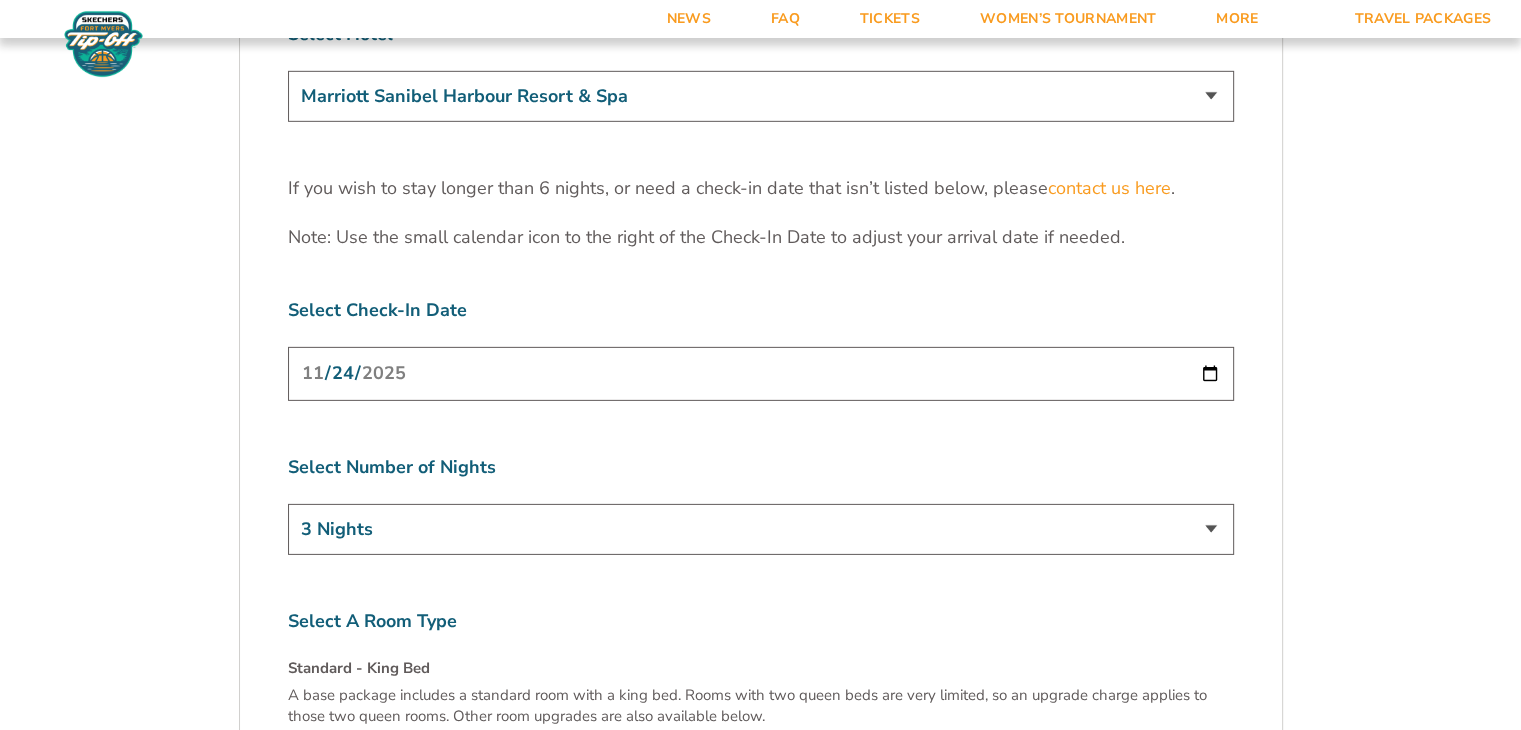 click on "3 Nights
4 Nights
5 Nights
6 Nights" at bounding box center [761, 529] 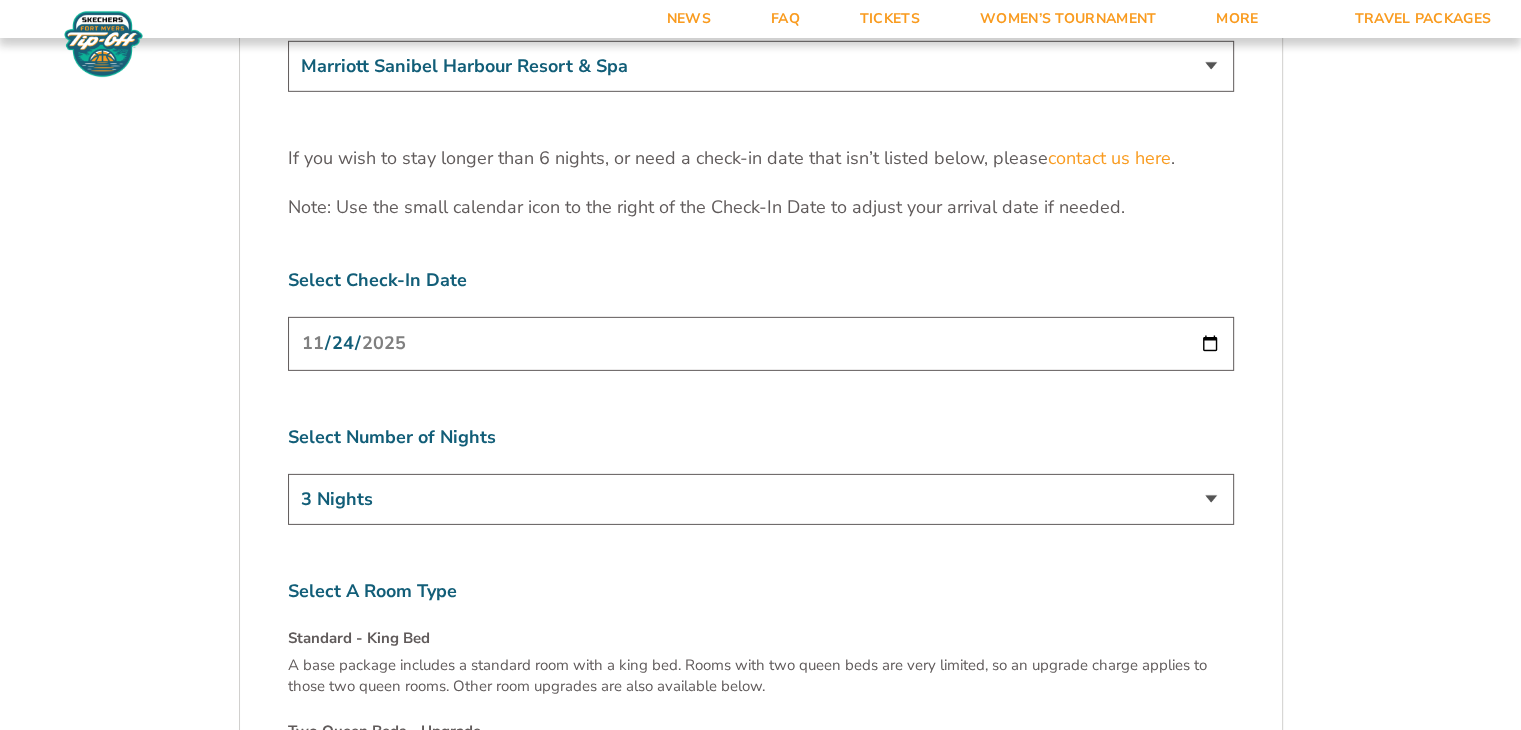 scroll, scrollTop: 6268, scrollLeft: 0, axis: vertical 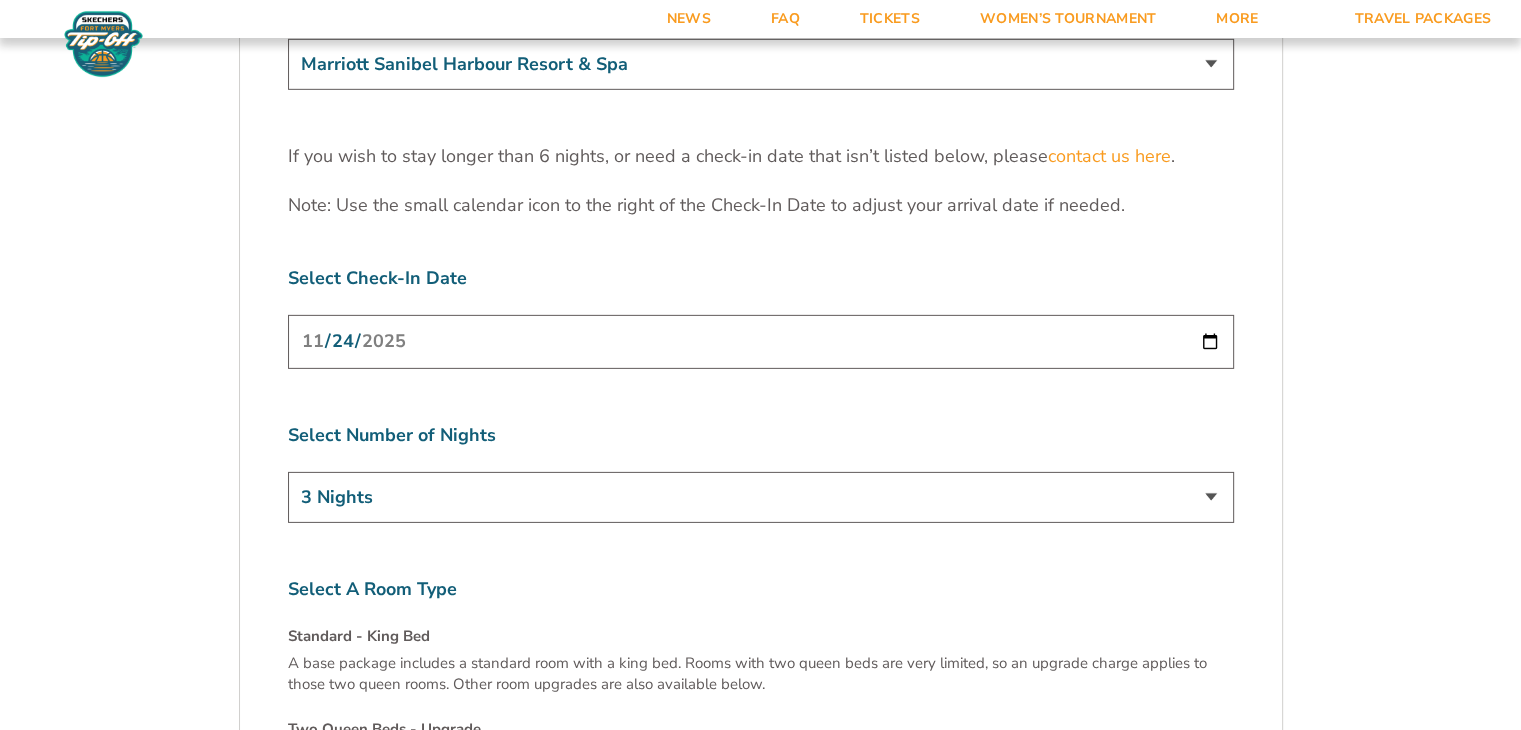 click on "[DATE]" at bounding box center (761, 341) 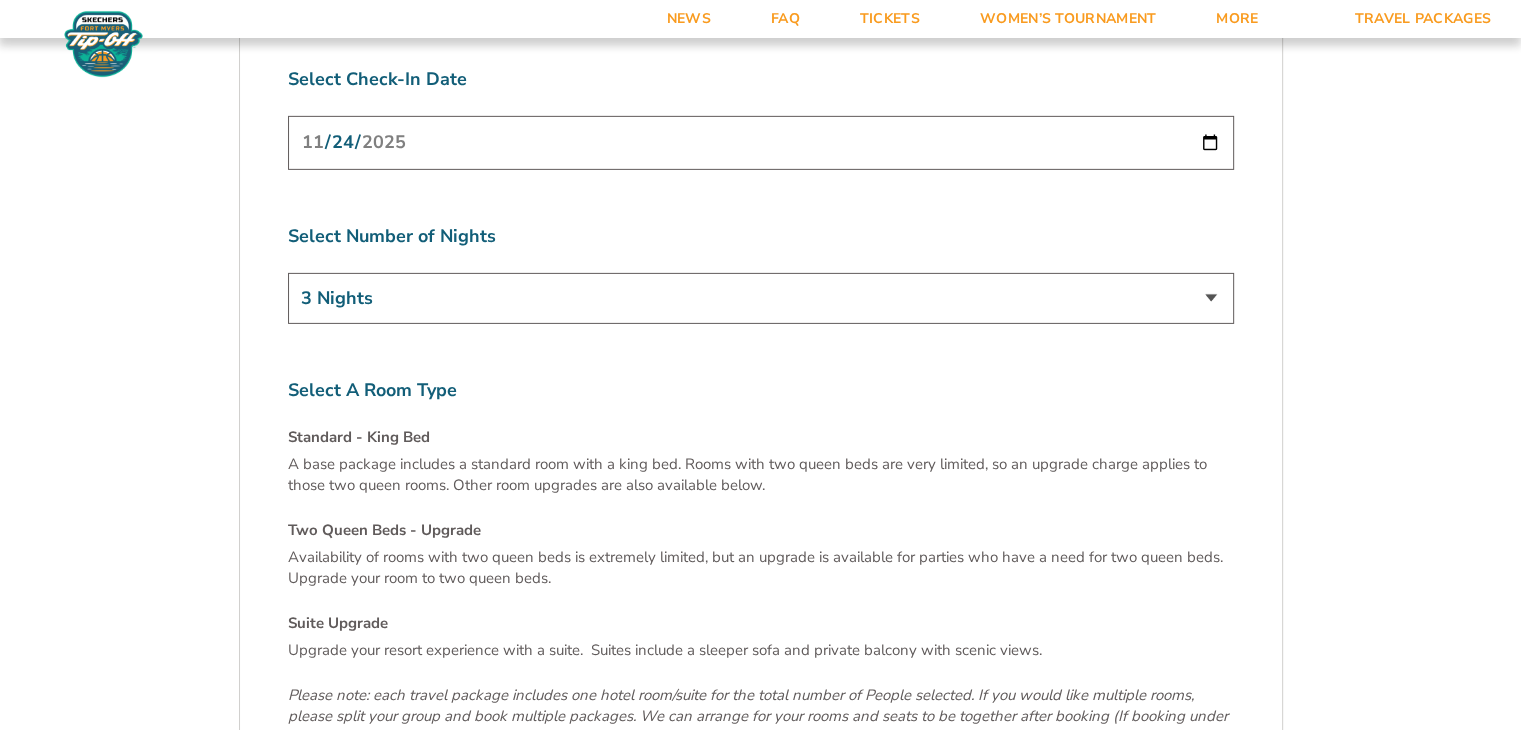 scroll, scrollTop: 6374, scrollLeft: 0, axis: vertical 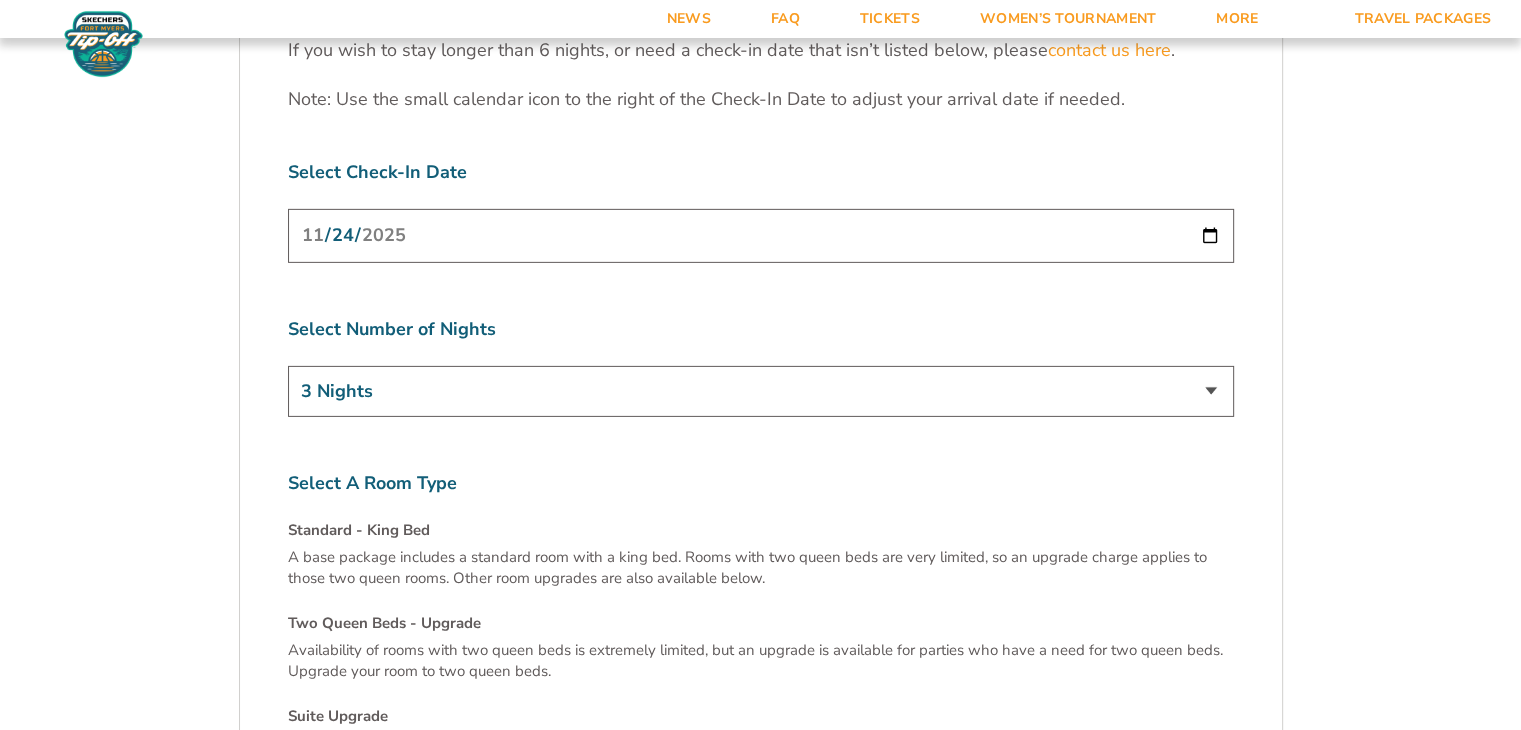 click on "[DATE]" at bounding box center [761, 235] 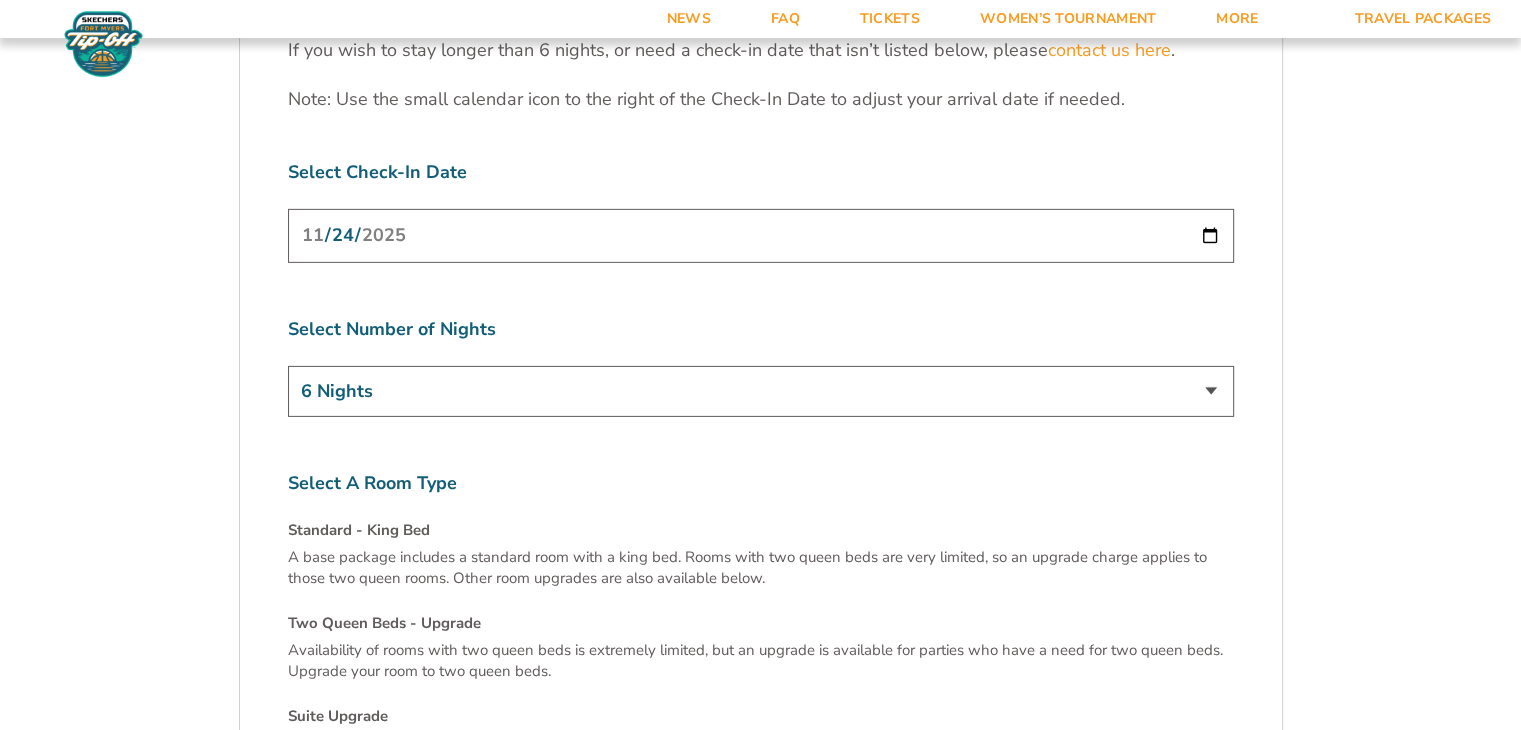 click on "3 Nights
4 Nights
5 Nights
6 Nights" at bounding box center (761, 391) 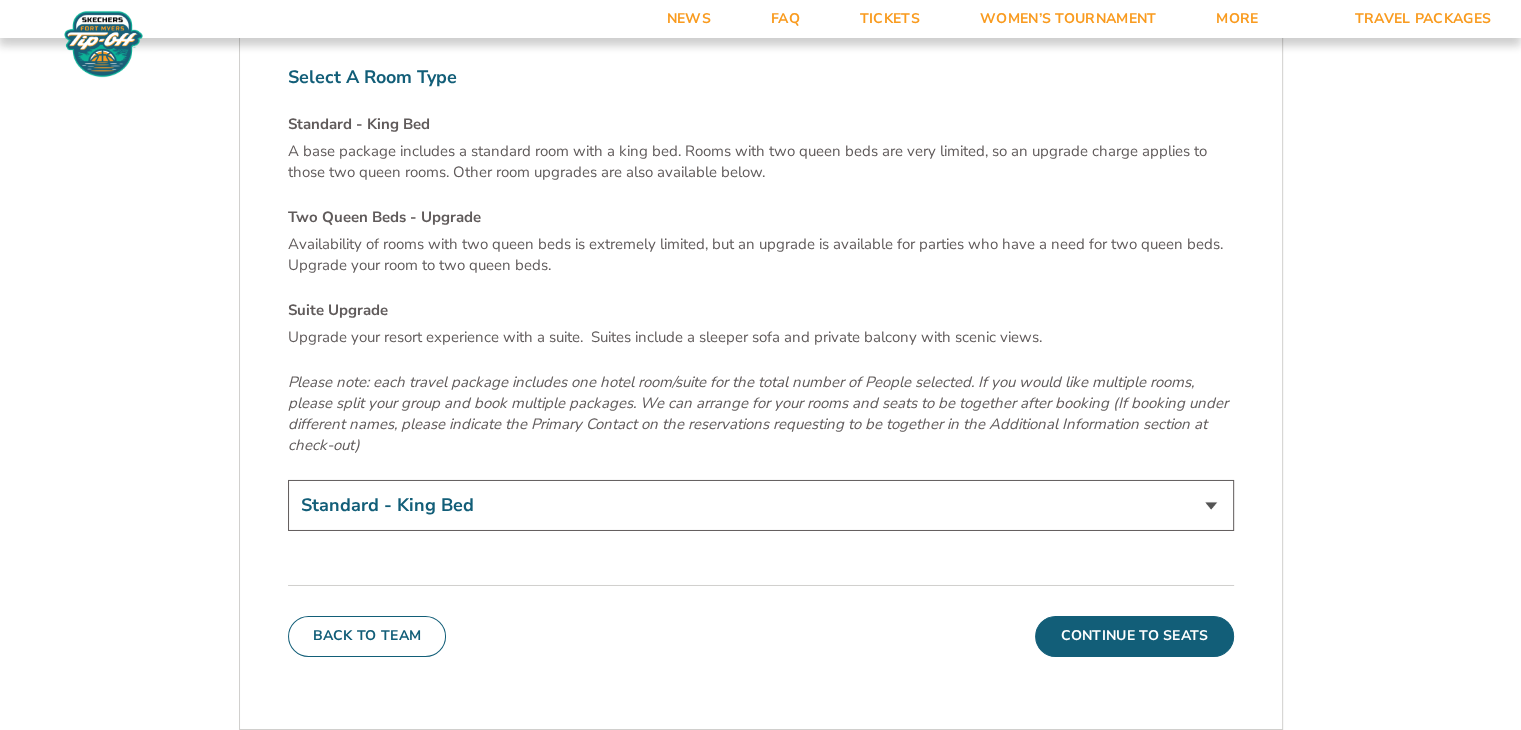 scroll, scrollTop: 6786, scrollLeft: 0, axis: vertical 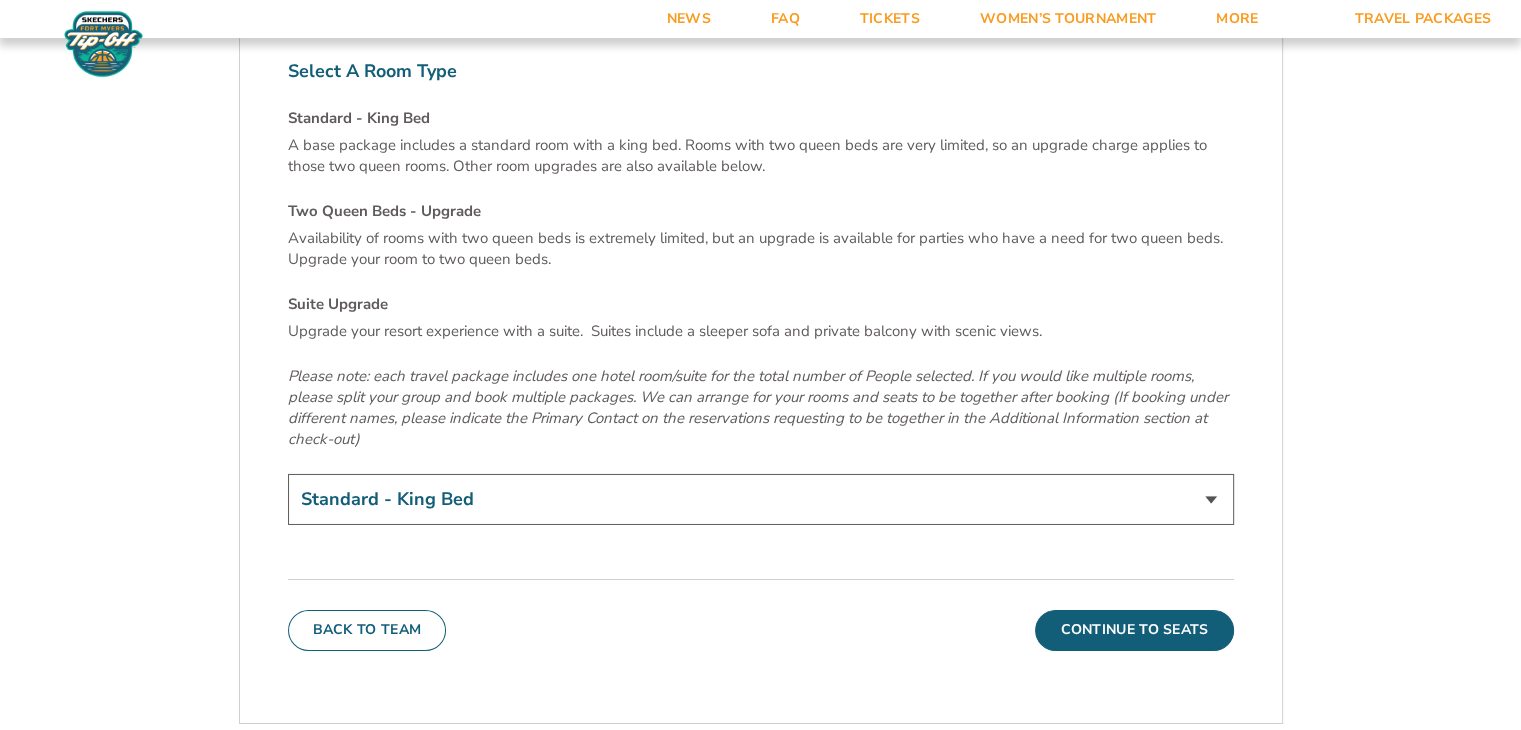 click on "Standard - King Bed Two Queen Beds - Upgrade (+$15 per night) Suite Upgrade (+$175 per night)" at bounding box center (761, 499) 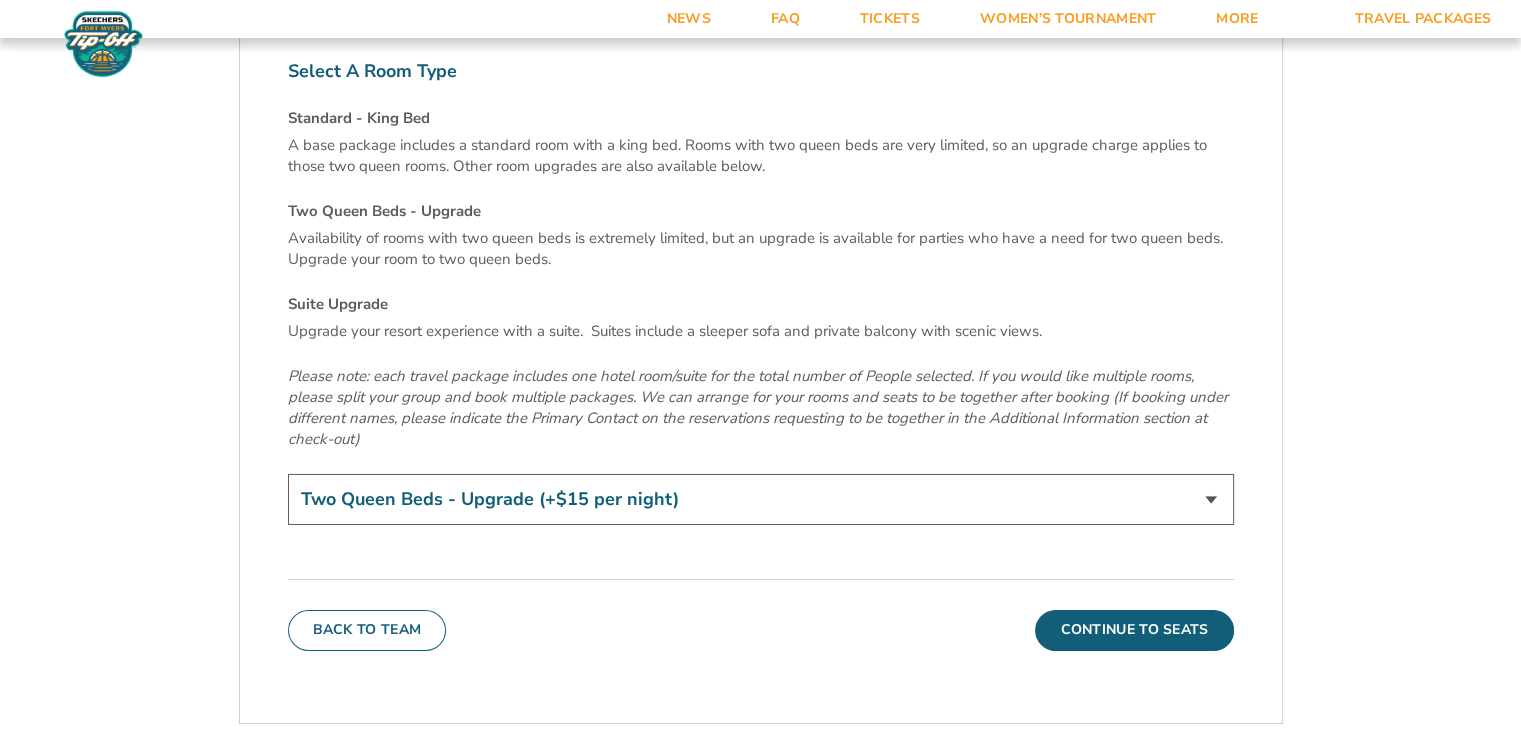 click on "Standard - King Bed Two Queen Beds - Upgrade (+$15 per night) Suite Upgrade (+$175 per night)" at bounding box center (761, 499) 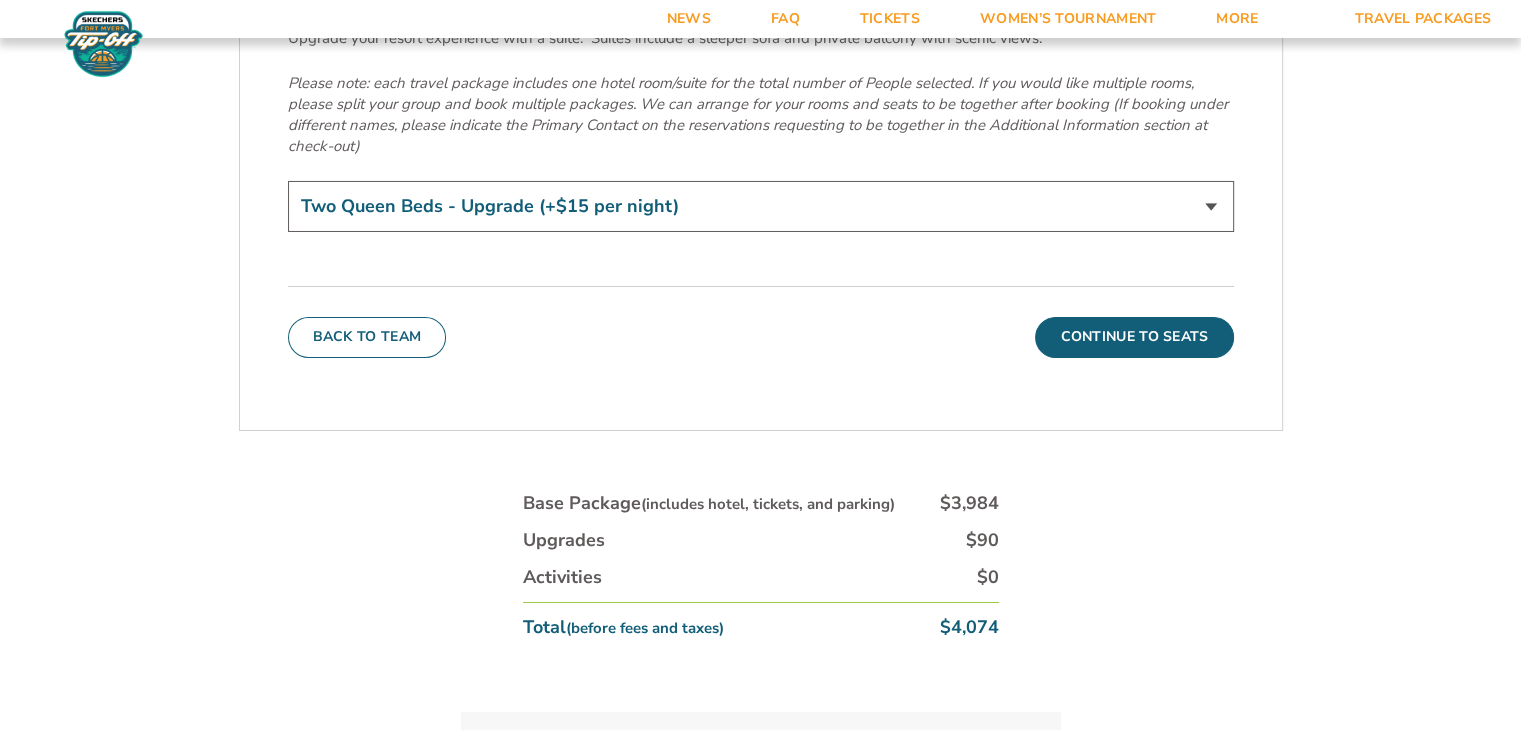 scroll, scrollTop: 7078, scrollLeft: 0, axis: vertical 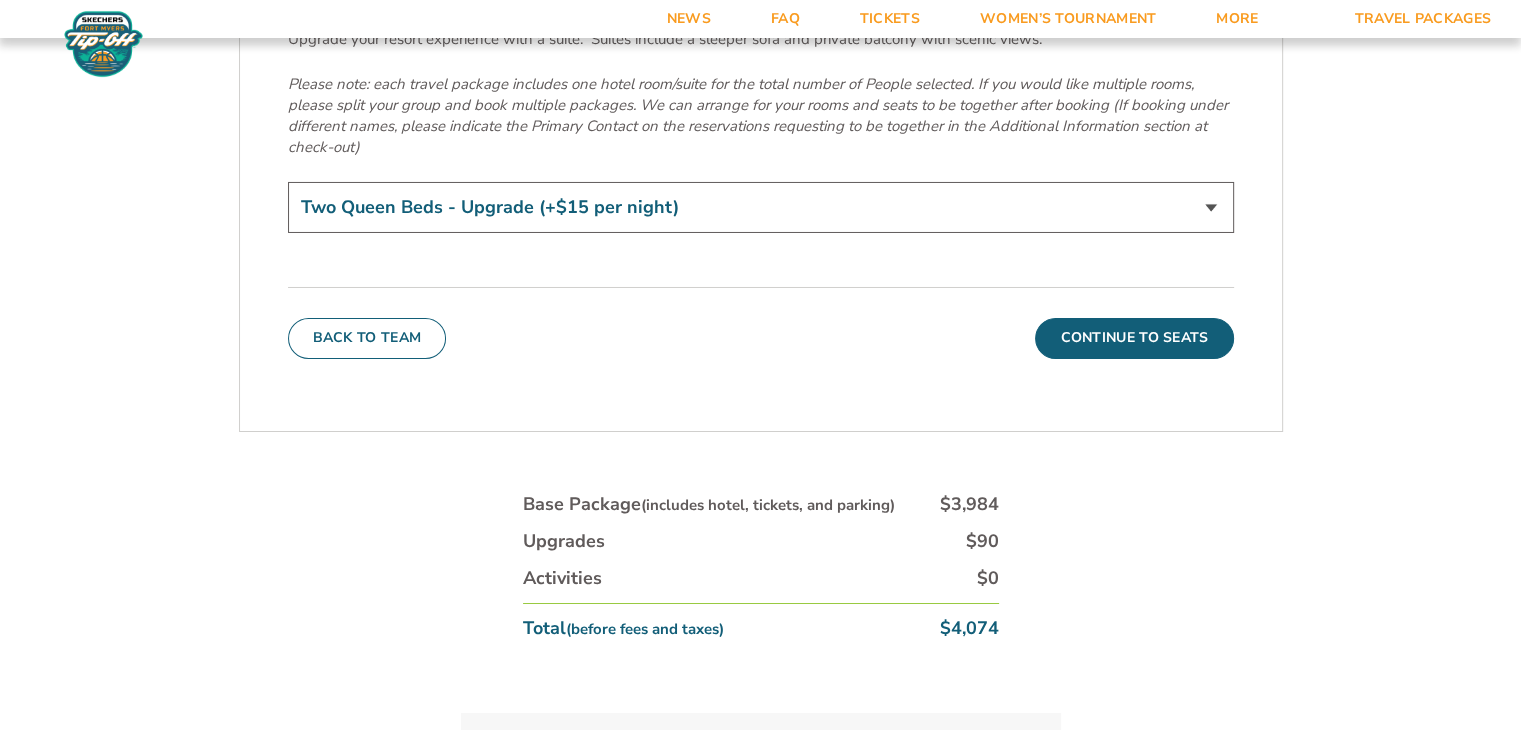 click on "1. Team
2. Accommodations
3. Seats
4. Activities
5. Parking
6. Details
1. Team
Select Your Team
Michigan State Spartans
Continue To Accommodations
2. Accommodations
We look forward to seeing you in Southwest Florida for the 2025 Skechers Fort Myers Tip-Off. Please see the details below to start building your custom vacation experience.
Stay With The Team
Your official team and fan hotel is Marriott Sanibel Harbour Resort & Spa. You can also explore additional hotel options below to find the perfect place to call home during the tournament.
Tailor Your Stay
here .
Michigan State Game Schedule" at bounding box center (761, -2818) 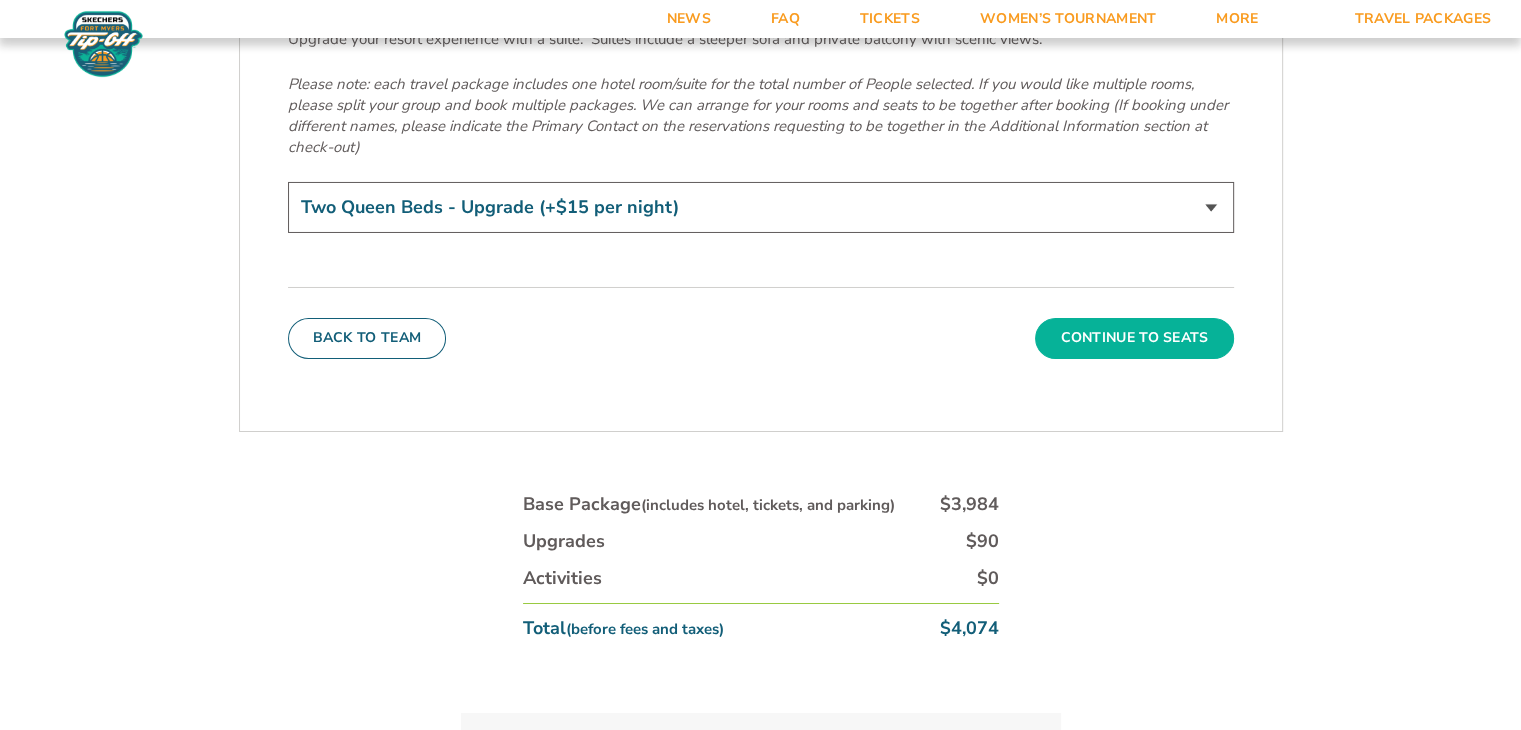 click on "Continue To Seats" at bounding box center [1134, 338] 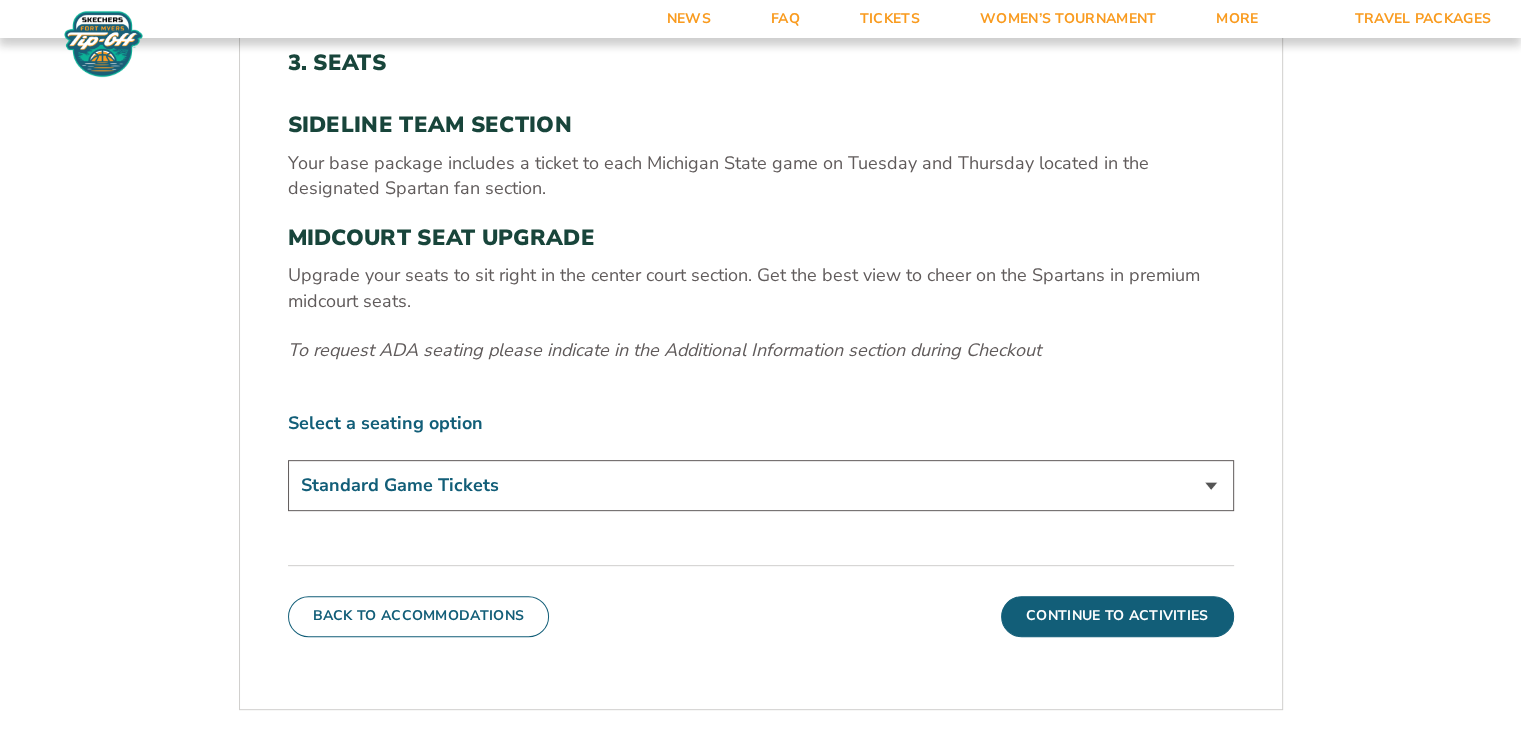 scroll, scrollTop: 689, scrollLeft: 0, axis: vertical 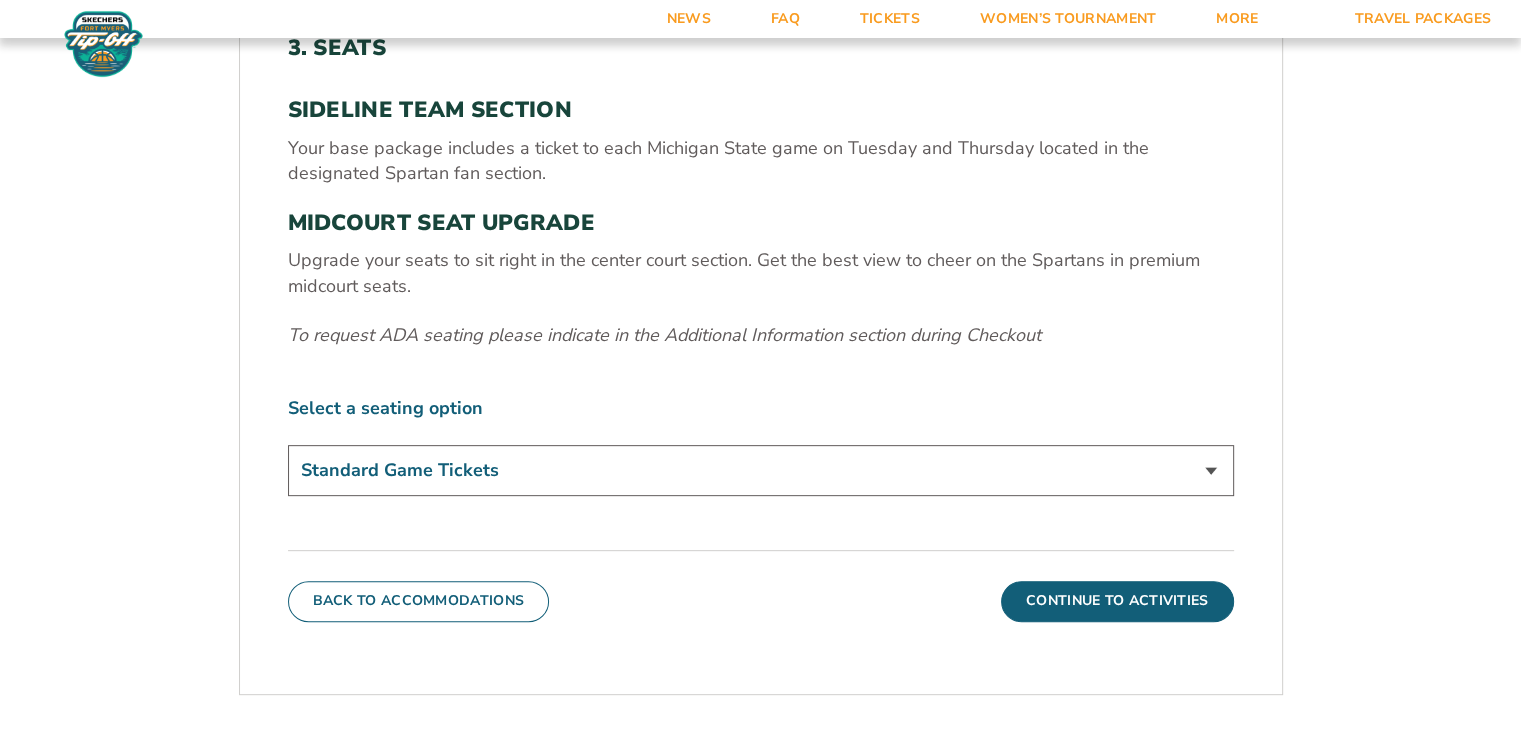 click on "Select a seating option
Standard Game Tickets
Midcourt Seat Upgrade (+$140 per person)" at bounding box center (761, 449) 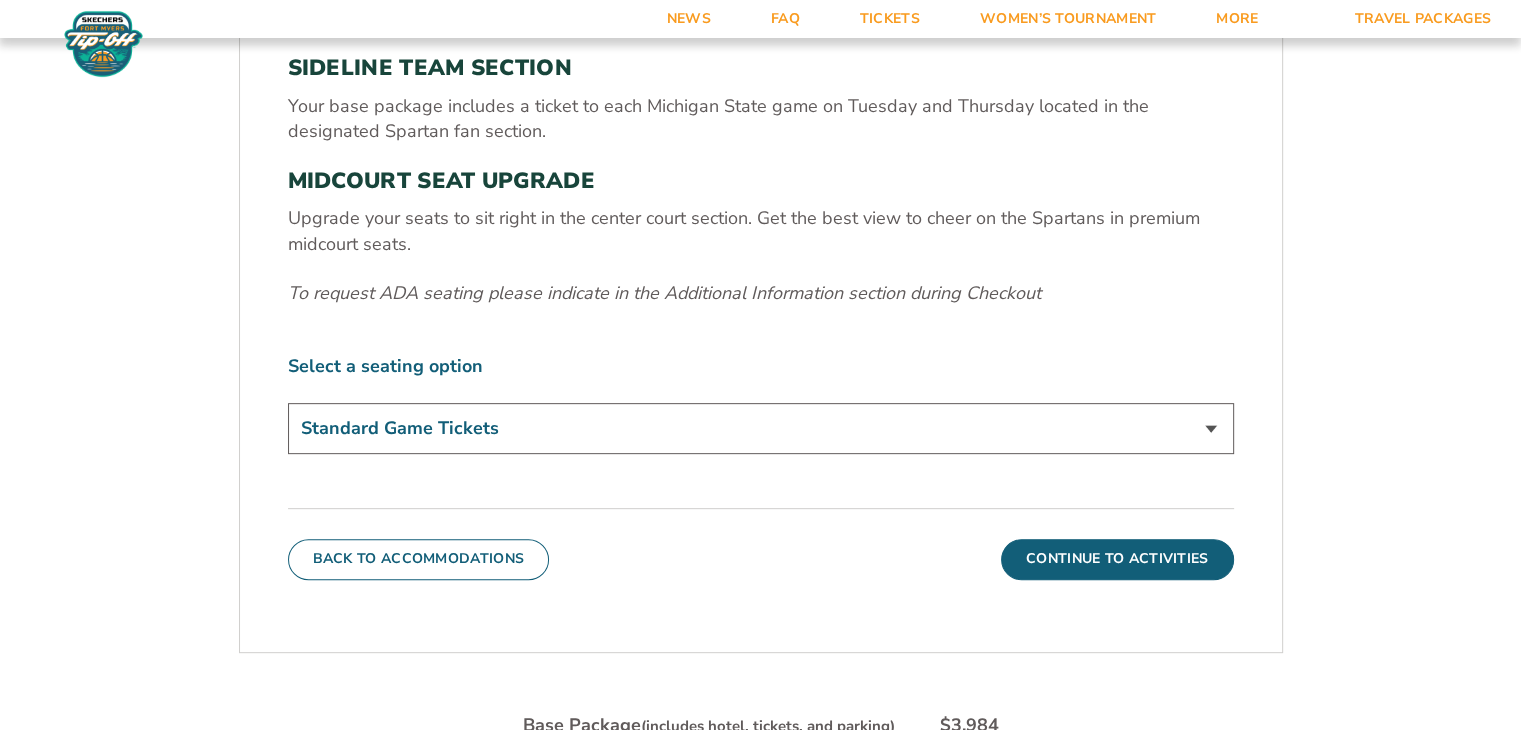 scroll, scrollTop: 732, scrollLeft: 0, axis: vertical 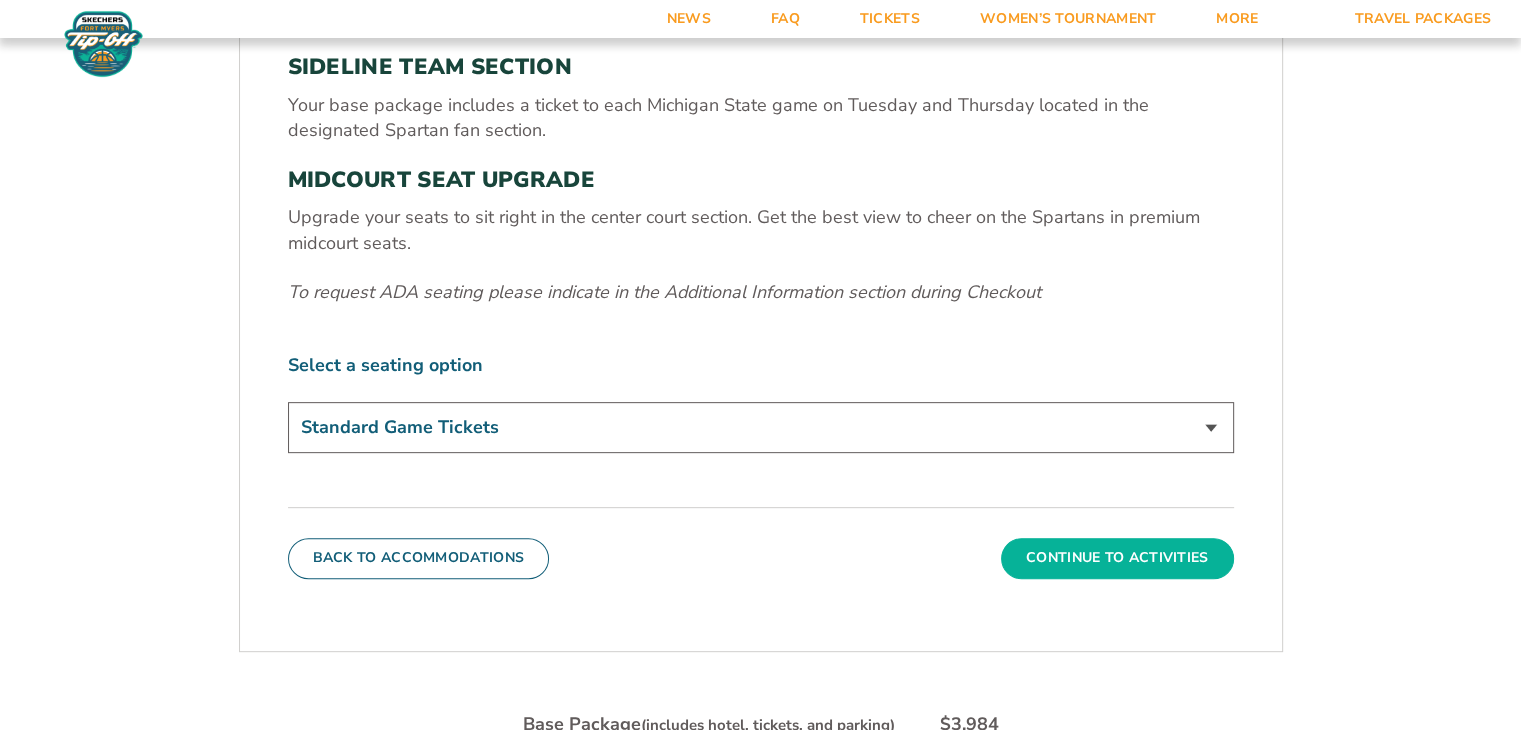 click on "Continue To Activities" at bounding box center (1117, 558) 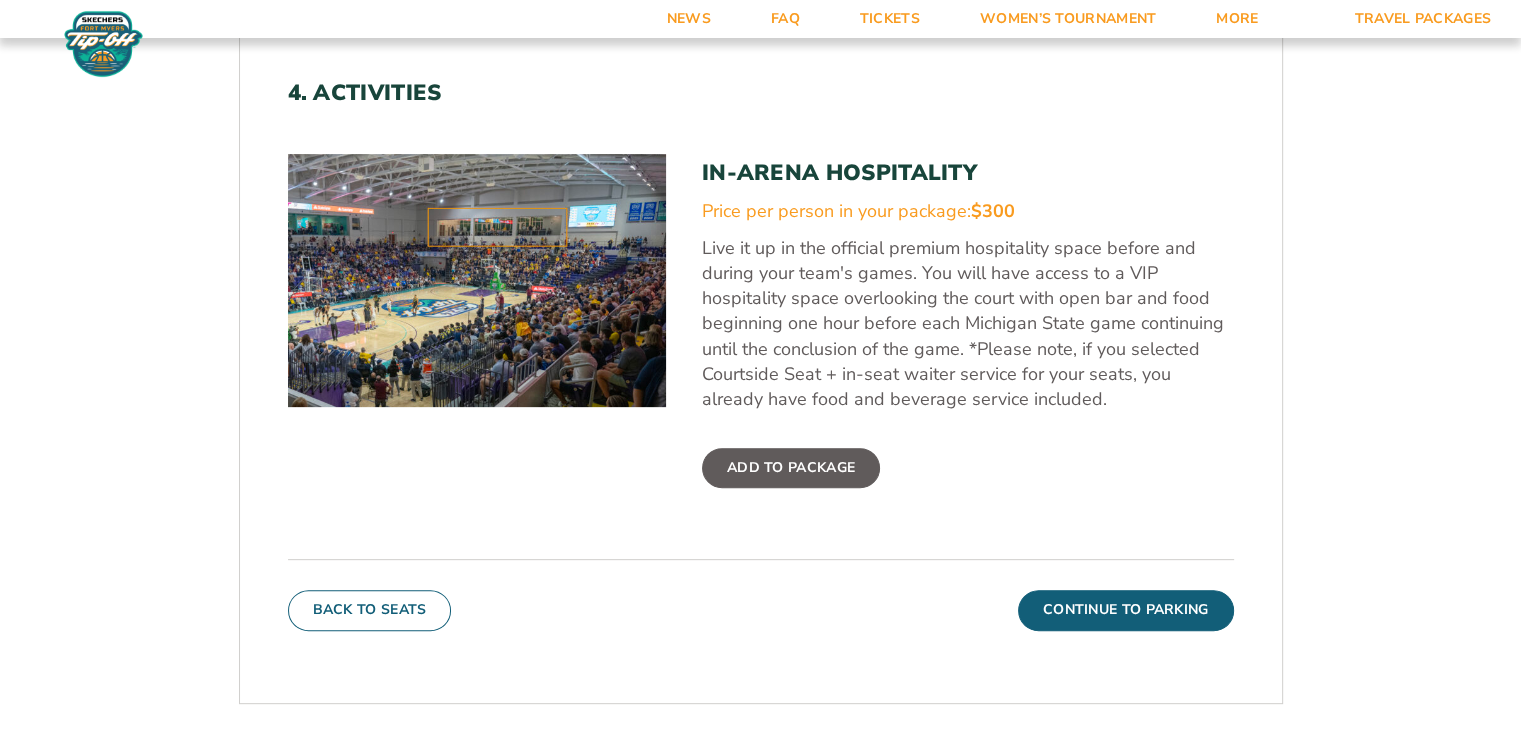 scroll, scrollTop: 645, scrollLeft: 0, axis: vertical 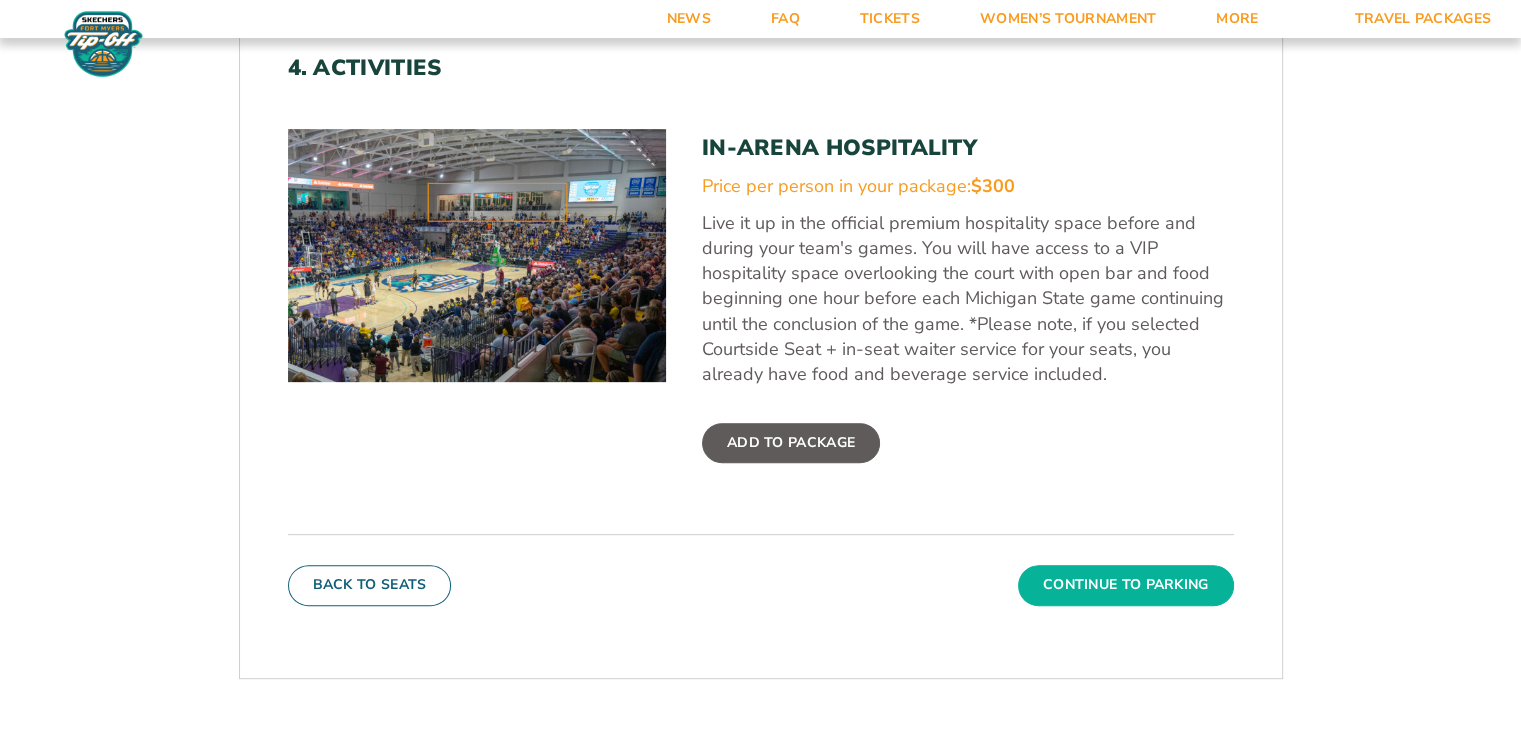 click on "Continue To Parking" at bounding box center [1126, 585] 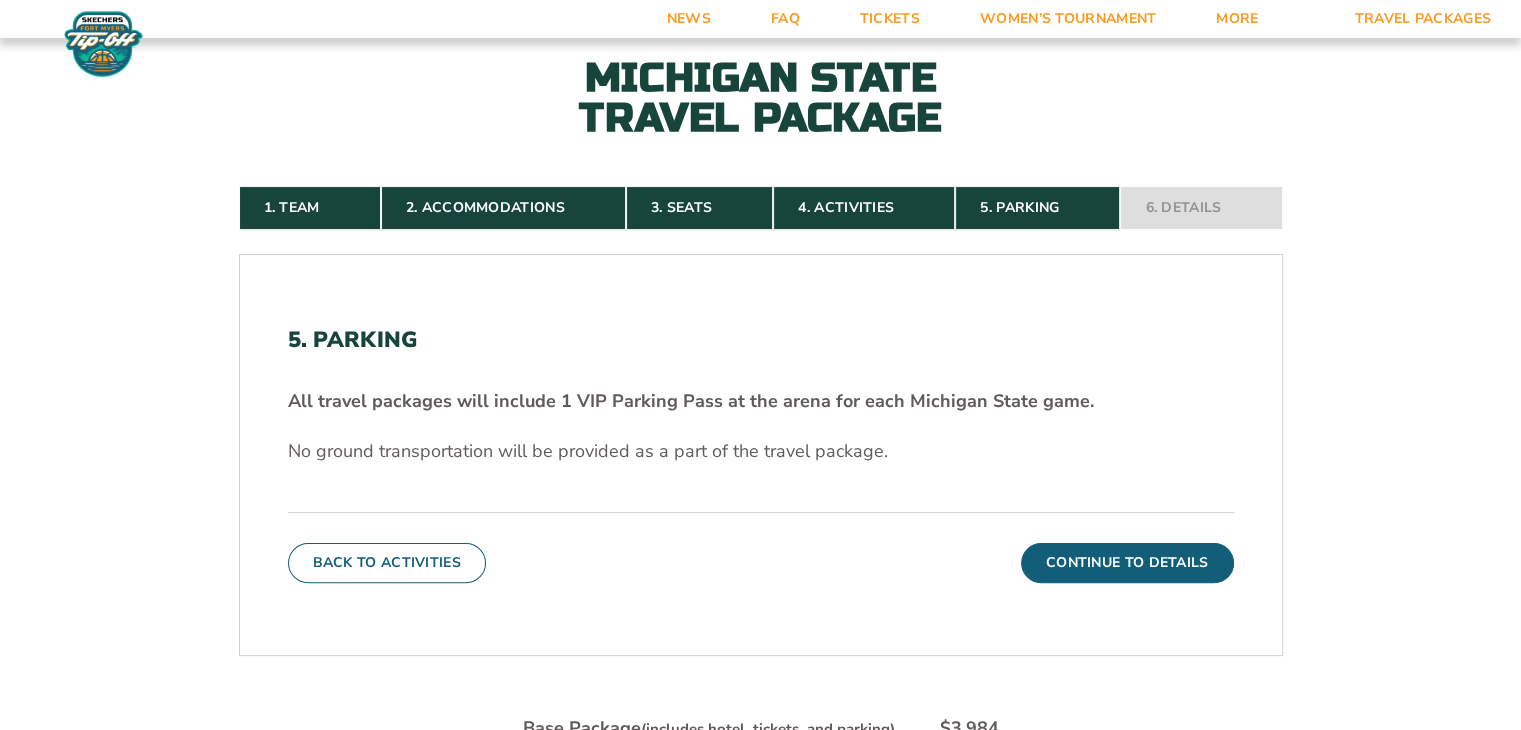 scroll, scrollTop: 396, scrollLeft: 0, axis: vertical 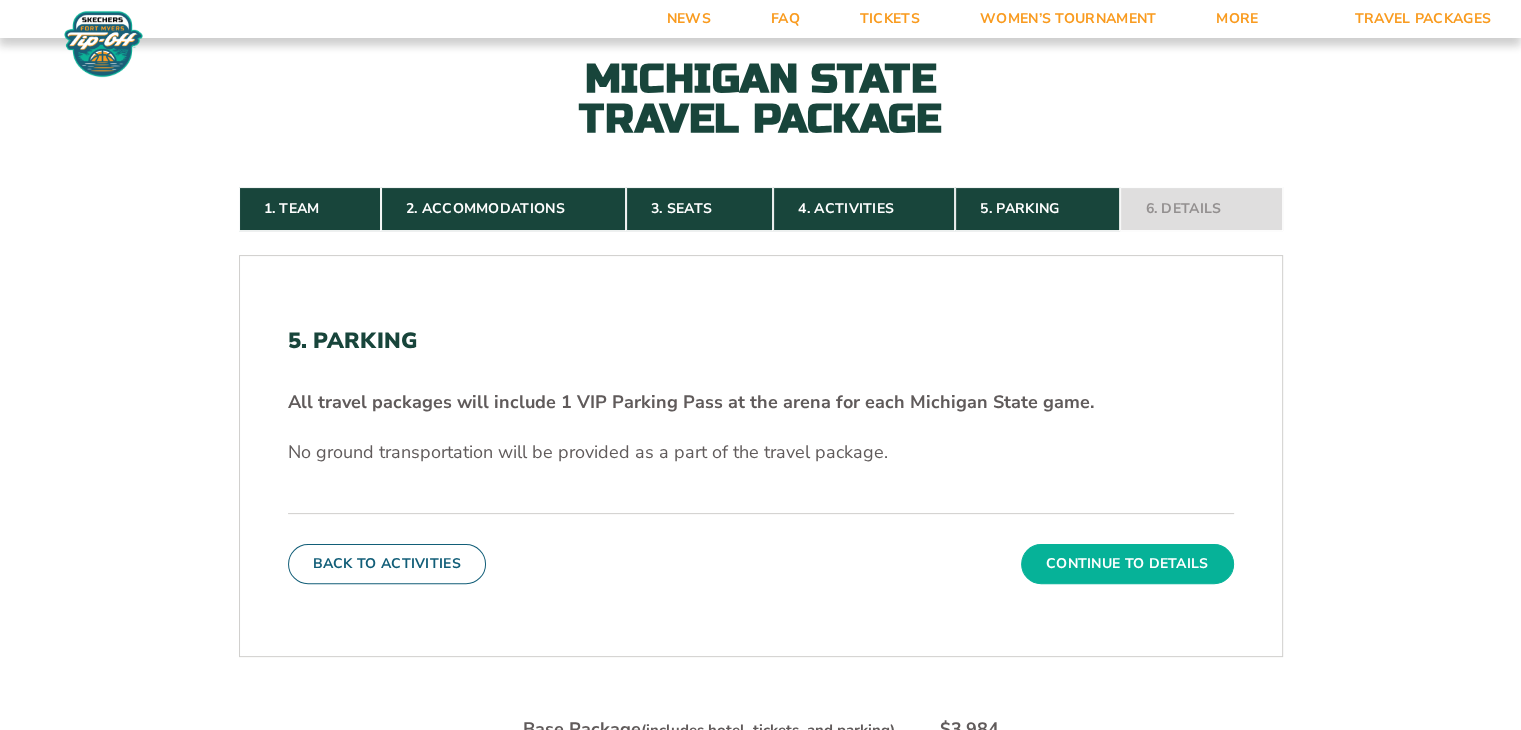 click on "Continue To Details" at bounding box center (1127, 564) 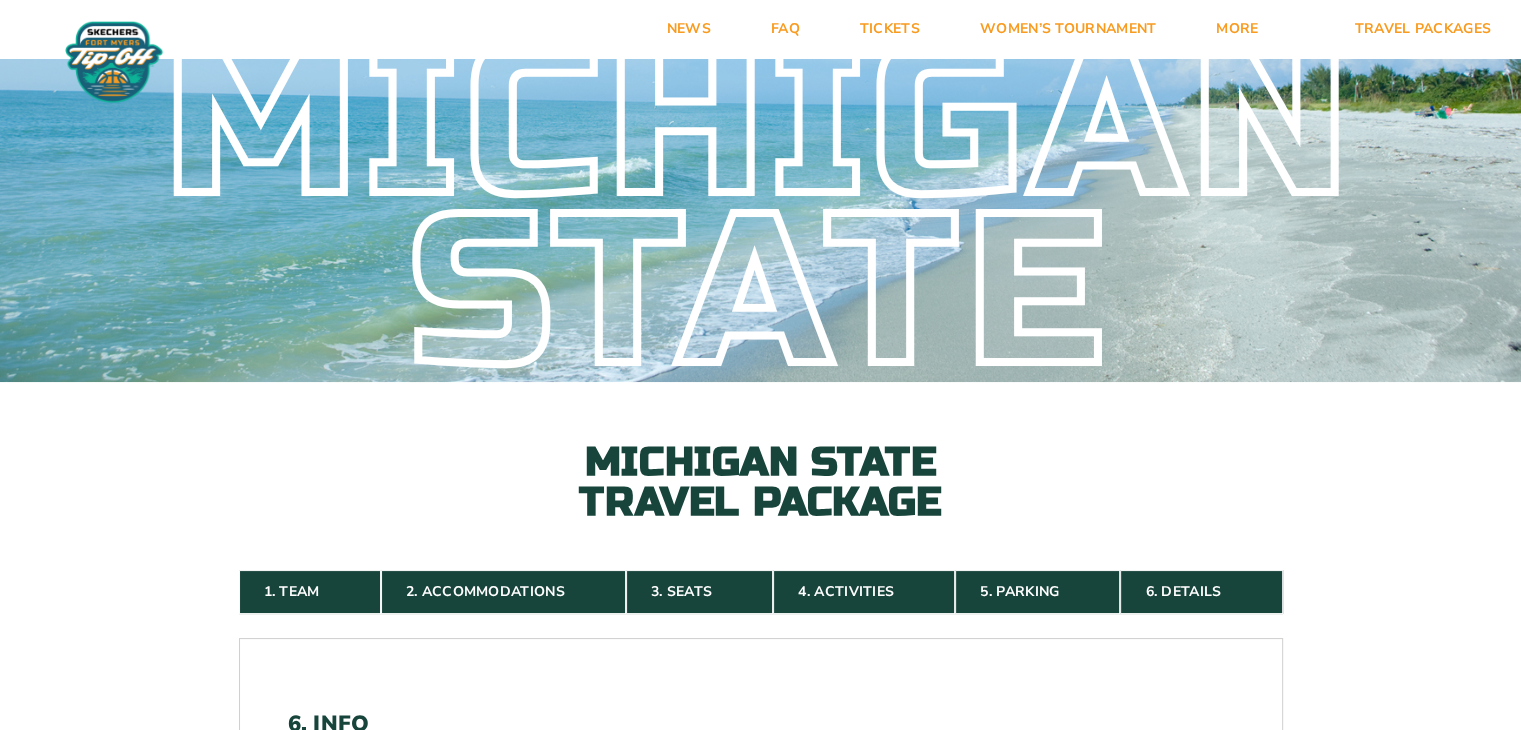 scroll, scrollTop: 0, scrollLeft: 0, axis: both 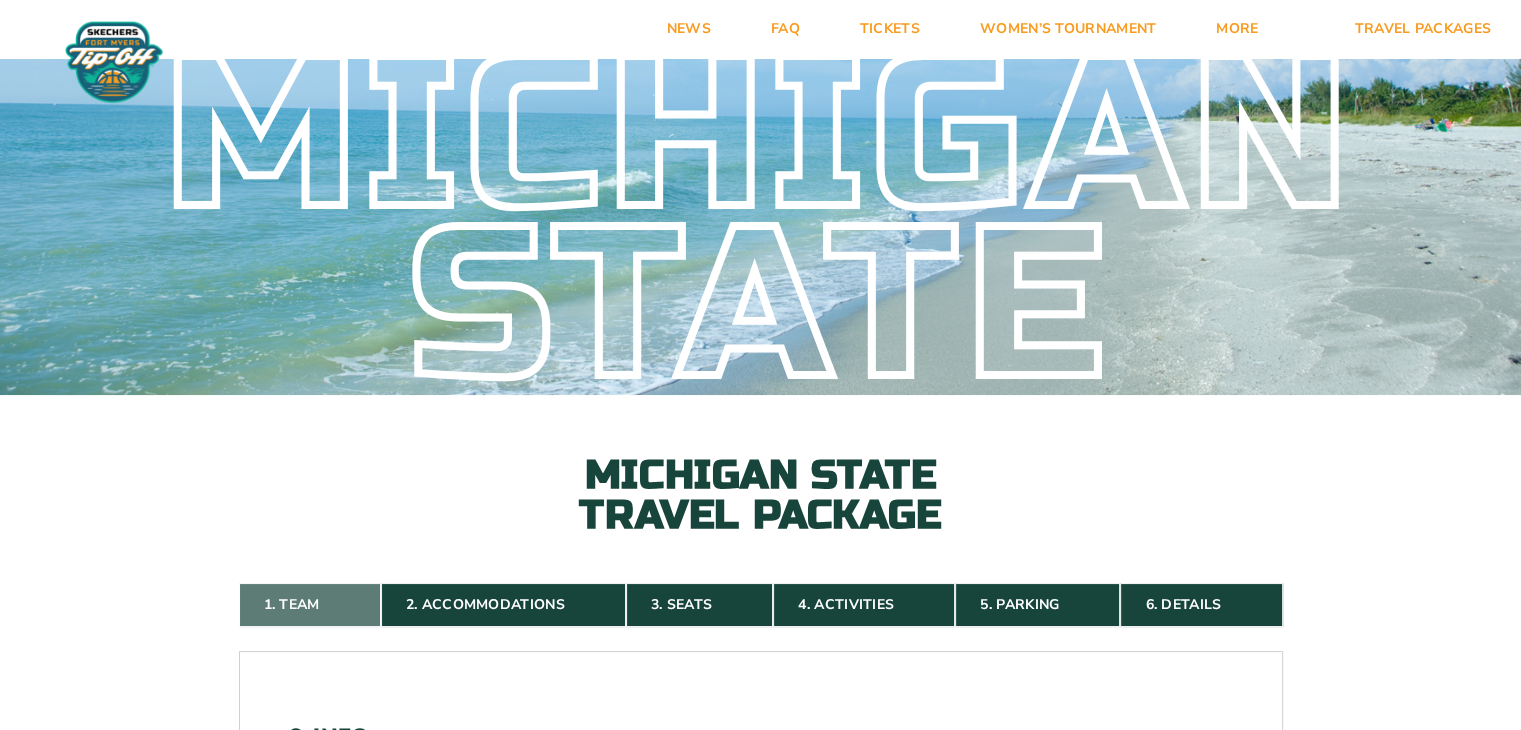 click on "1. Team" at bounding box center (310, 605) 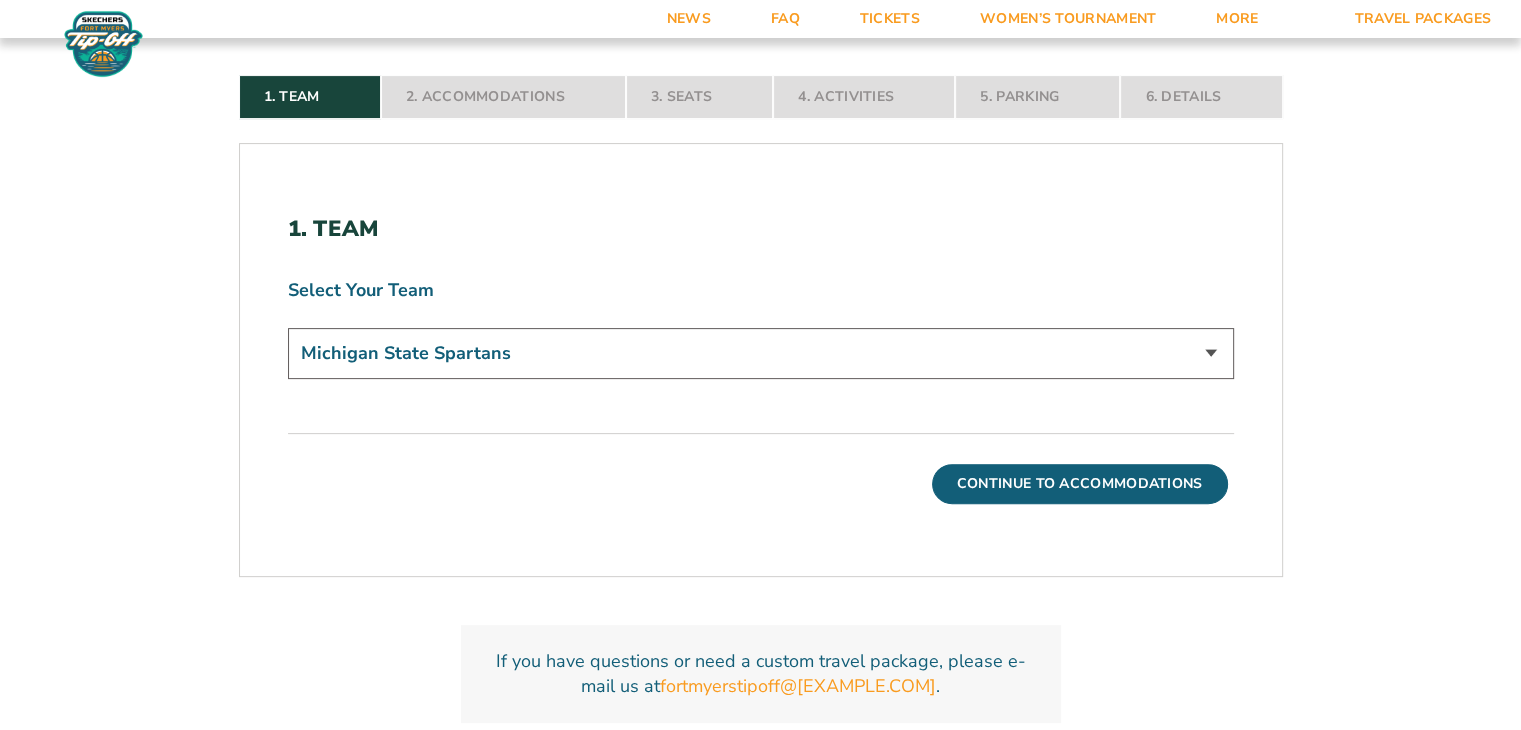 scroll, scrollTop: 507, scrollLeft: 0, axis: vertical 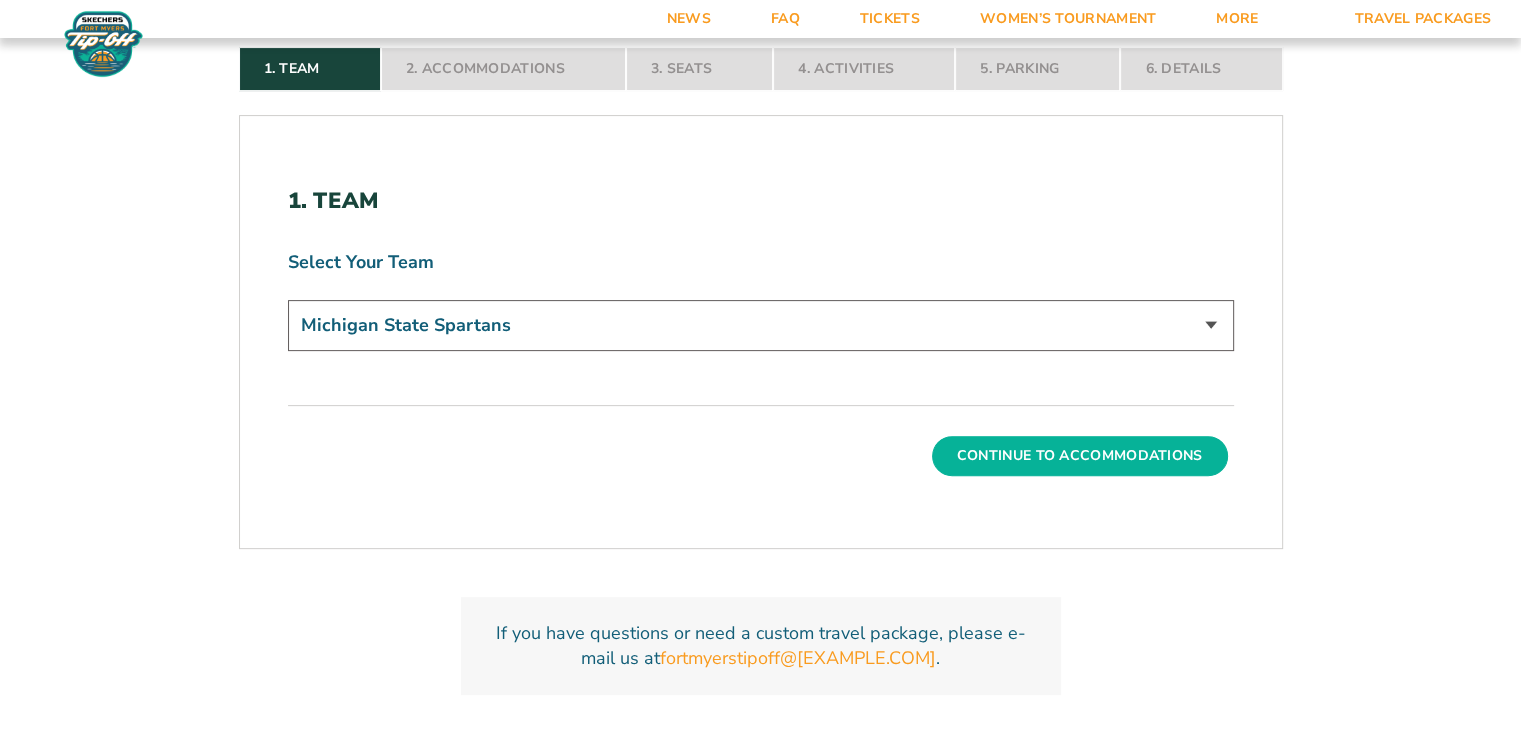 click on "Continue To Accommodations" at bounding box center [1080, 456] 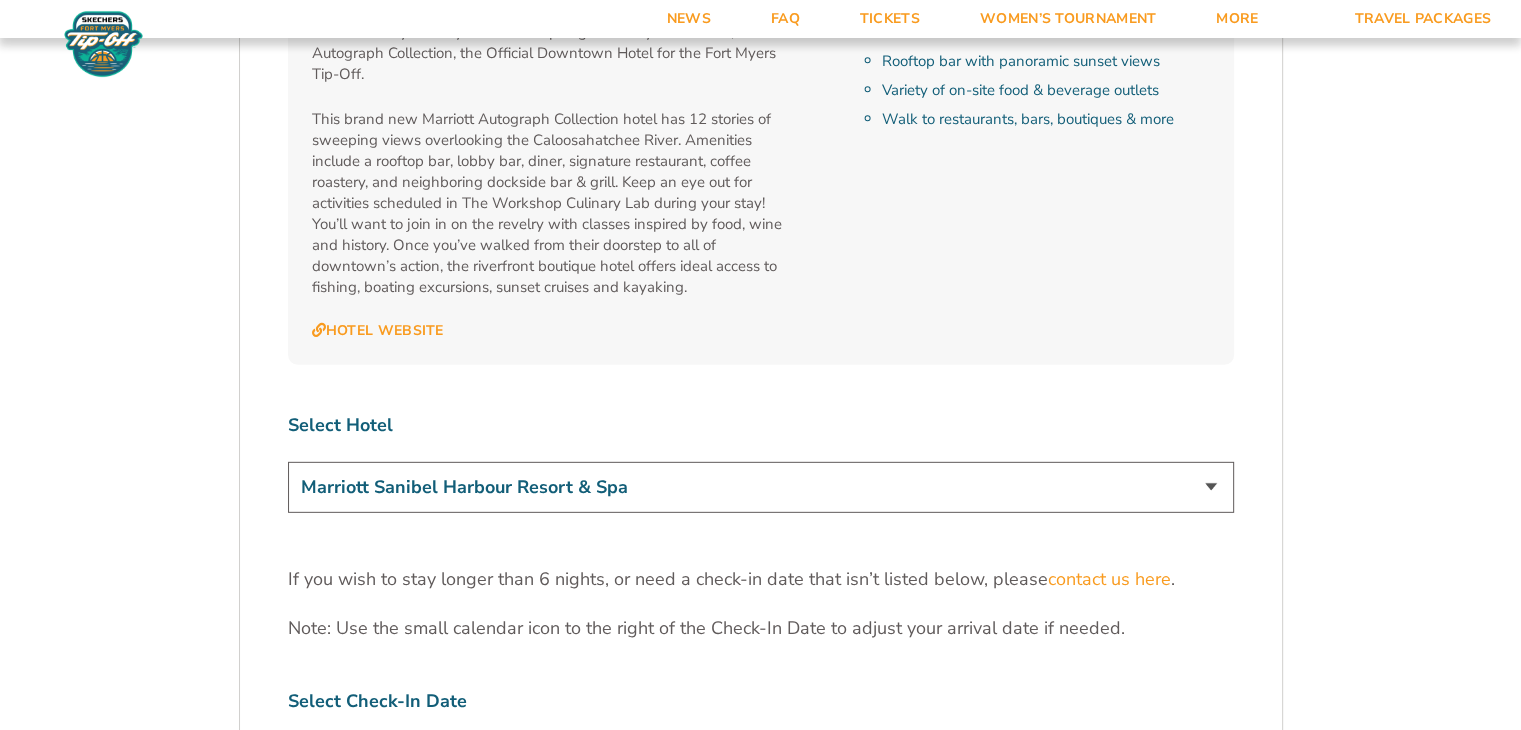 scroll, scrollTop: 5848, scrollLeft: 0, axis: vertical 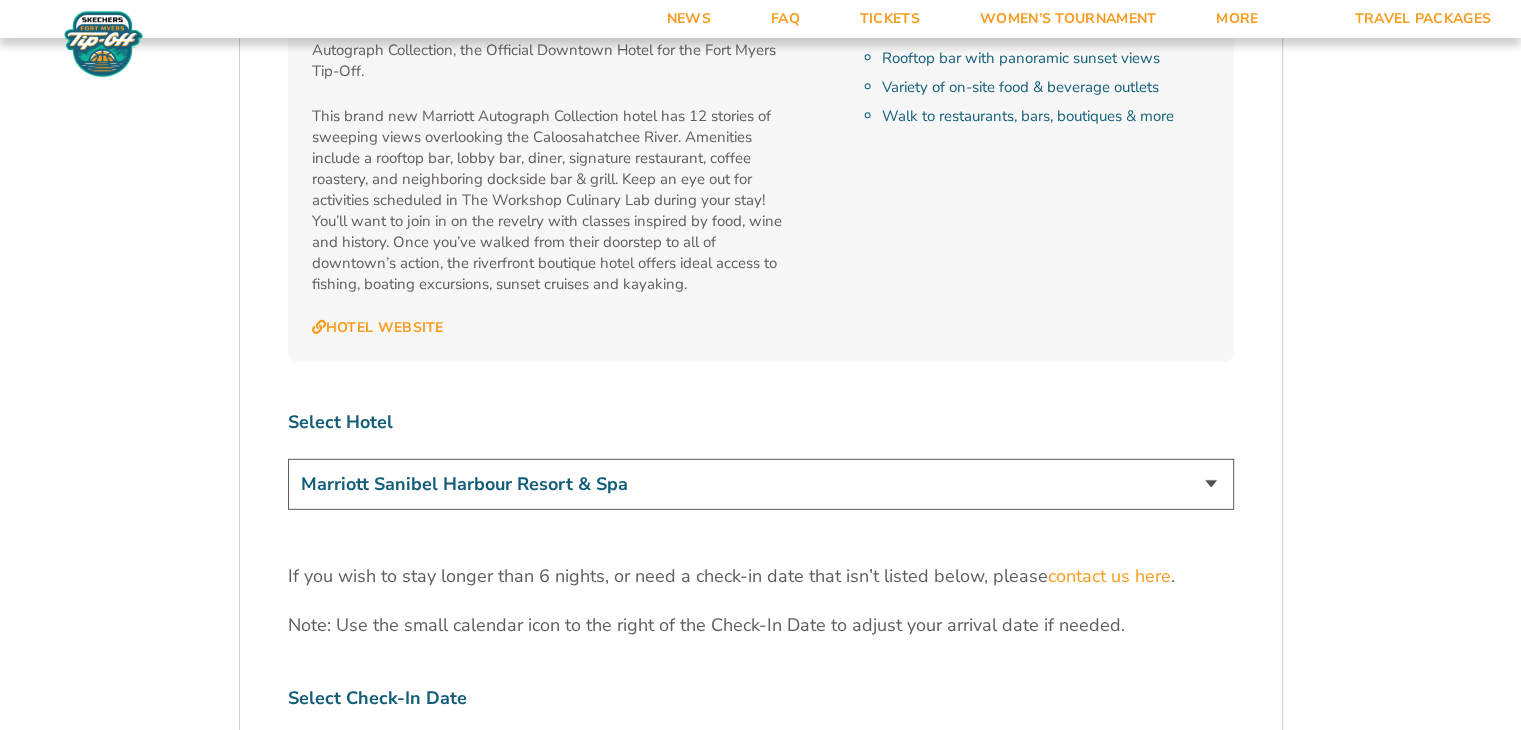 click on "Marriott Sanibel Harbour Resort & Spa Margaritaville Beach Resort Pink Shell Beach Resort & Marina Luminary Hotel & Co., Autograph Collection" at bounding box center (761, 484) 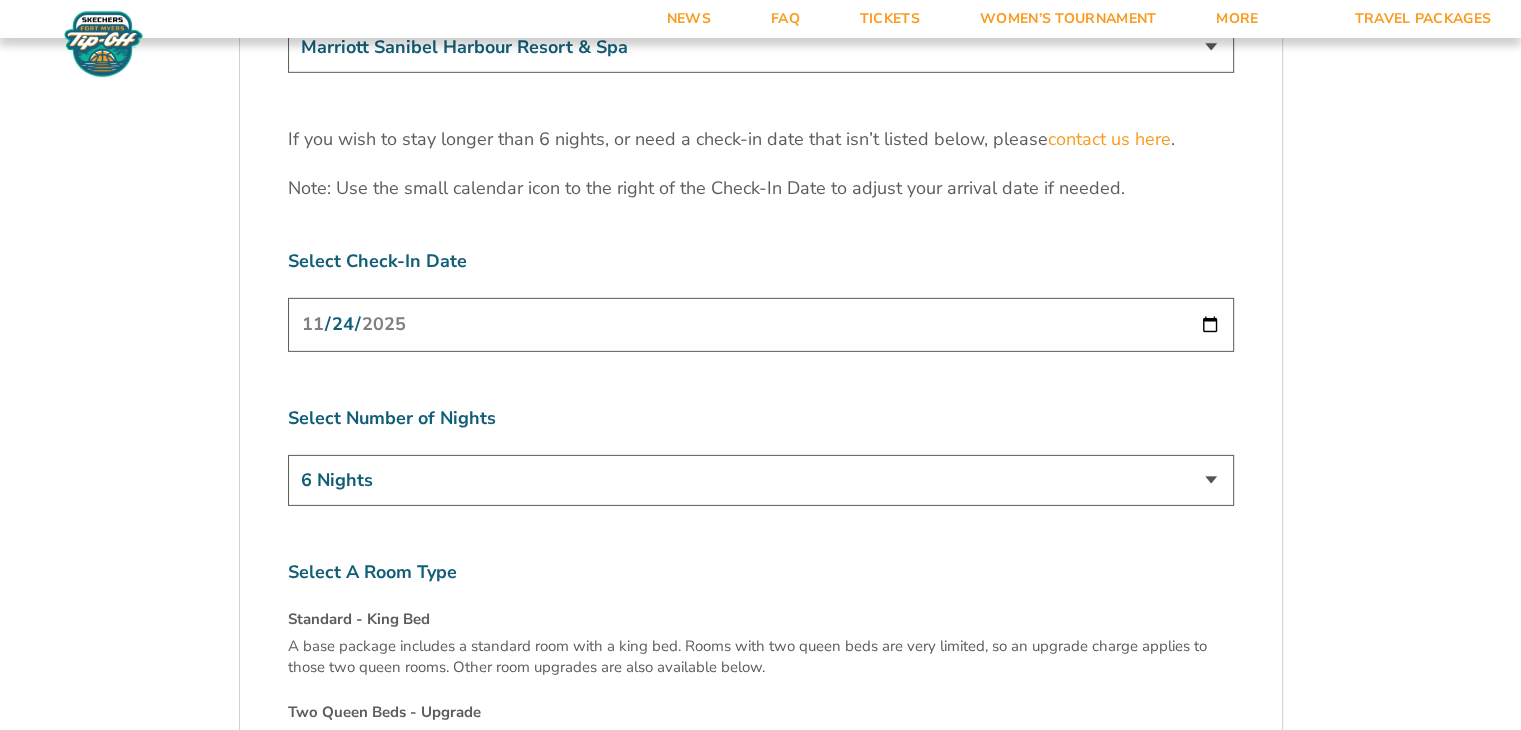 scroll, scrollTop: 6286, scrollLeft: 0, axis: vertical 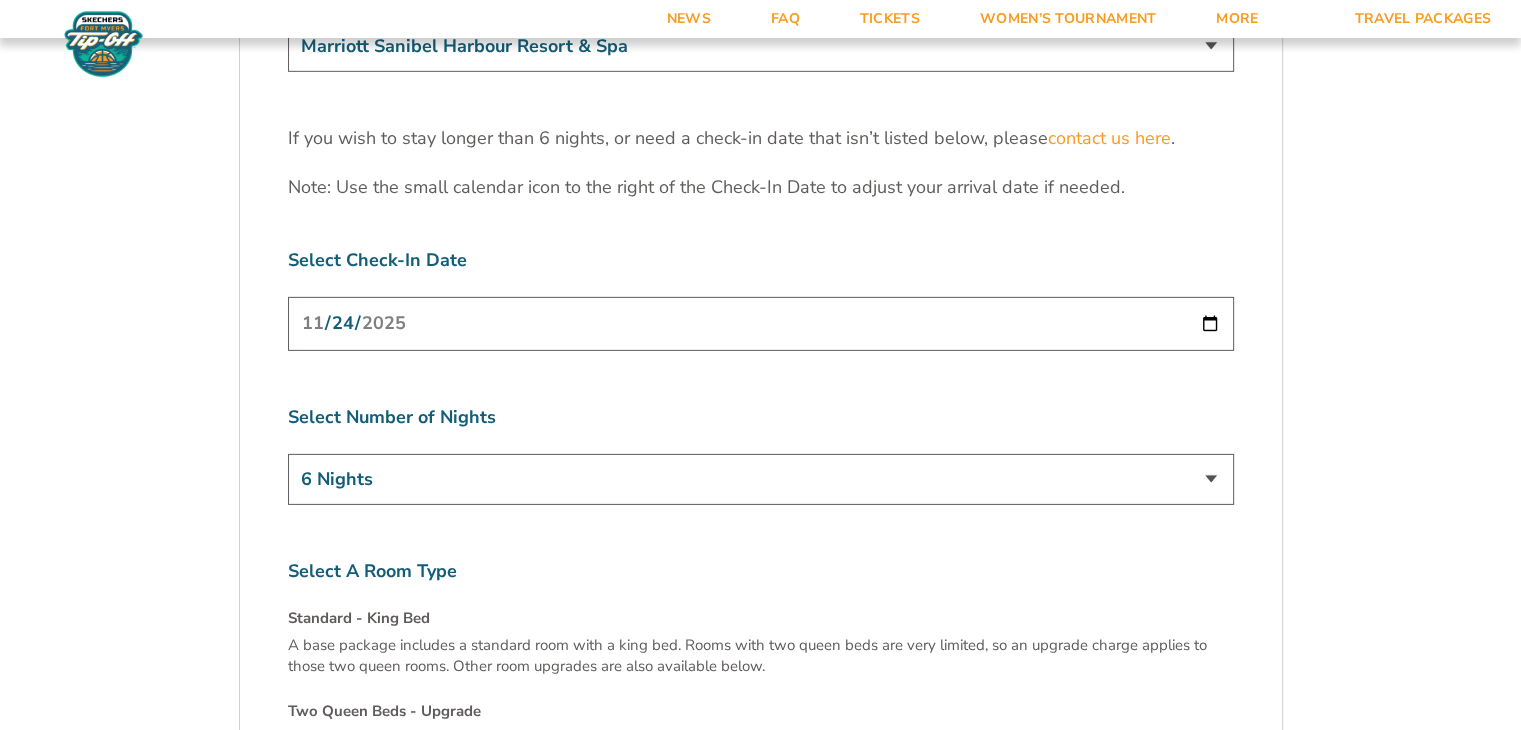 click on "[DATE]" at bounding box center (761, 323) 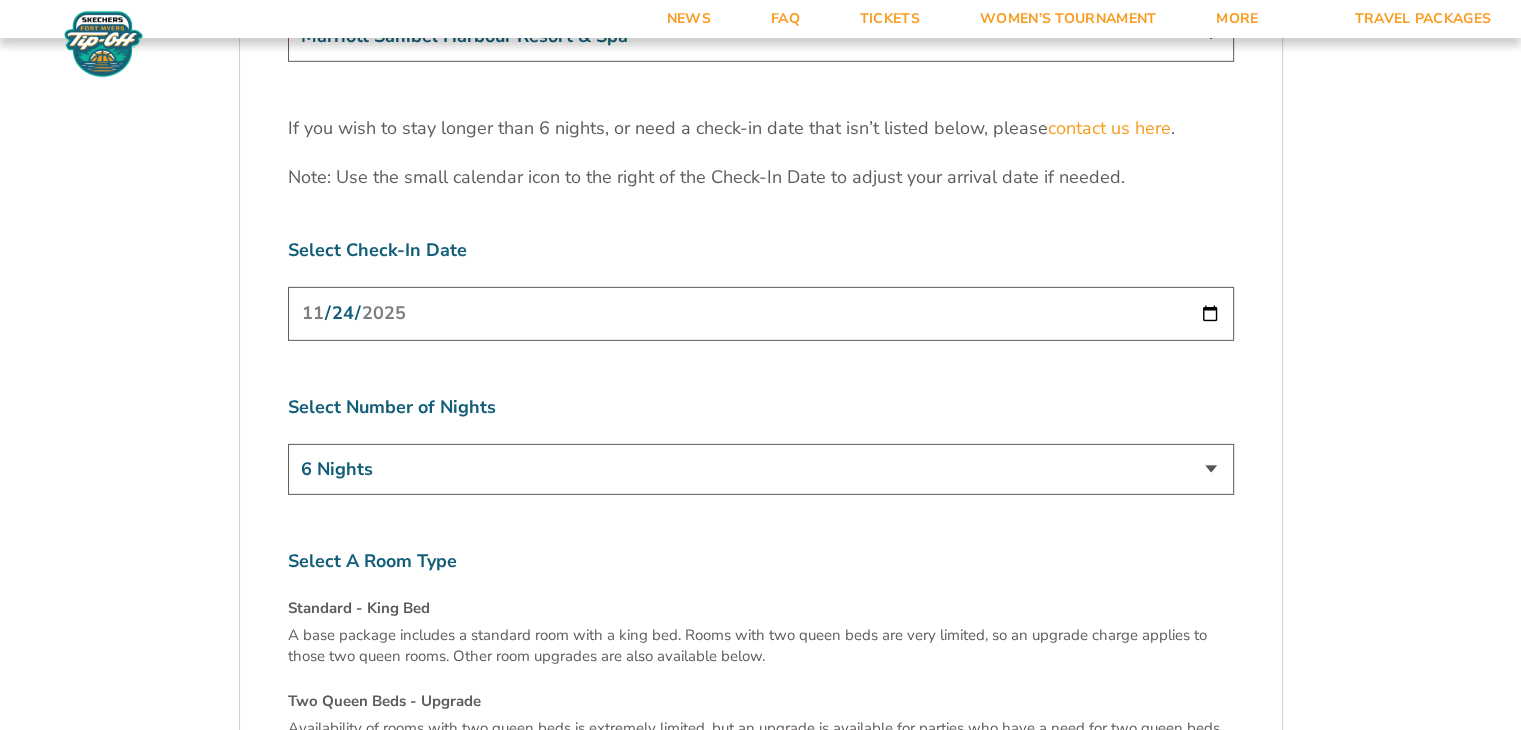 scroll, scrollTop: 6297, scrollLeft: 0, axis: vertical 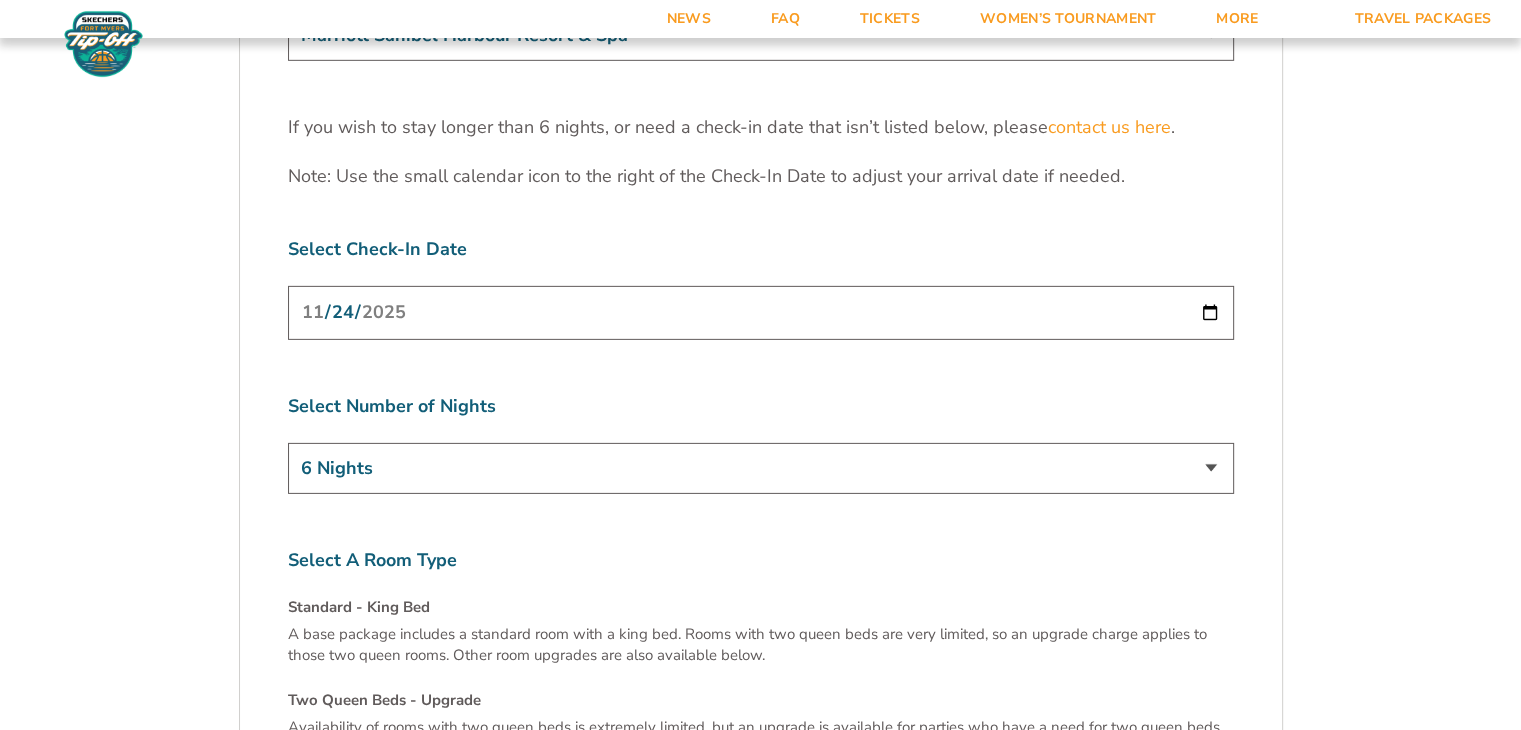 click on "3 Nights
4 Nights
5 Nights
6 Nights" at bounding box center [761, 468] 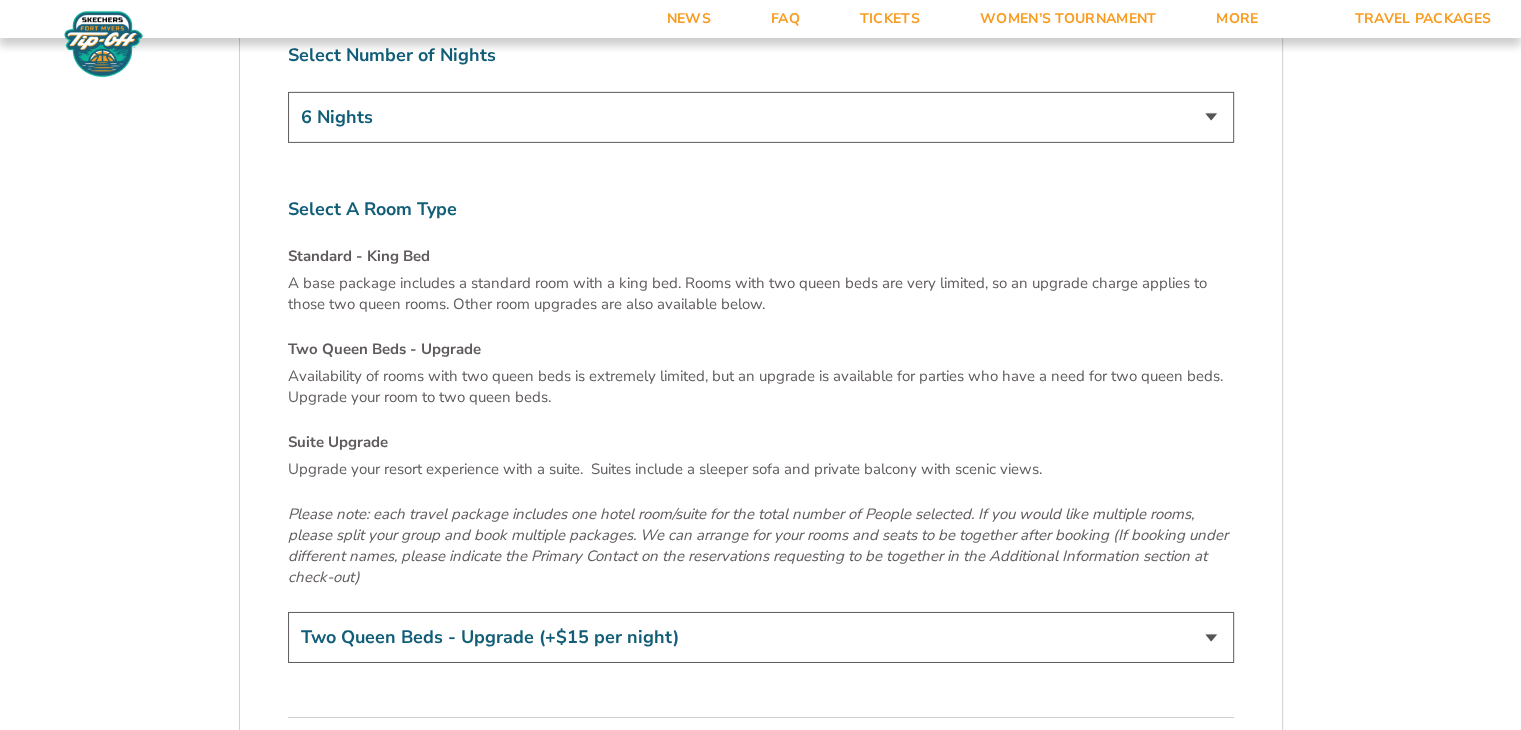 scroll, scrollTop: 6684, scrollLeft: 0, axis: vertical 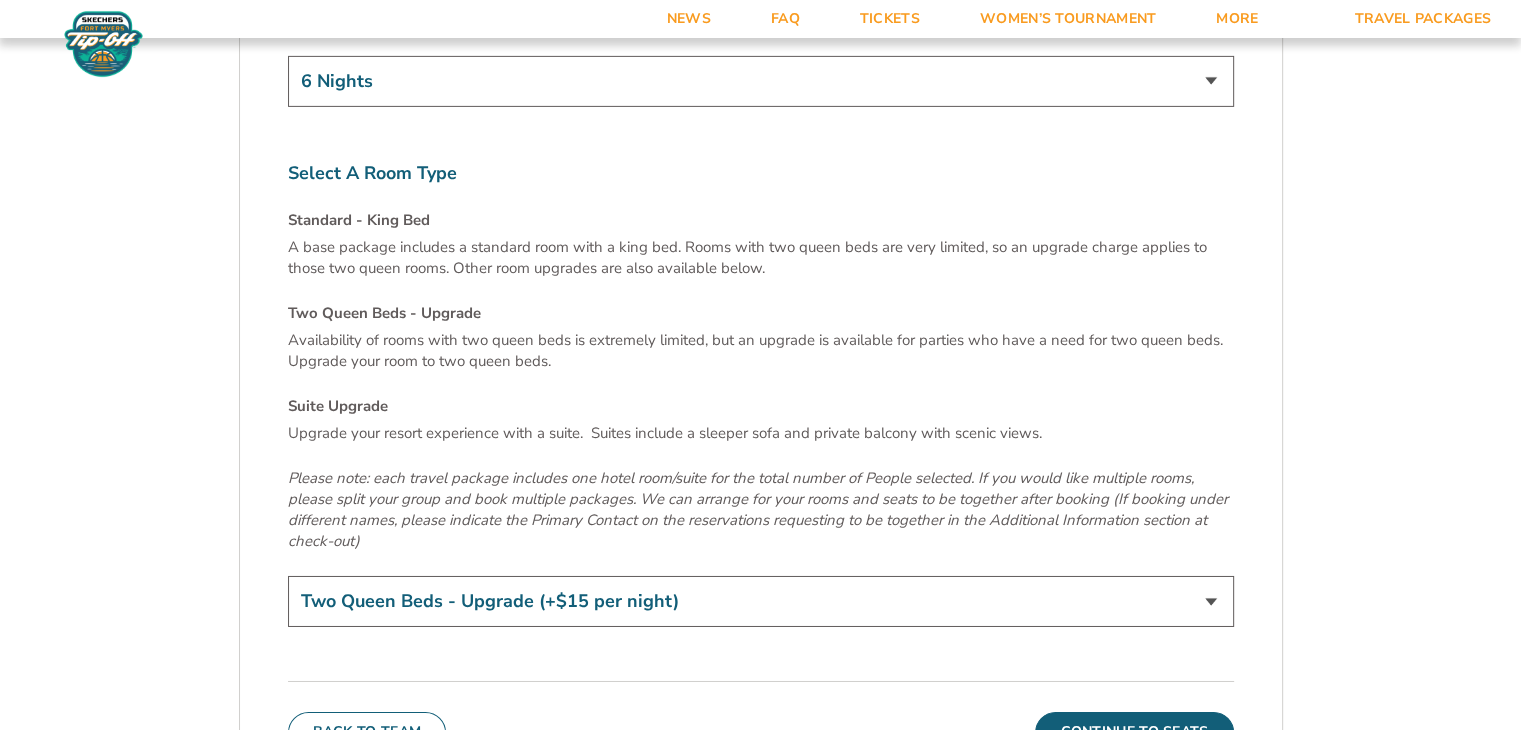 click on "Standard - King Bed Two Queen Beds - Upgrade (+$15 per night) Suite Upgrade (+$175 per night)" at bounding box center [761, 601] 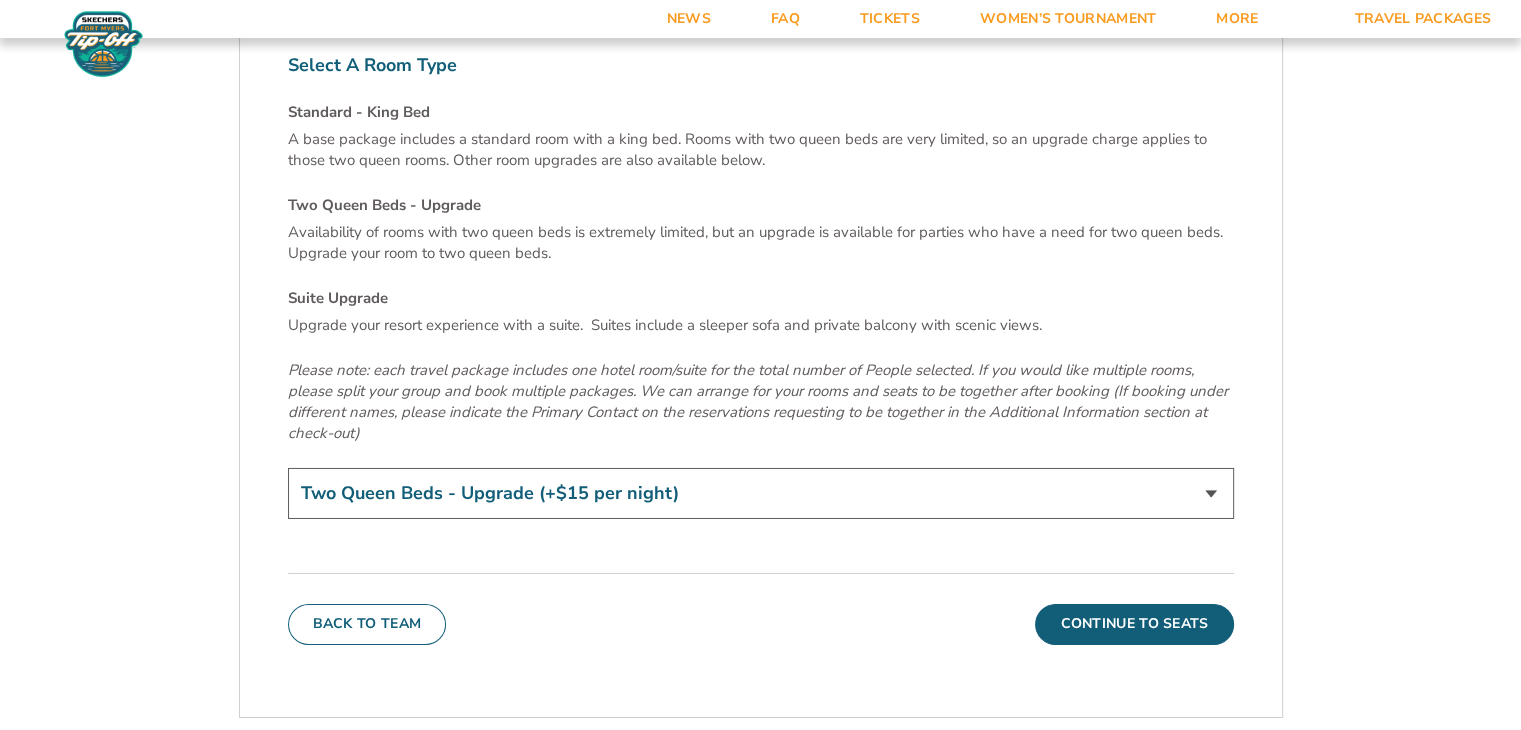 scroll, scrollTop: 6952, scrollLeft: 0, axis: vertical 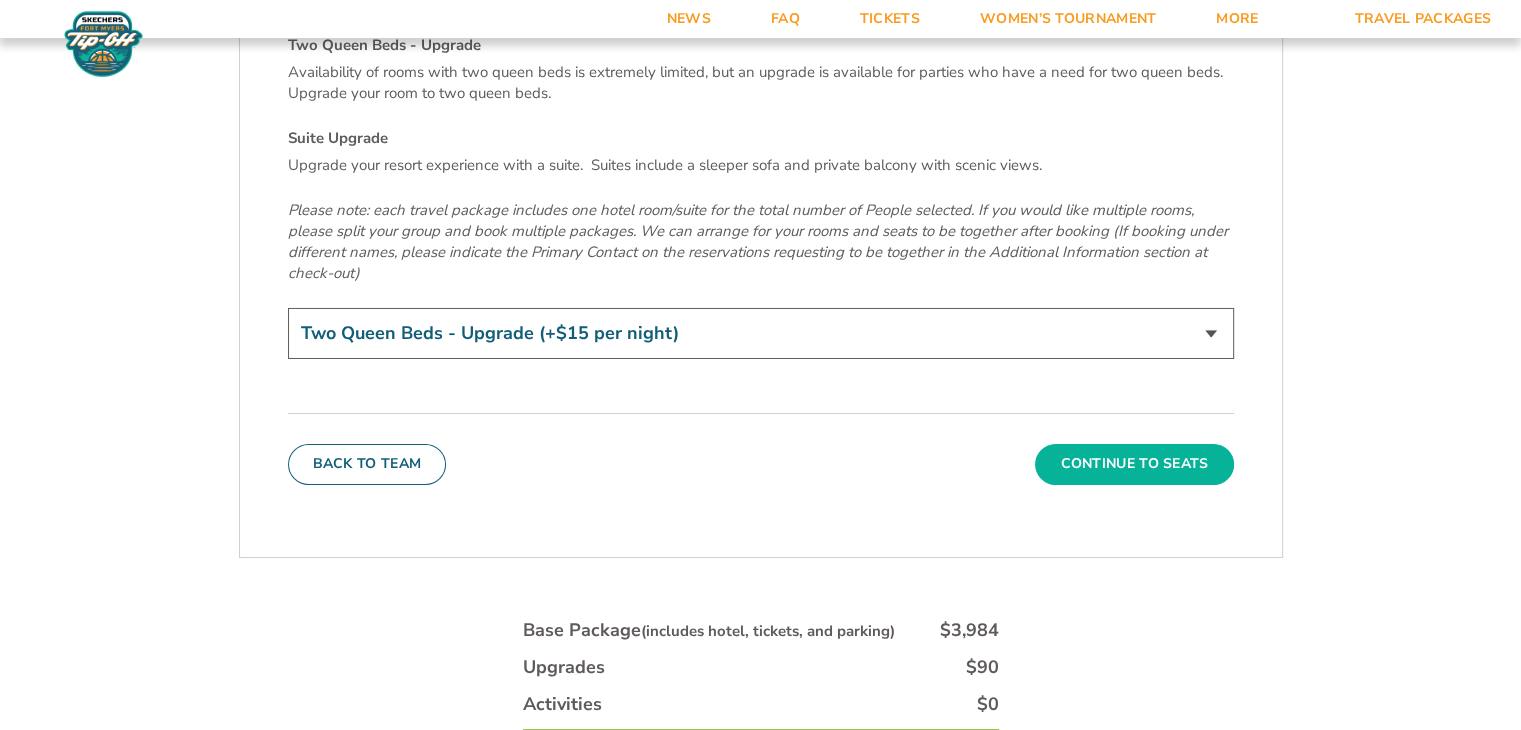click on "Continue To Seats" at bounding box center (1134, 464) 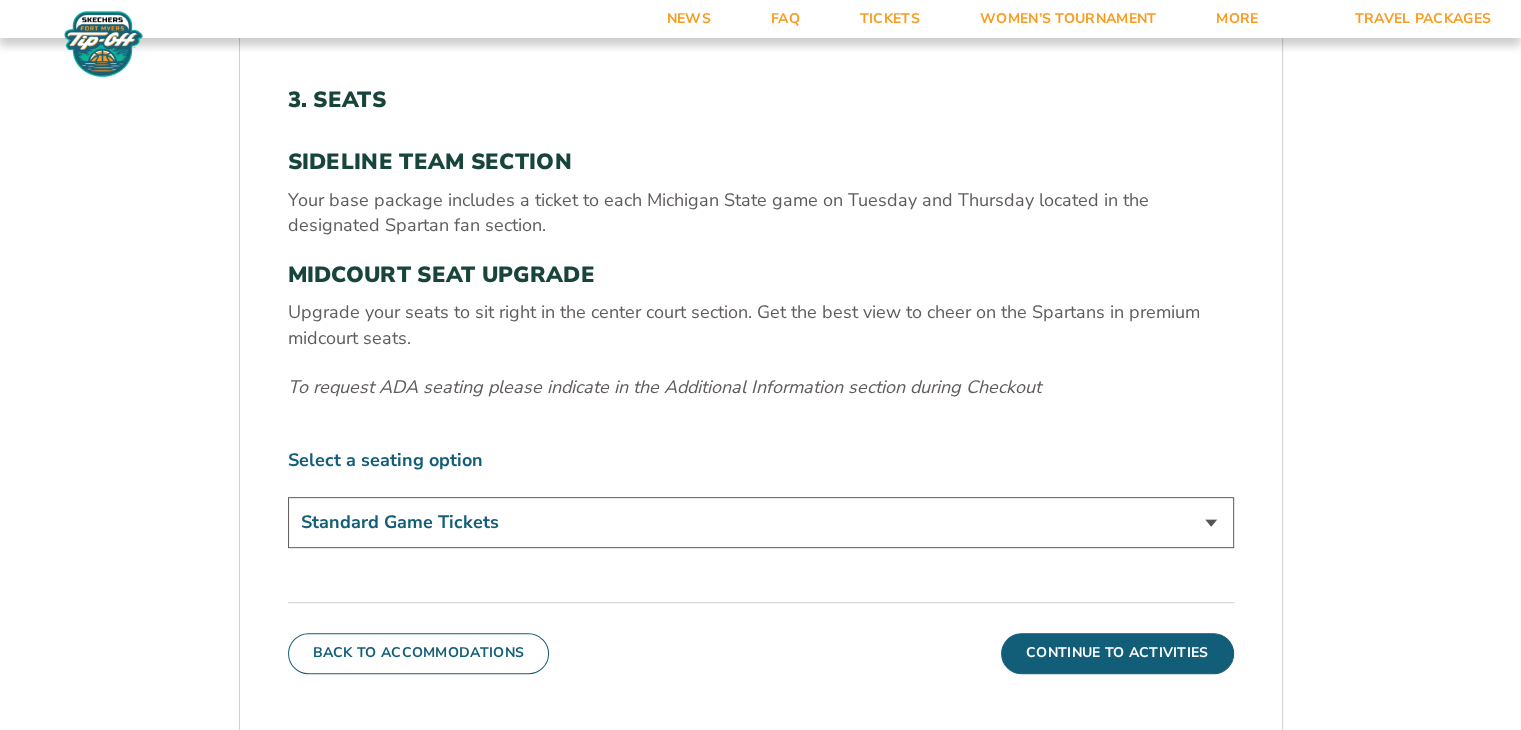 scroll, scrollTop: 638, scrollLeft: 0, axis: vertical 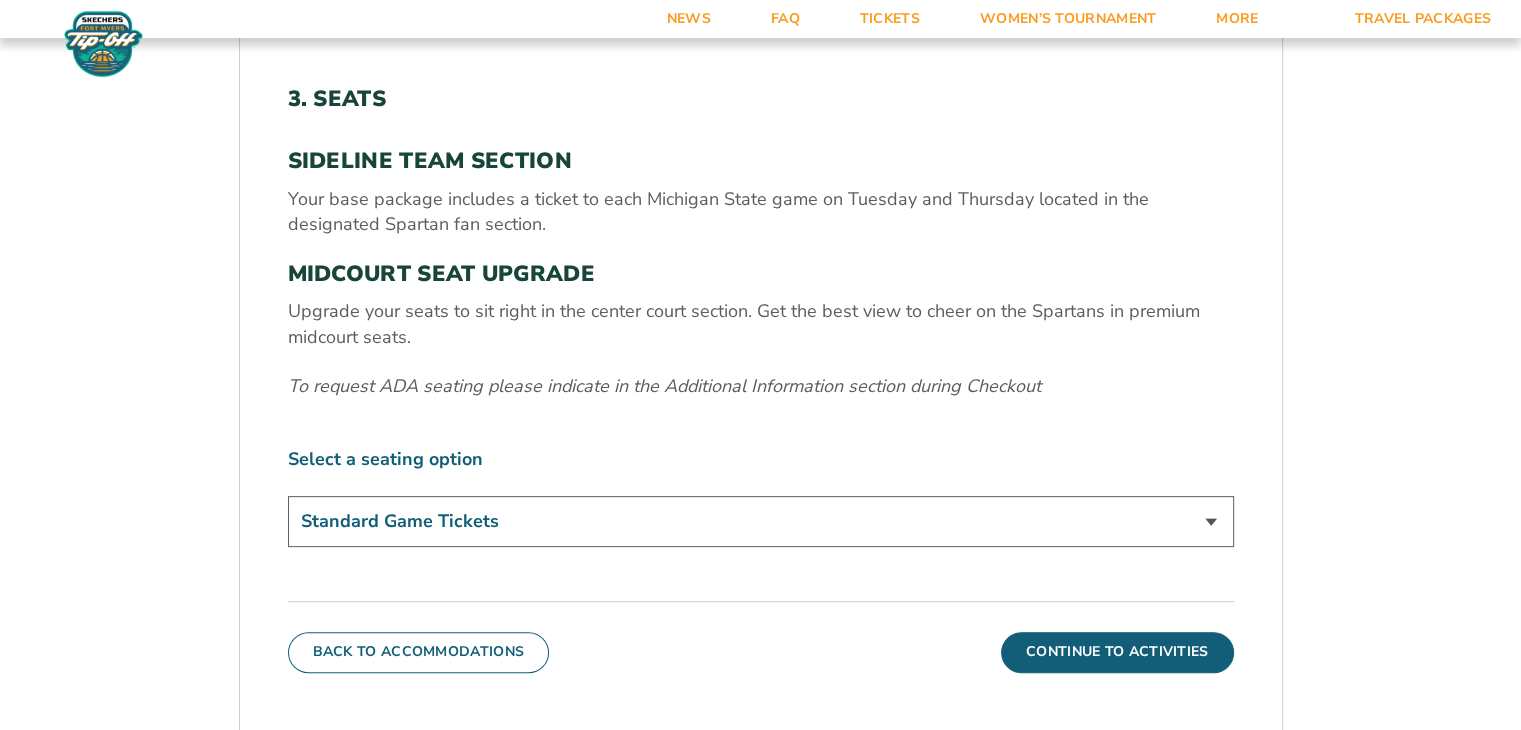 click on "Standard Game Tickets
Midcourt Seat Upgrade (+$140 per person)" at bounding box center [761, 521] 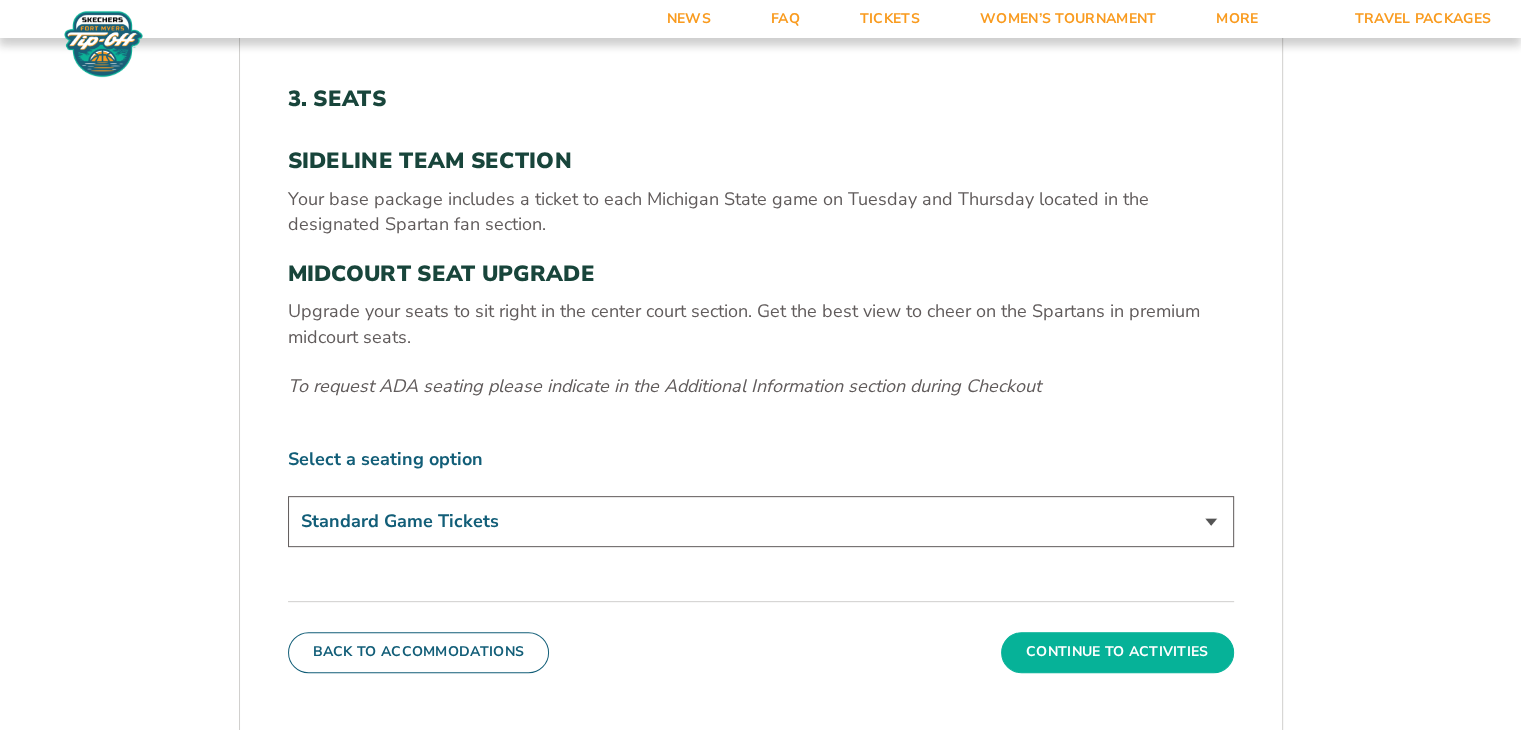click on "Continue To Activities" at bounding box center (1117, 652) 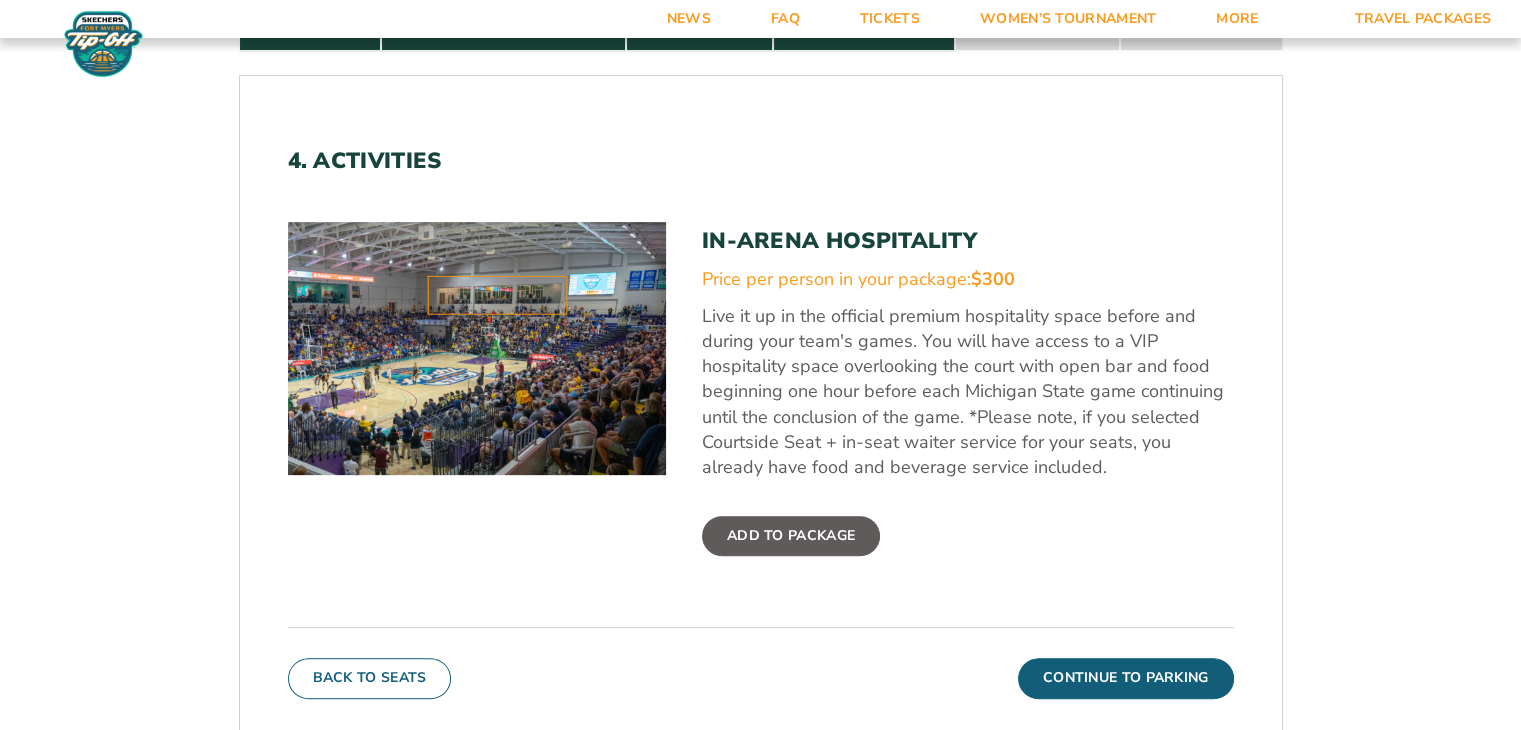 scroll, scrollTop: 576, scrollLeft: 0, axis: vertical 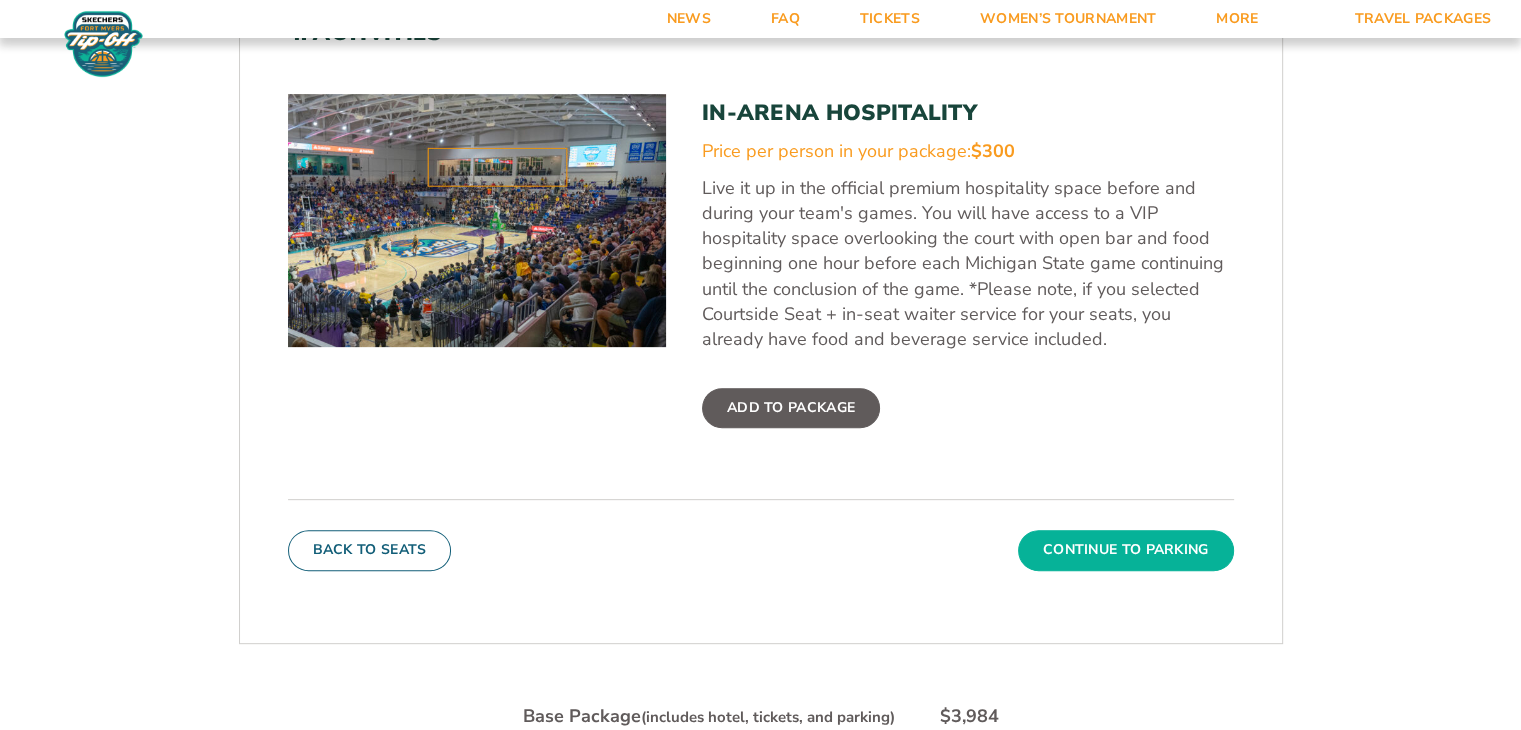 click on "Continue To Parking" at bounding box center (1126, 550) 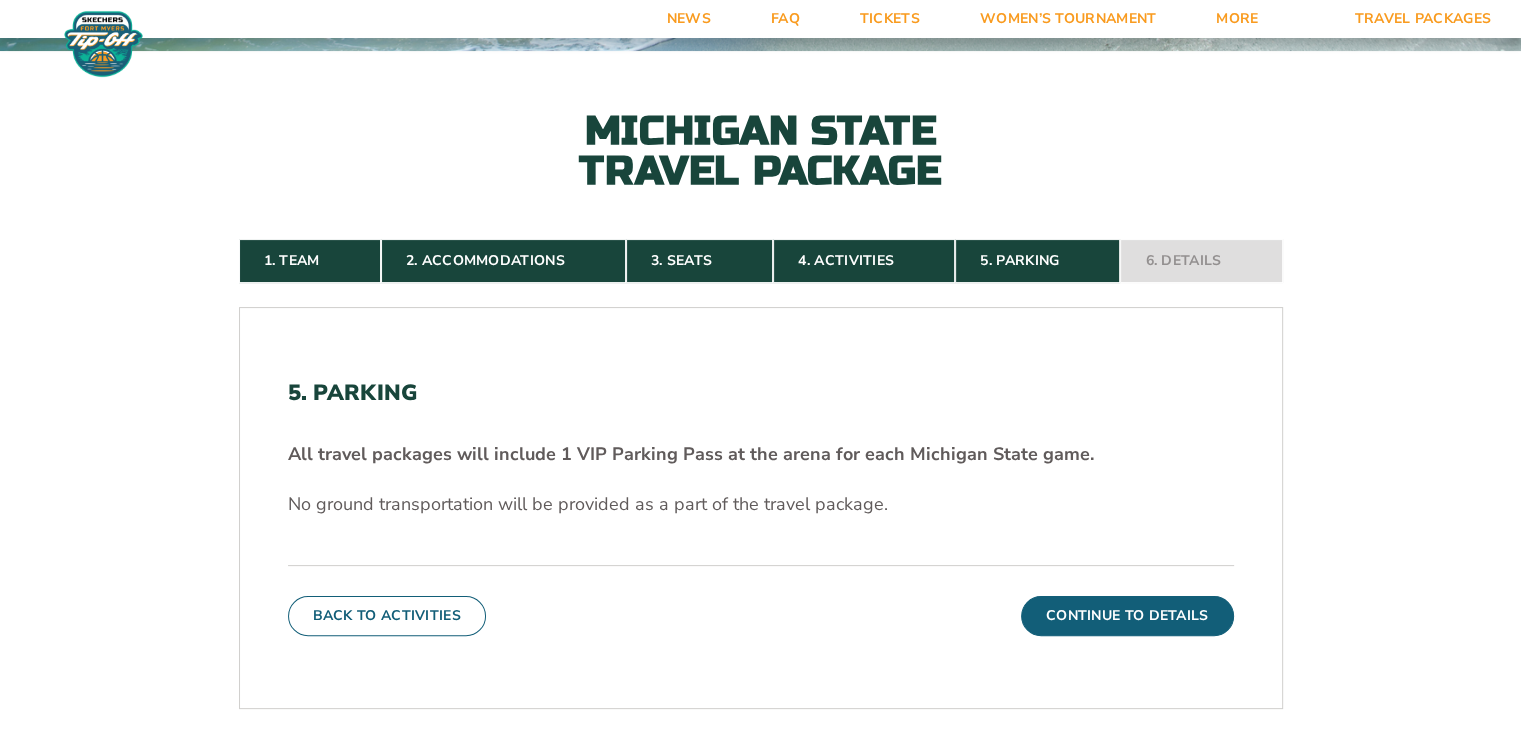scroll, scrollTop: 349, scrollLeft: 0, axis: vertical 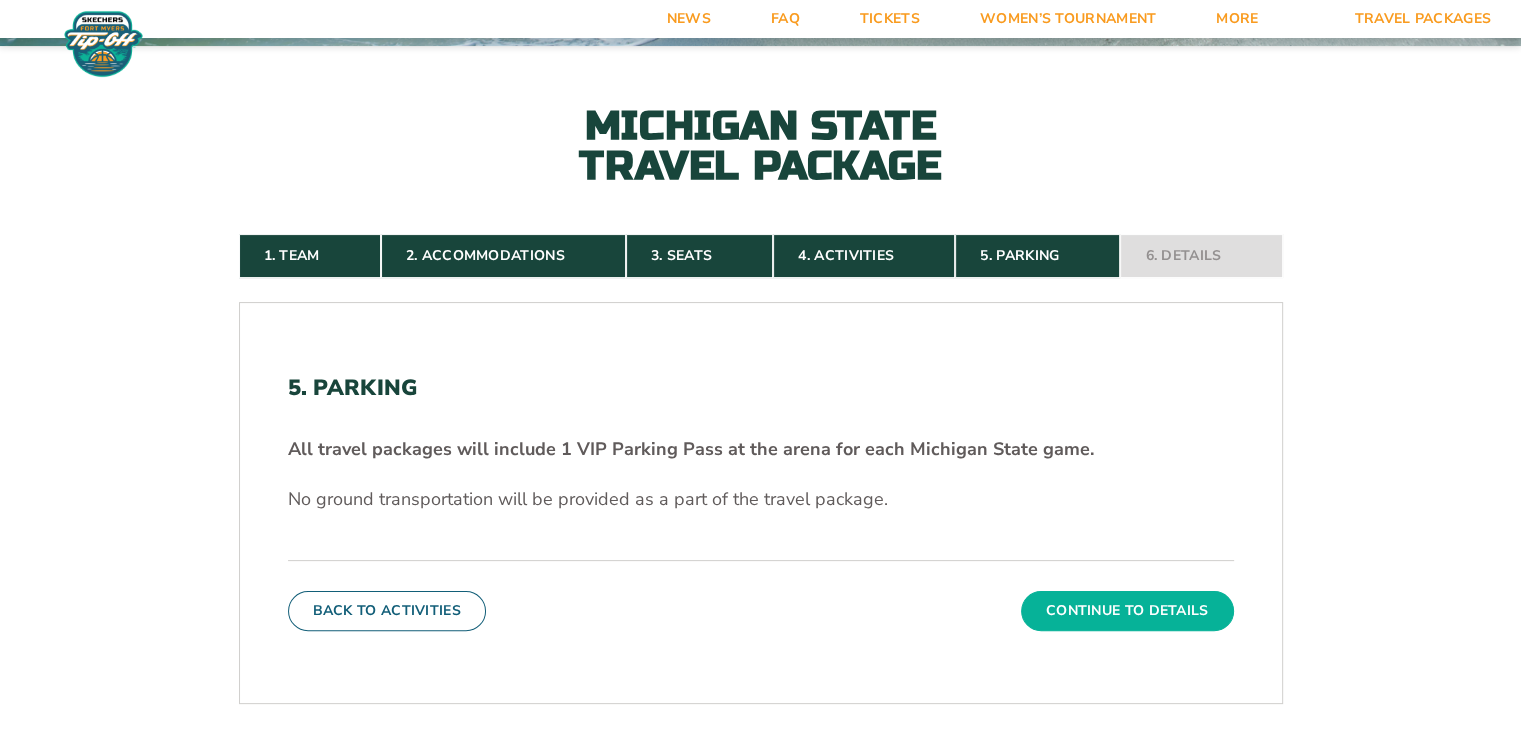 click on "Continue To Details" at bounding box center [1127, 611] 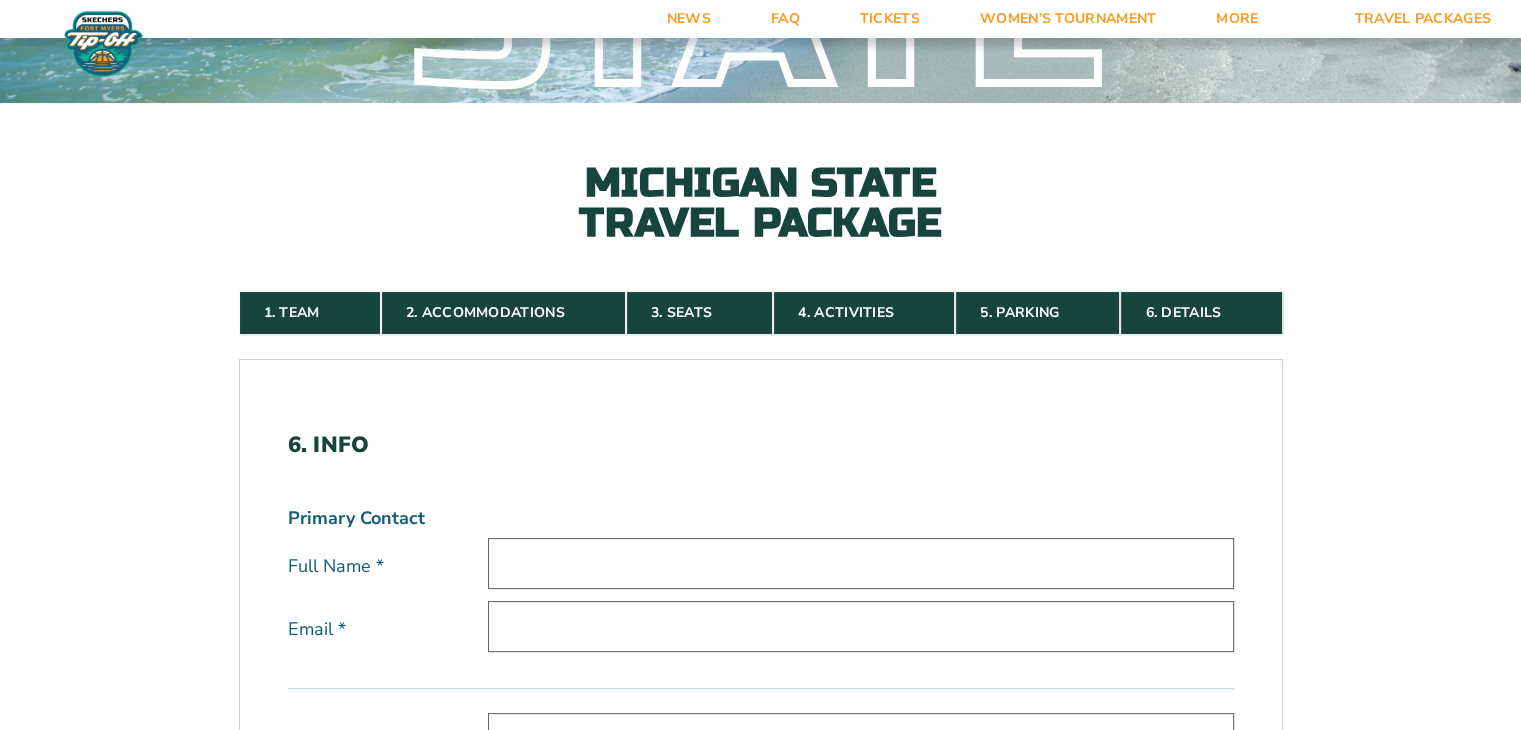 scroll, scrollTop: 298, scrollLeft: 0, axis: vertical 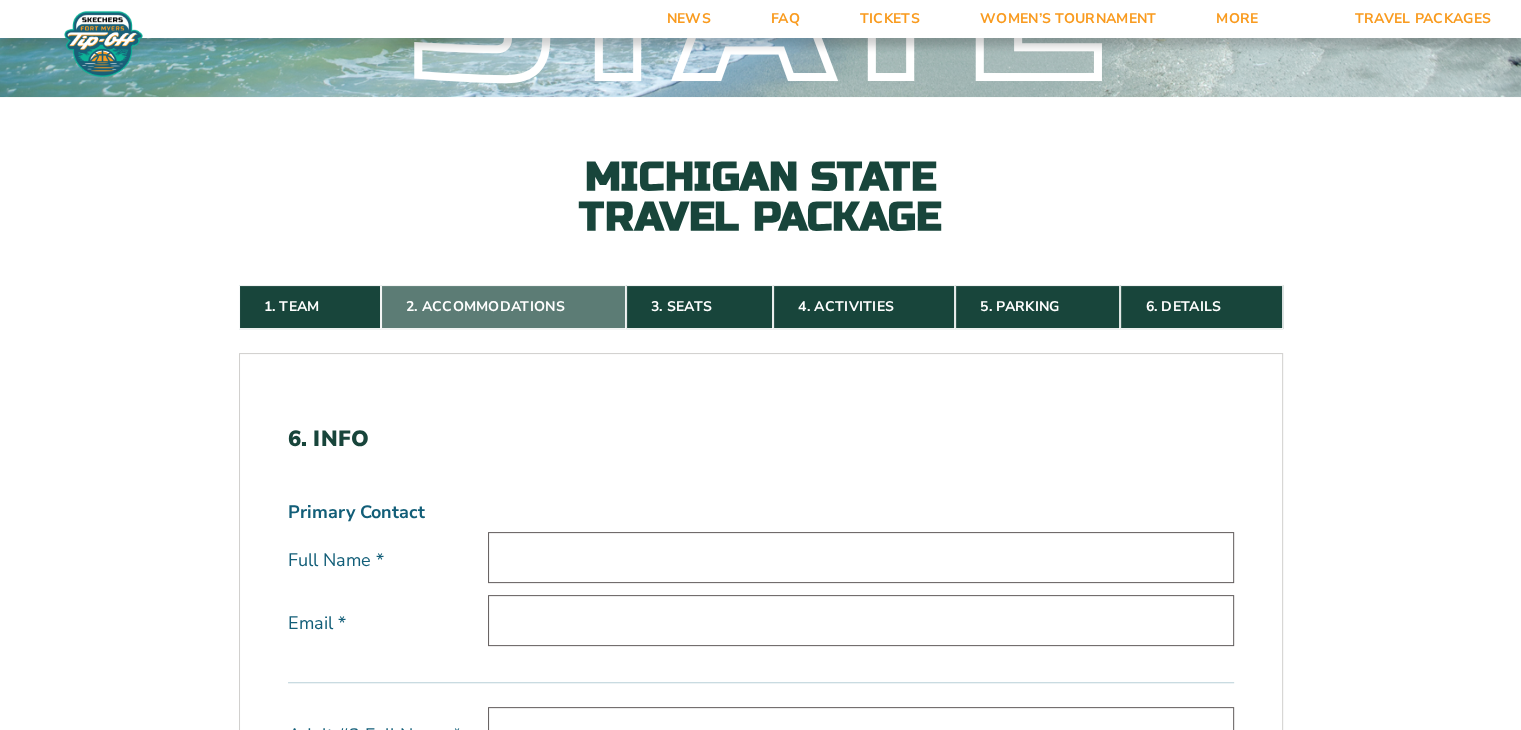 click on "2. Accommodations" at bounding box center [503, 307] 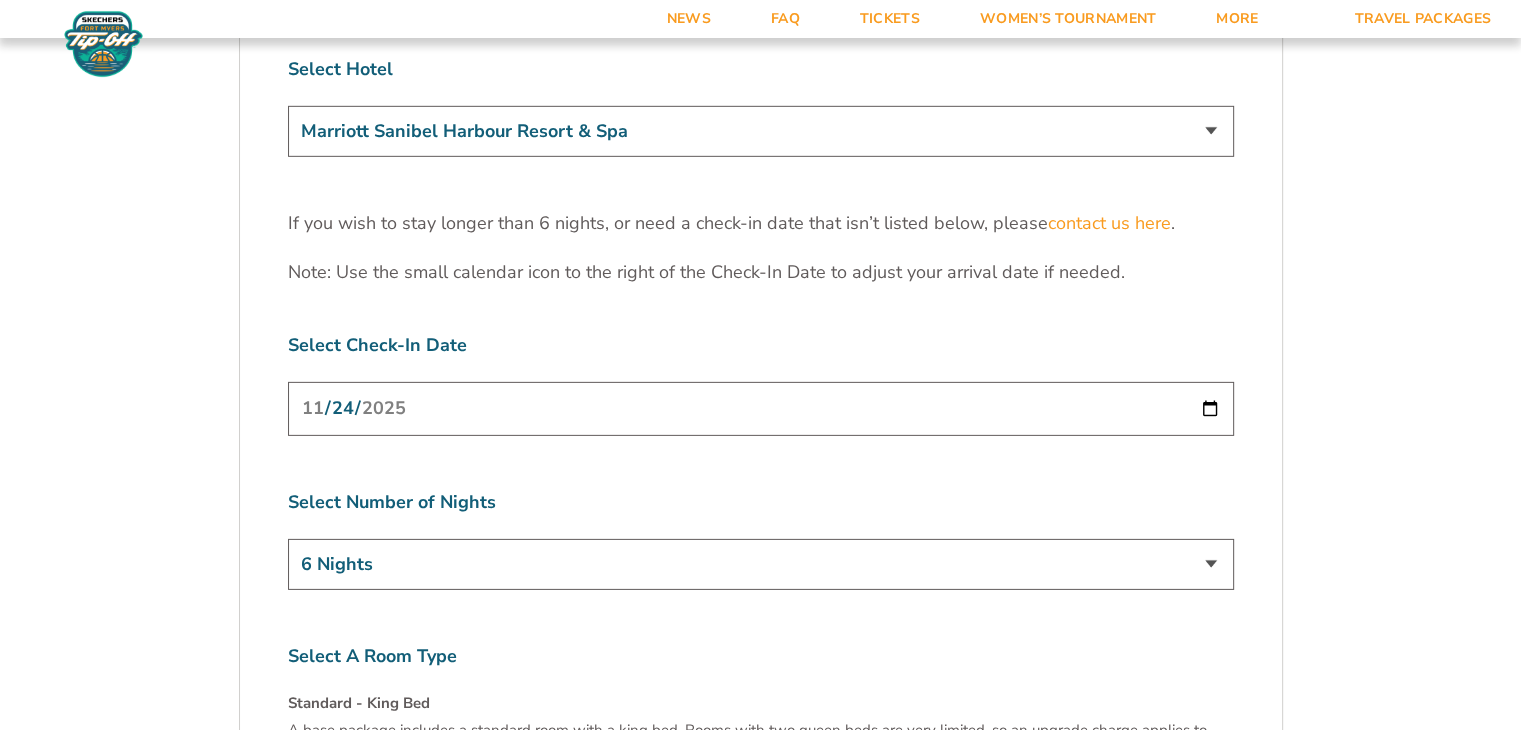 scroll, scrollTop: 6204, scrollLeft: 0, axis: vertical 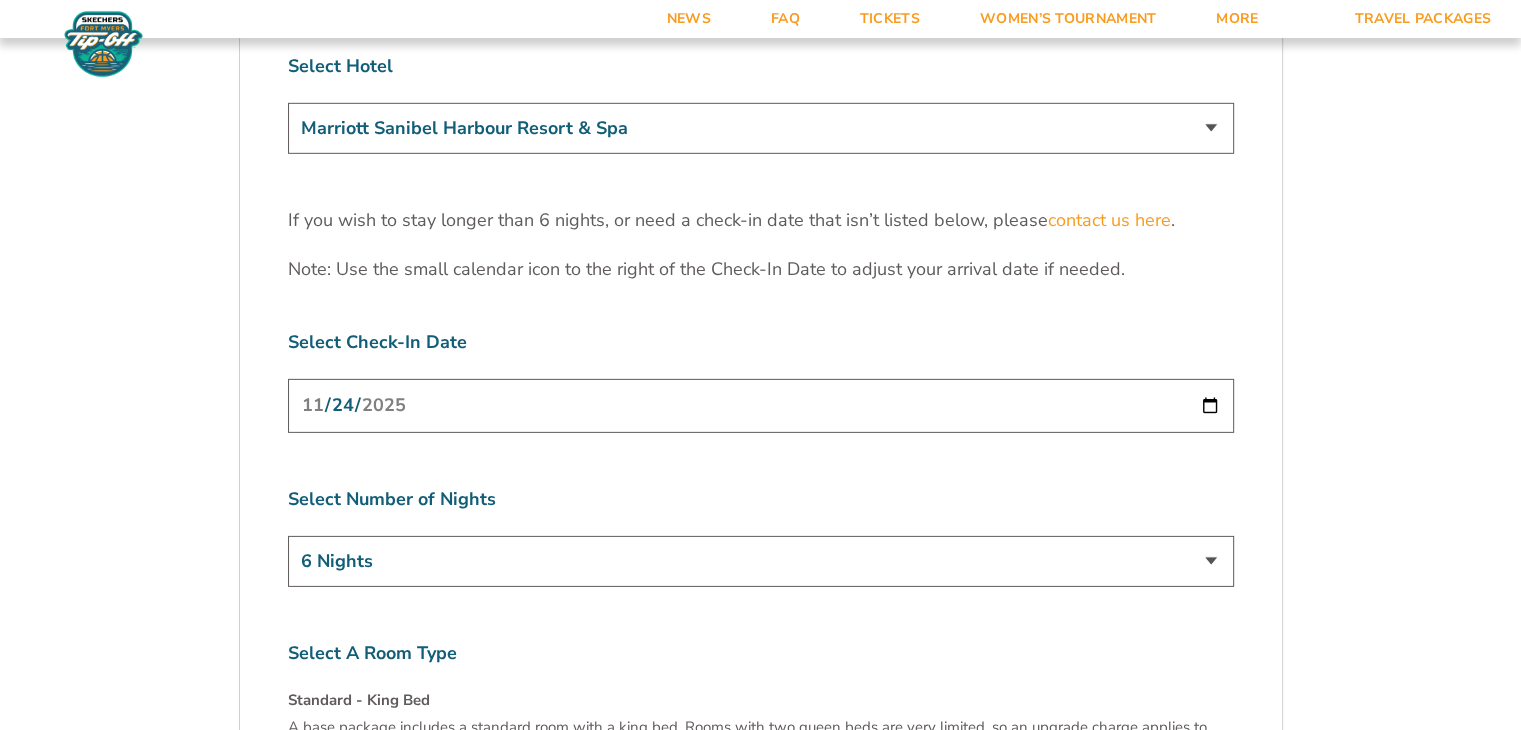 click on "[DATE]" at bounding box center (761, 405) 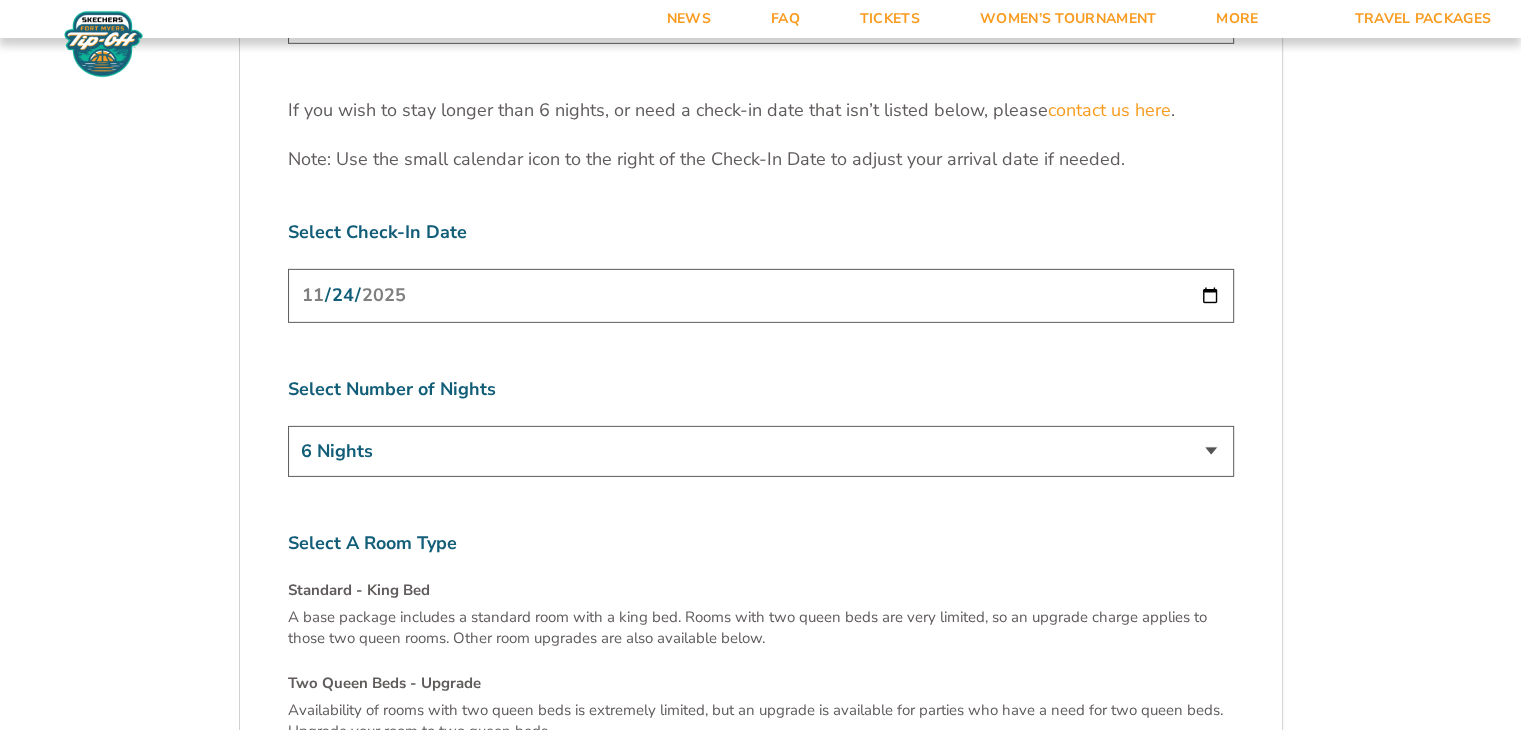 scroll, scrollTop: 6316, scrollLeft: 0, axis: vertical 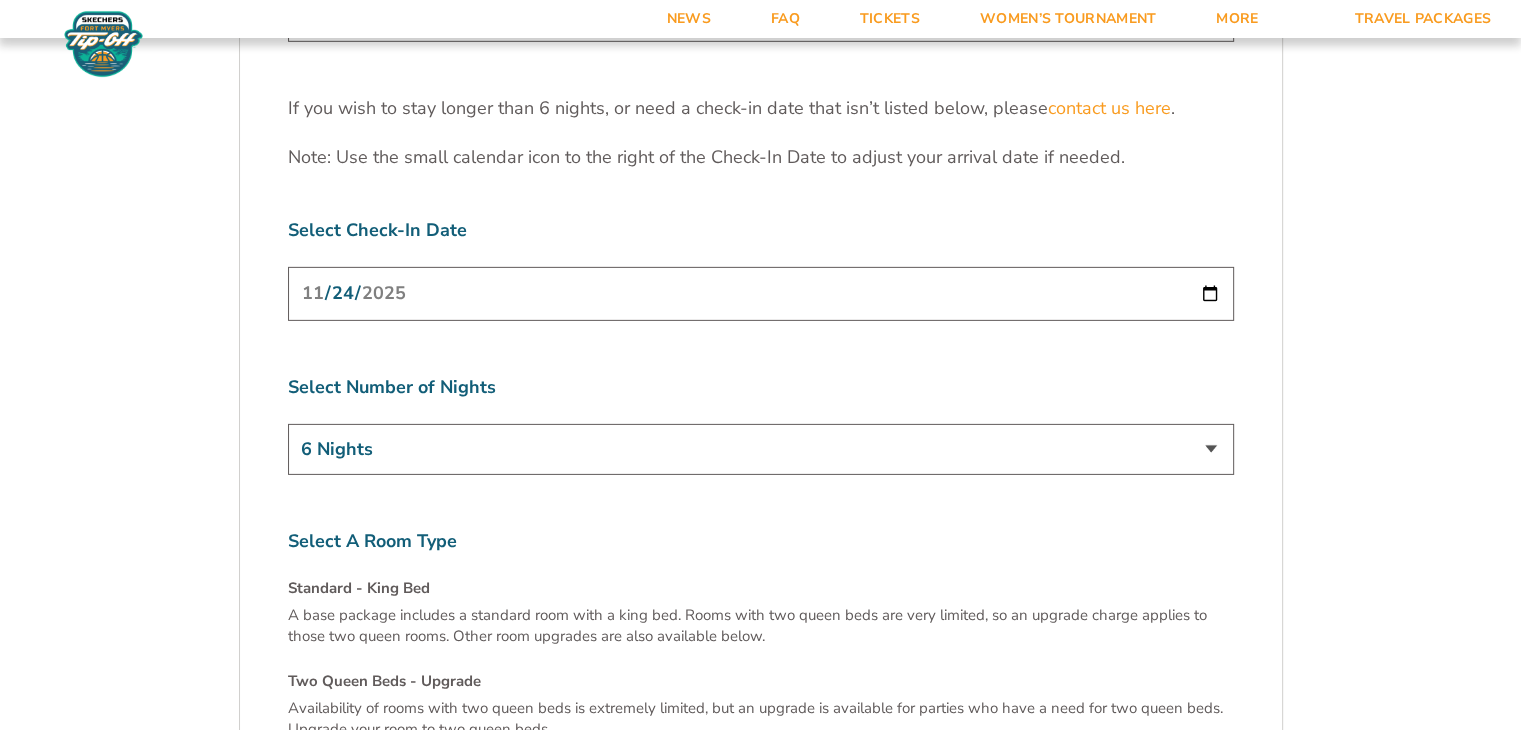 click on "3 Nights
4 Nights
5 Nights
6 Nights" at bounding box center [761, 449] 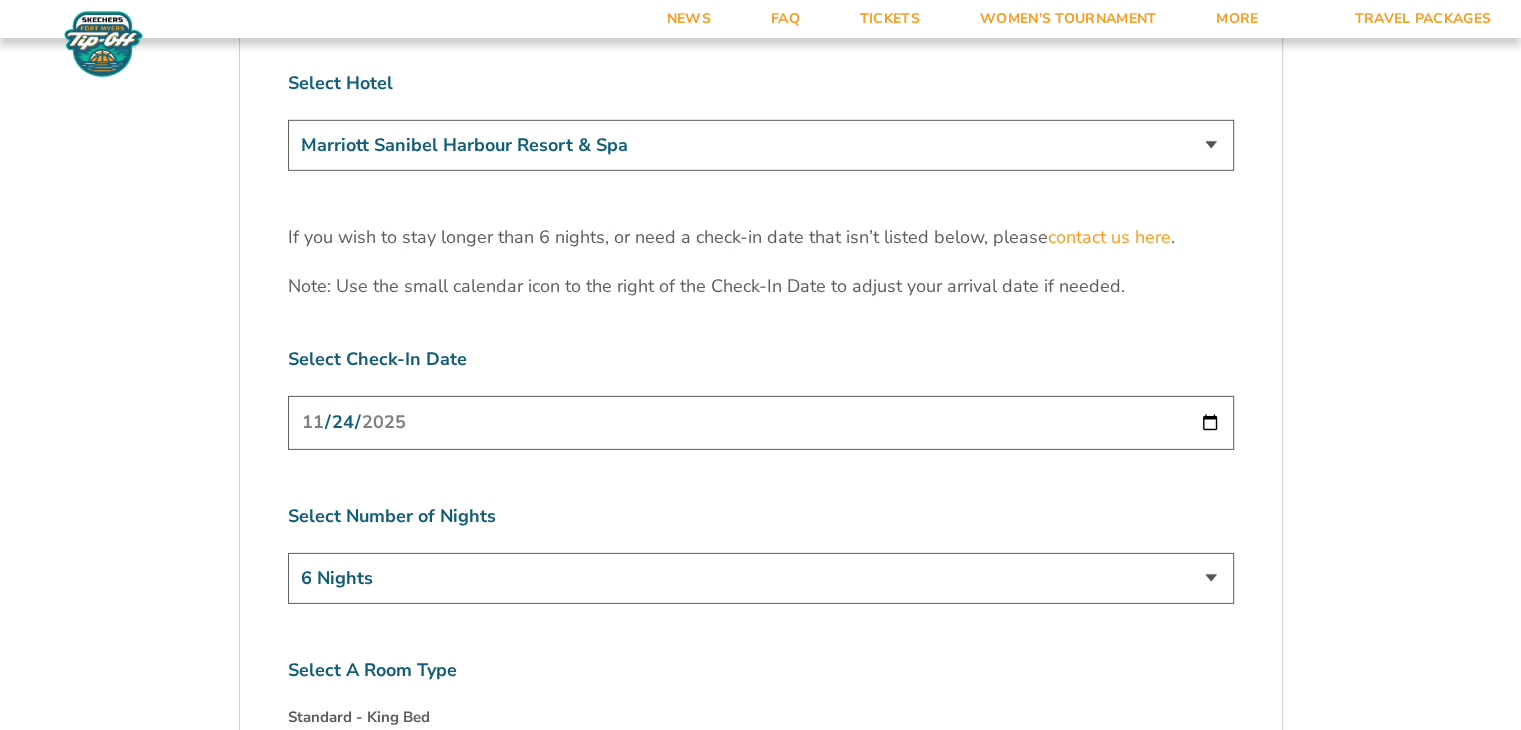 scroll, scrollTop: 6214, scrollLeft: 0, axis: vertical 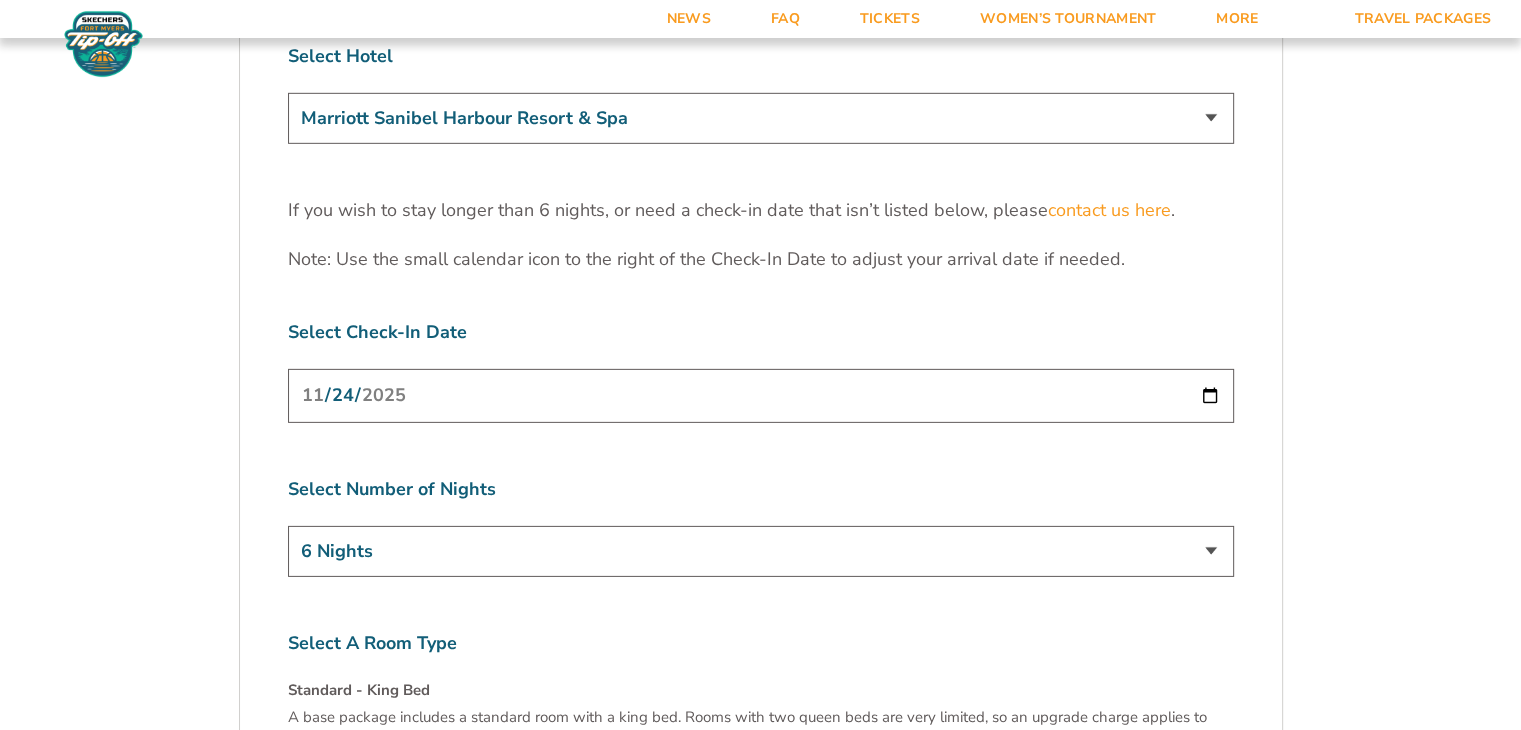 click on "[DATE]" at bounding box center [761, 395] 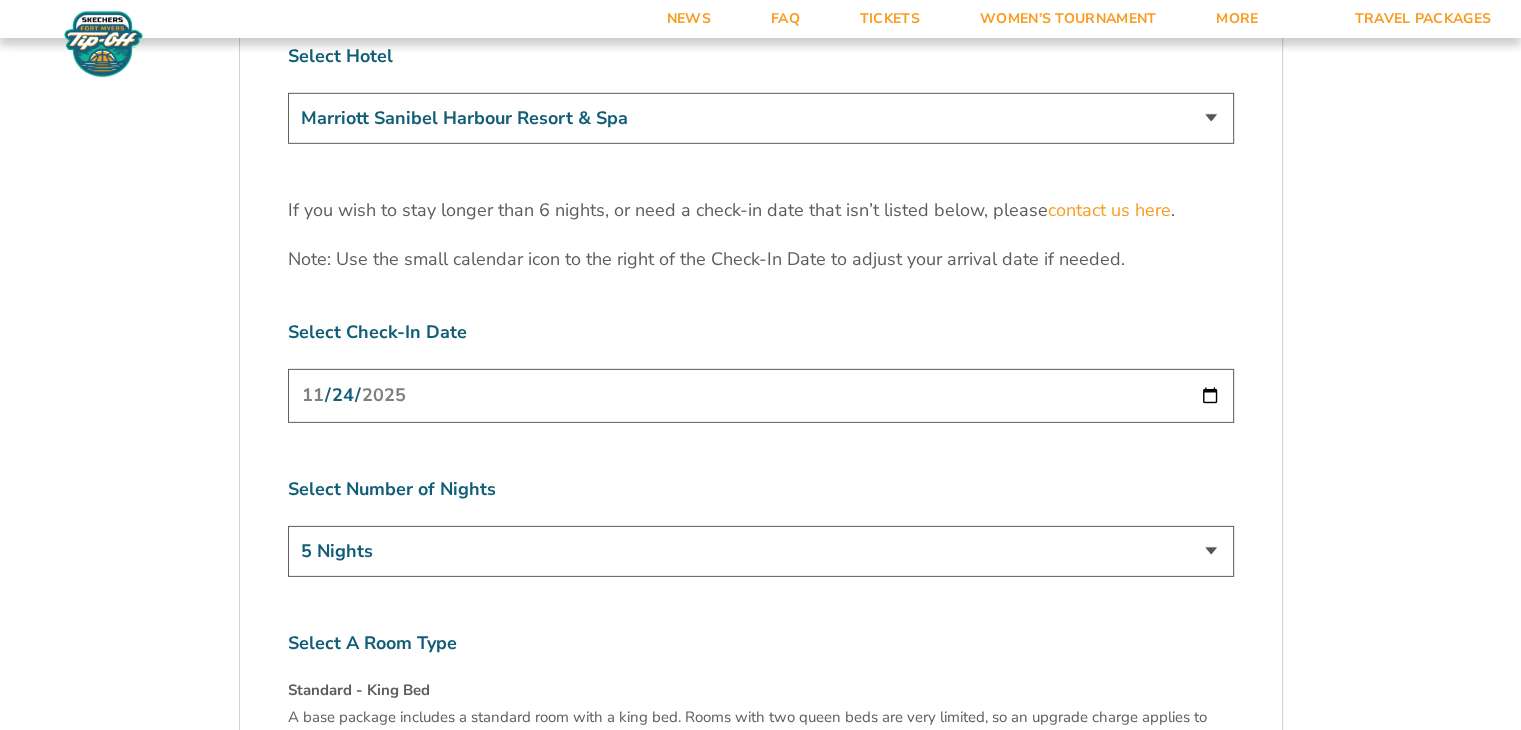 click on "3 Nights
4 Nights
5 Nights
6 Nights" at bounding box center (761, 551) 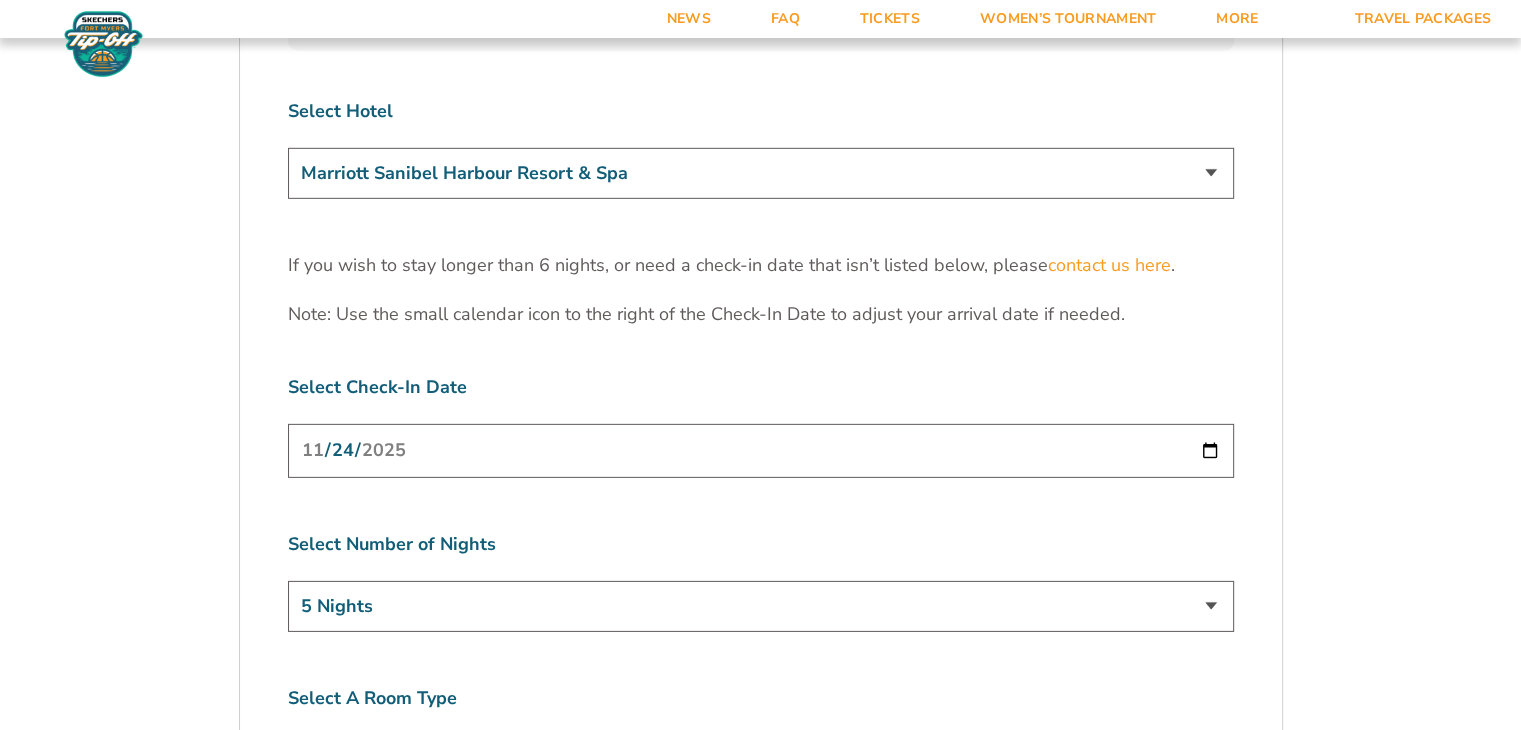 scroll, scrollTop: 6160, scrollLeft: 0, axis: vertical 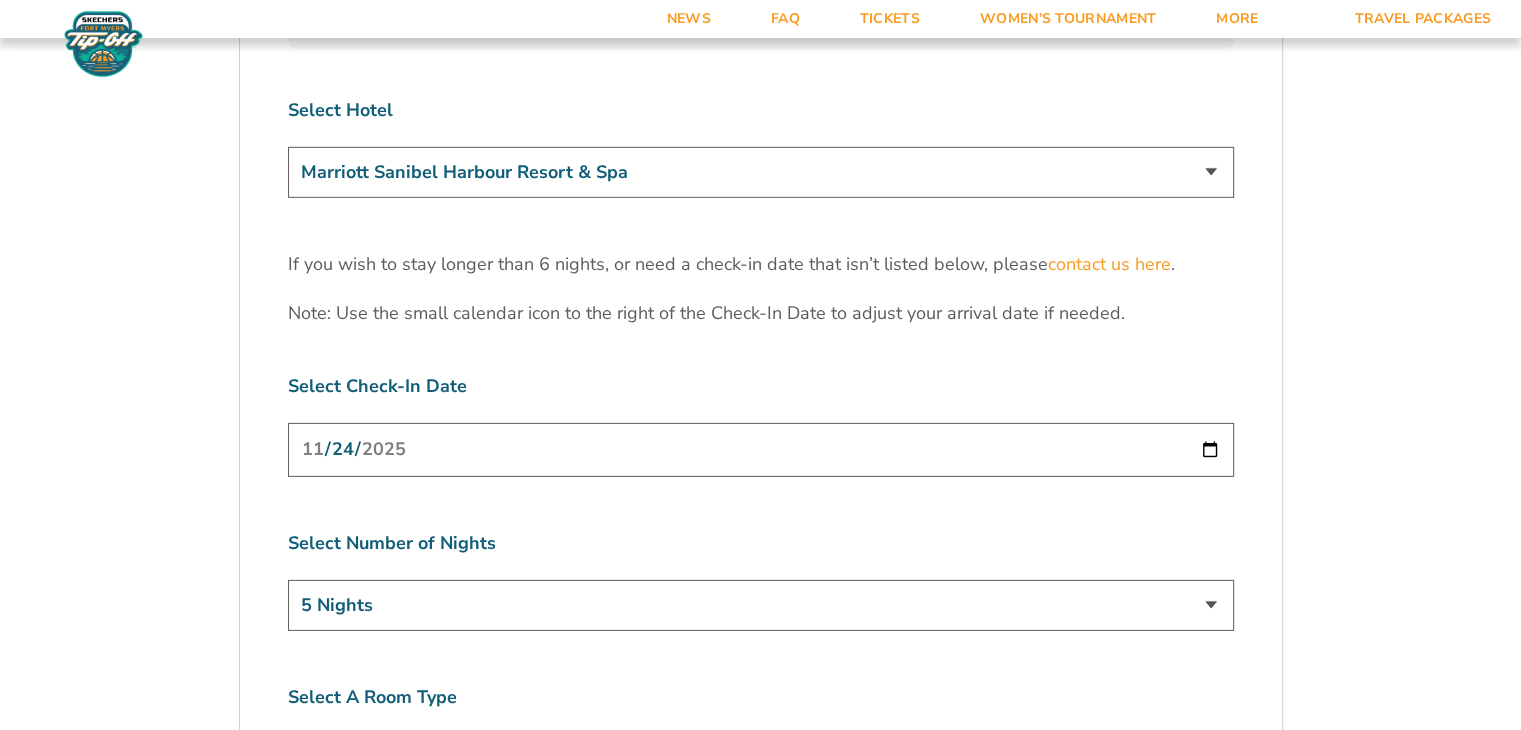 click on "[DATE]" at bounding box center (761, 449) 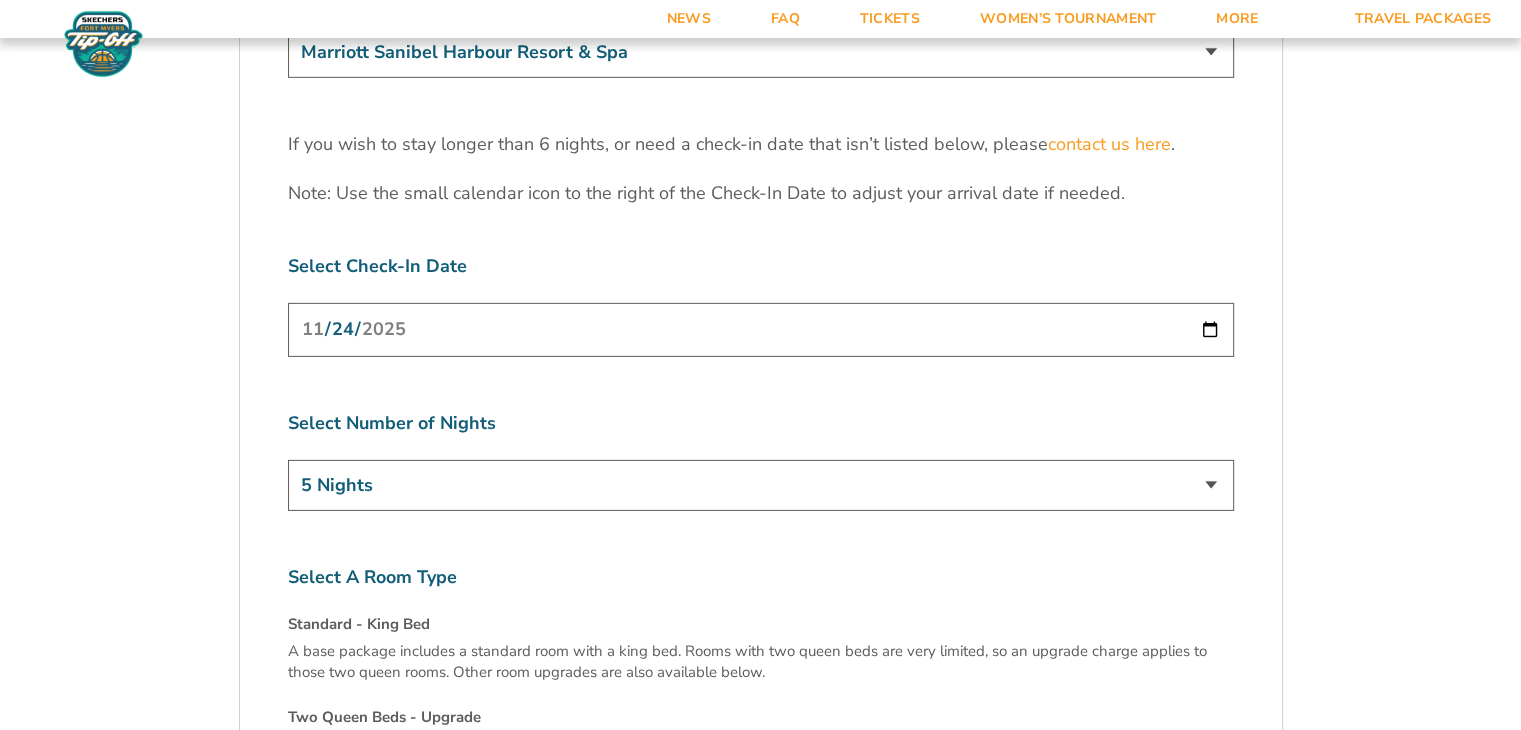 scroll, scrollTop: 6281, scrollLeft: 0, axis: vertical 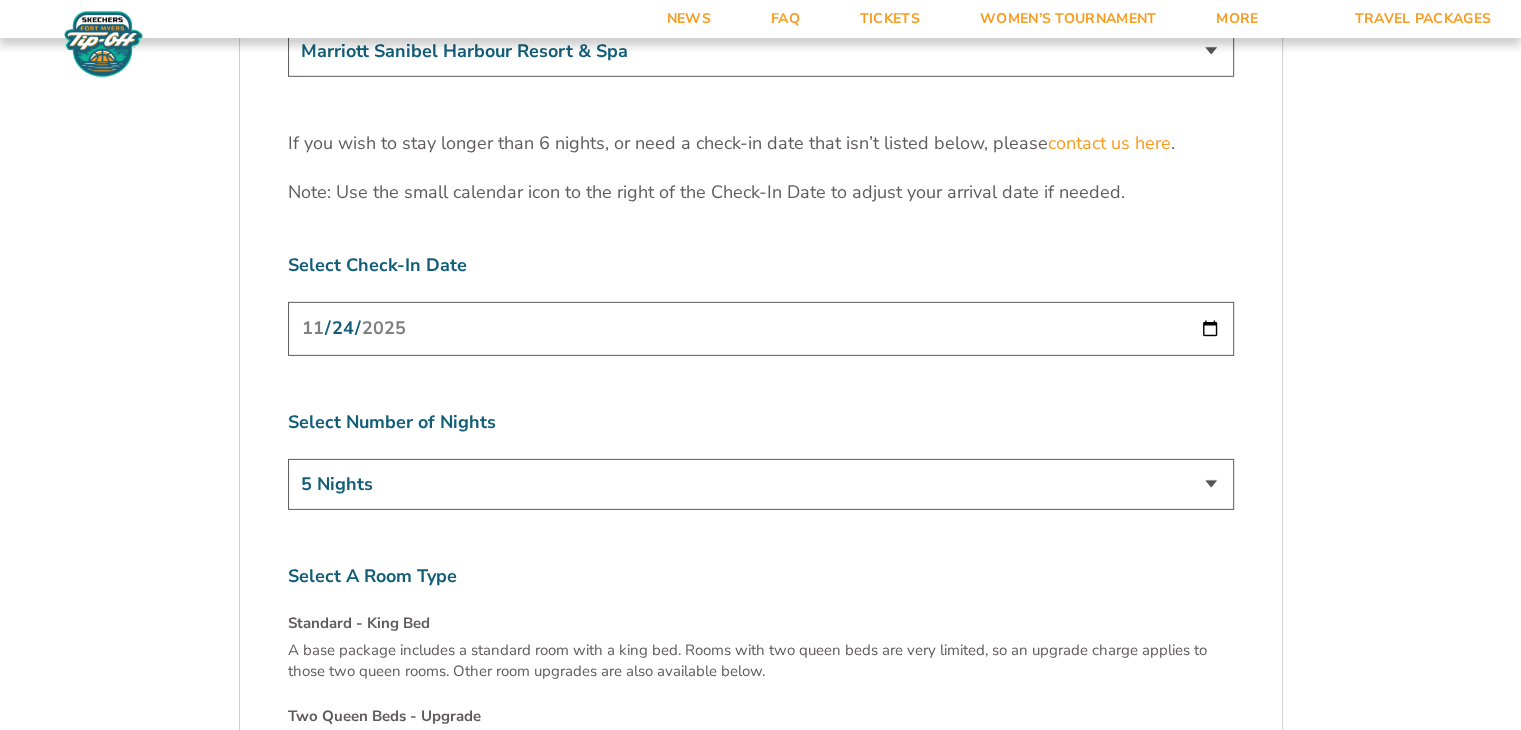 click on "[DATE]" at bounding box center [761, 328] 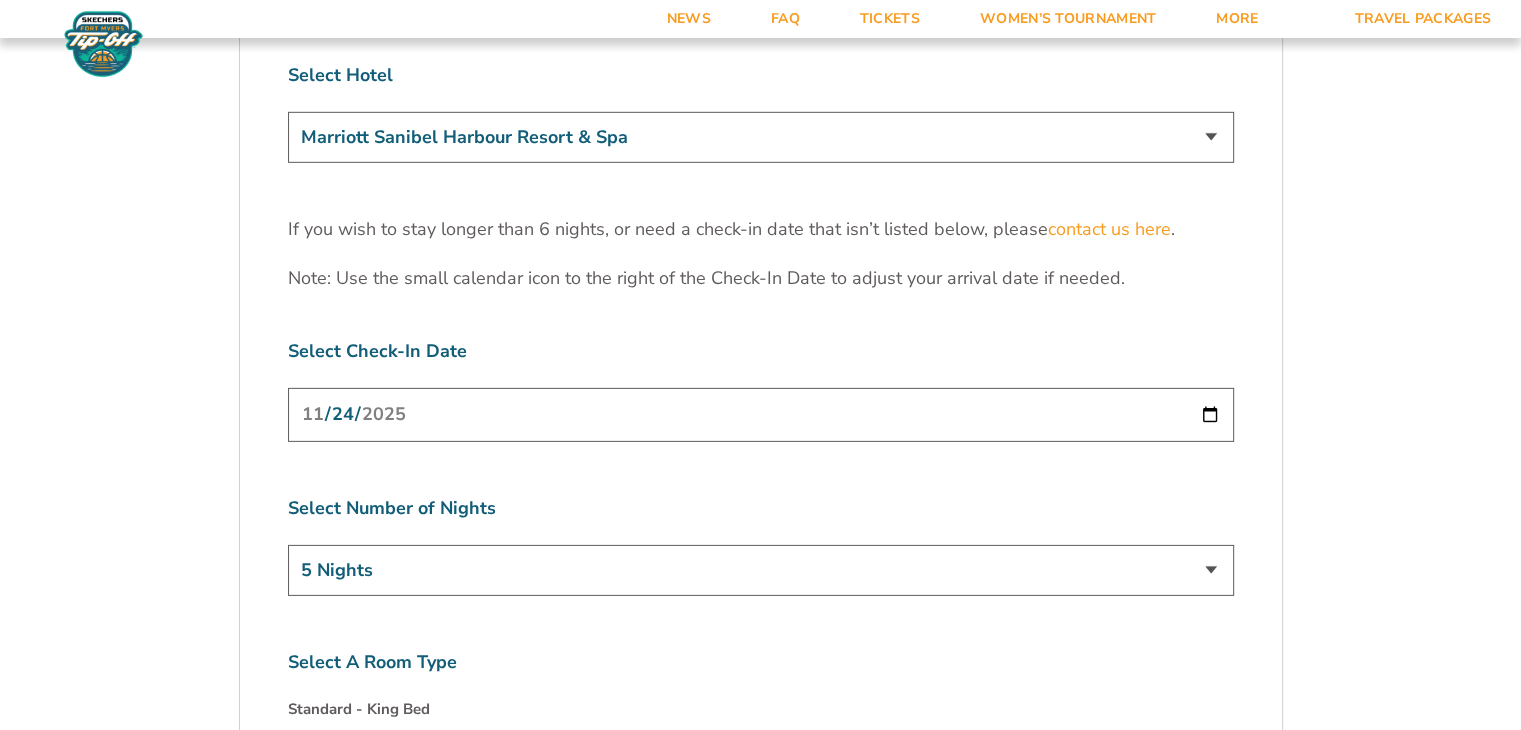 scroll, scrollTop: 6216, scrollLeft: 0, axis: vertical 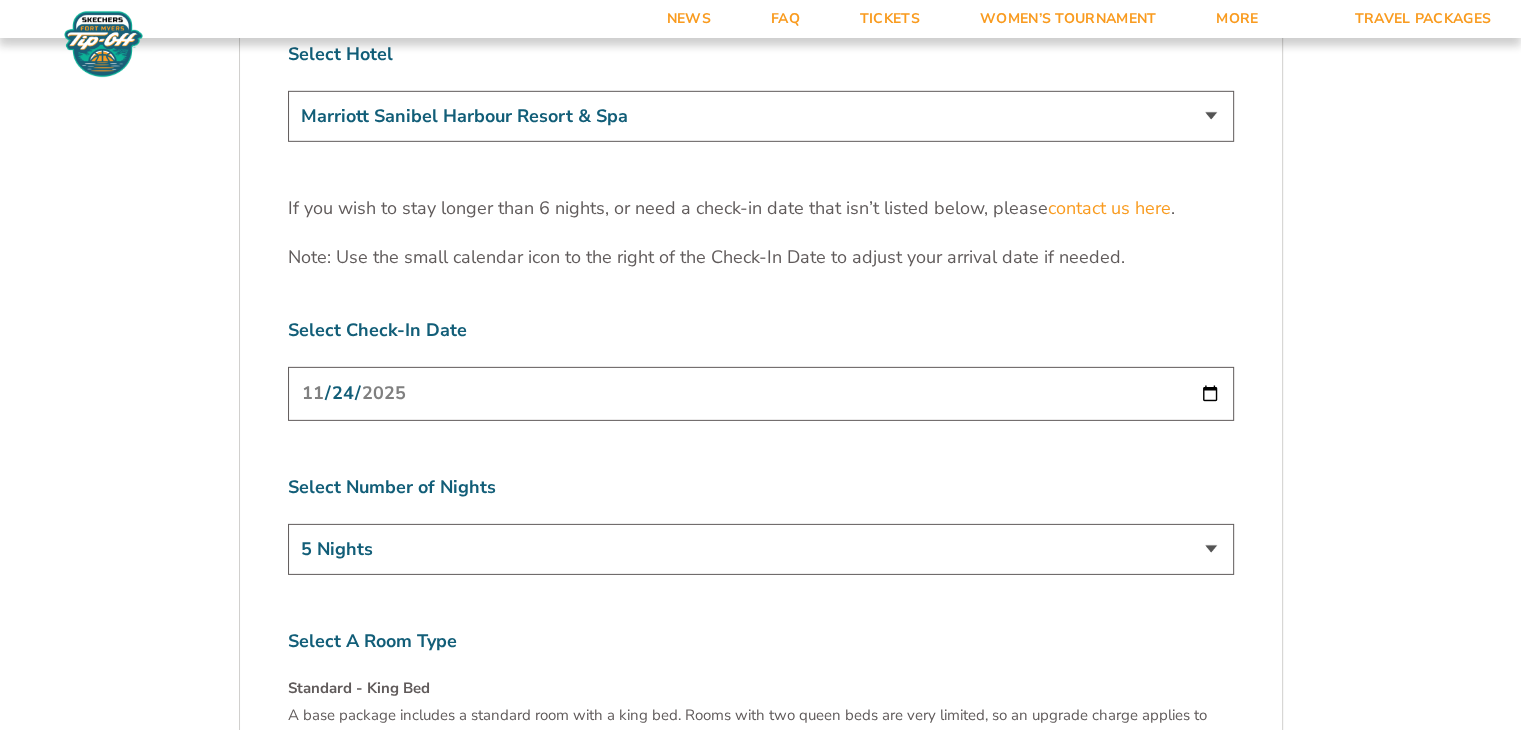click on "[DATE]" at bounding box center [761, 393] 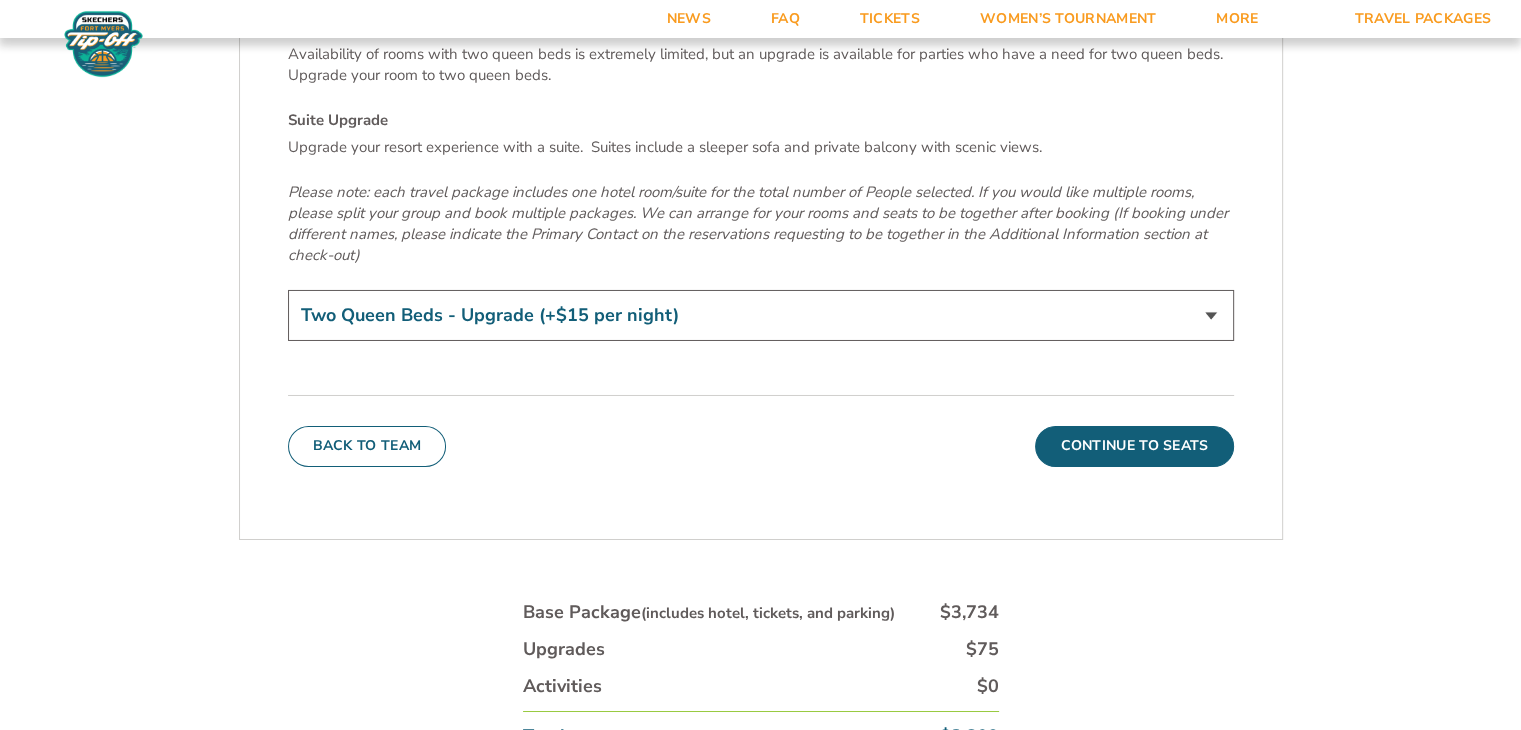 scroll, scrollTop: 7056, scrollLeft: 0, axis: vertical 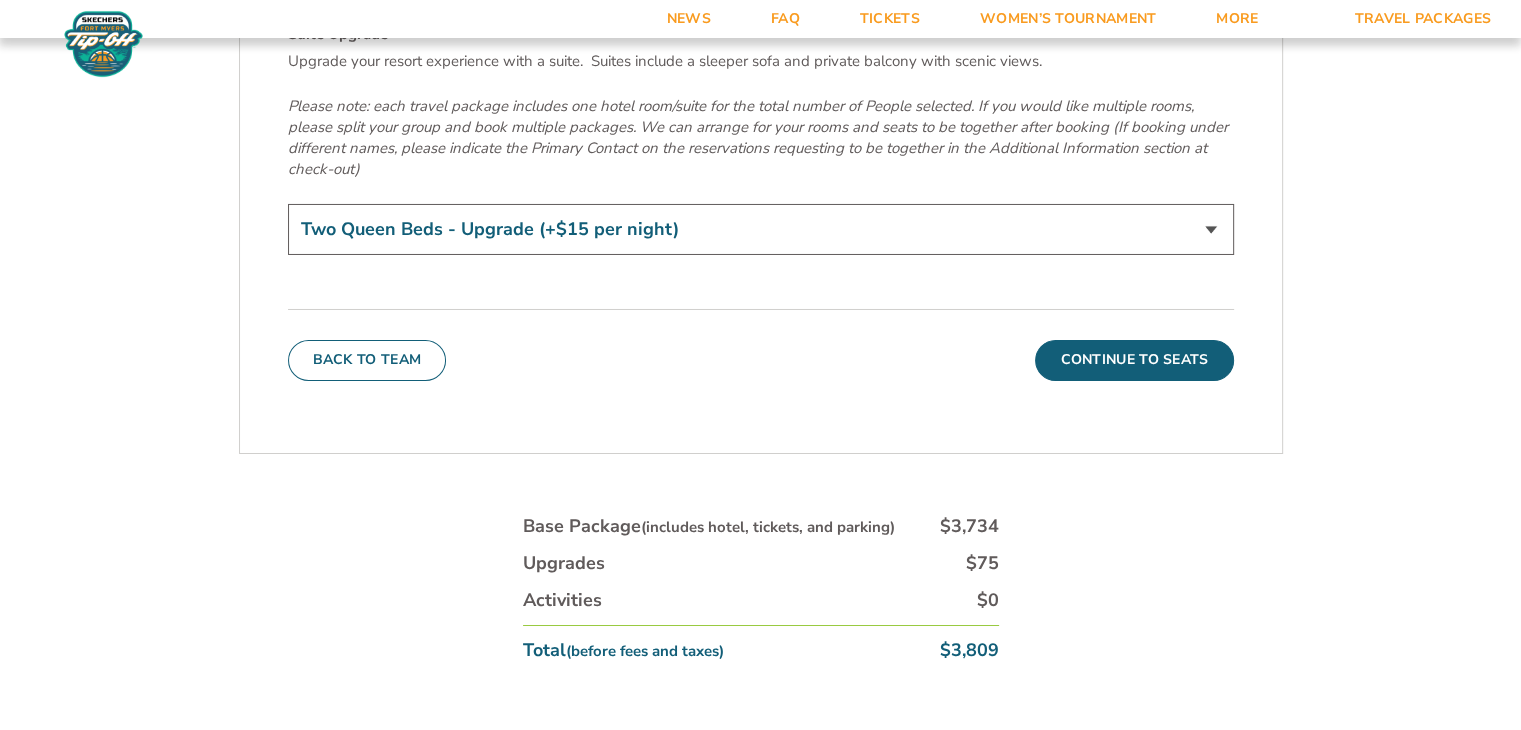 click on "2. Accommodations
We look forward to seeing you in Southwest Florida for the 2025 Skechers Fort Myers Tip-Off. Please see the details below to start building your custom vacation experience.
Stay With The Team
Your official team and fan hotel is Marriott Sanibel Harbour Resort & Spa. You can also explore additional hotel options below to find the perfect place to call home during the tournament.
Tailor Your Stay
Custom packages ranging from 3 to 6 nights are available. If you want to extend your hotel stay before or after the available dates online, we can work with the hotel to request availability for you. To do so, you’ll need to work directly with one of our customer service members. If you need a package option outside of what is listed below, please contact us  here .
Michigan State Game Schedule
Tuesday, November 25
Michigan State vs. East Carolina 1:00 p.m.
Thursday, November 27
Michigan State vs. North Carolina 4:30 p.m." at bounding box center [761, -2976] 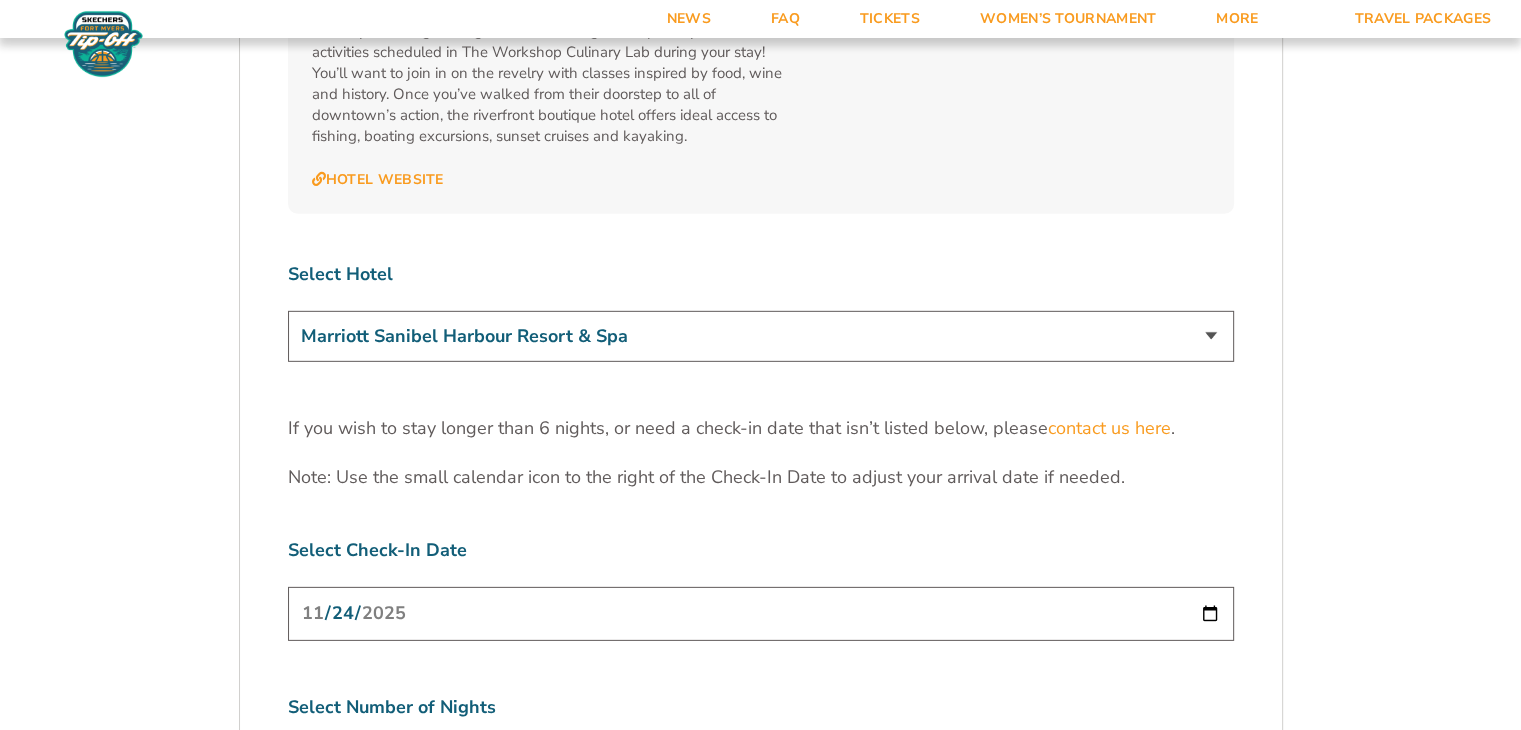 scroll, scrollTop: 5994, scrollLeft: 0, axis: vertical 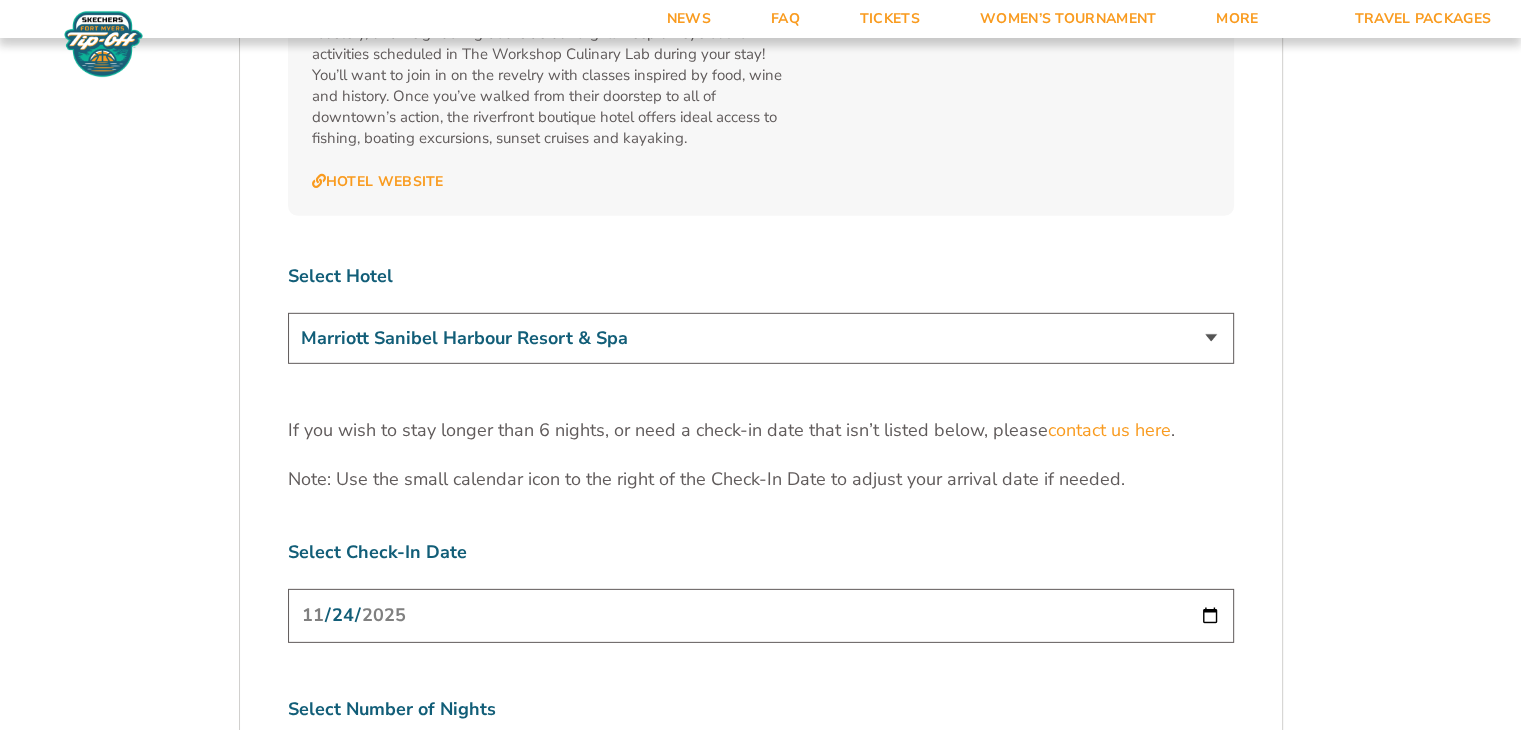 click on "Marriott Sanibel Harbour Resort & Spa Margaritaville Beach Resort Pink Shell Beach Resort & Marina Luminary Hotel & Co., Autograph Collection" at bounding box center (761, 338) 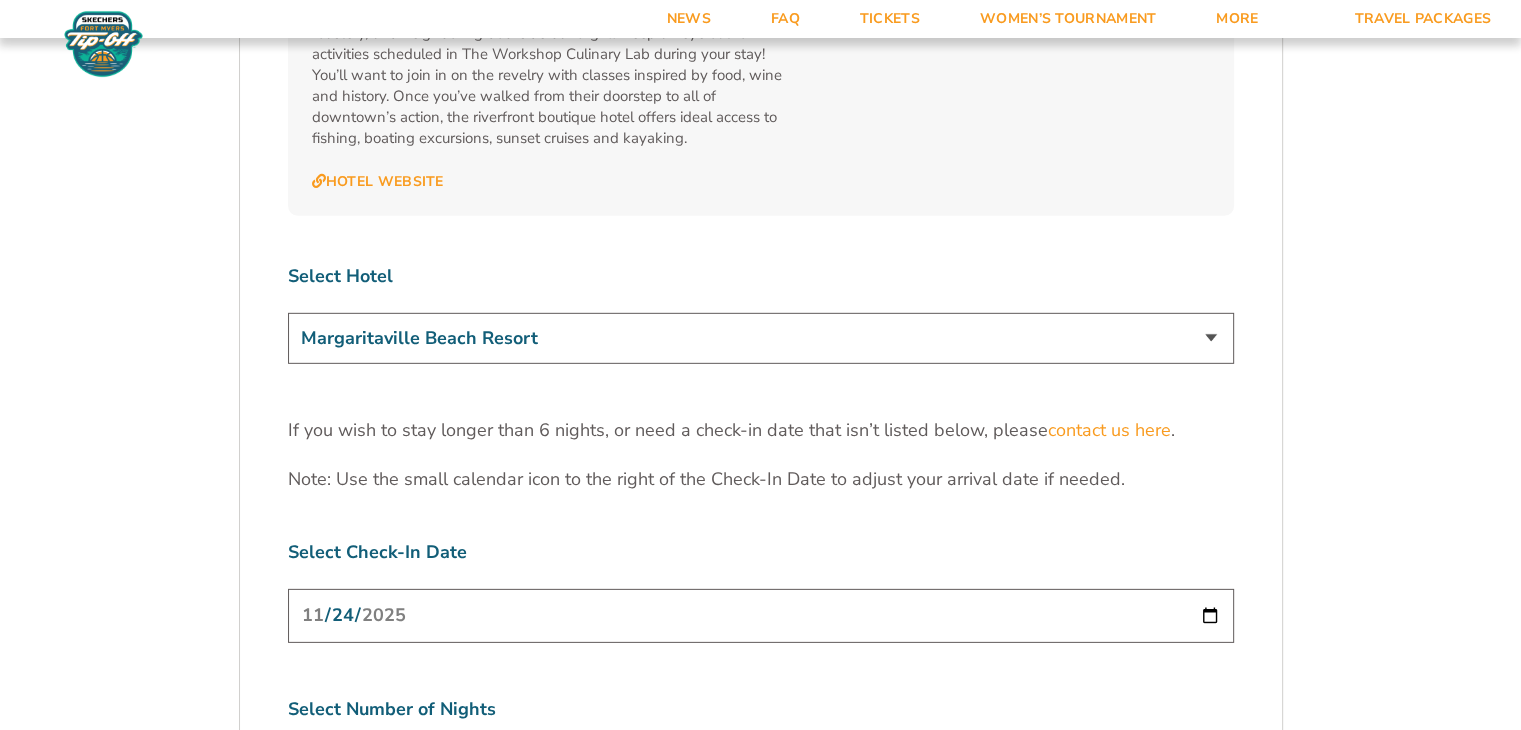 click on "Marriott Sanibel Harbour Resort & Spa Margaritaville Beach Resort Pink Shell Beach Resort & Marina Luminary Hotel & Co., Autograph Collection" at bounding box center (761, 338) 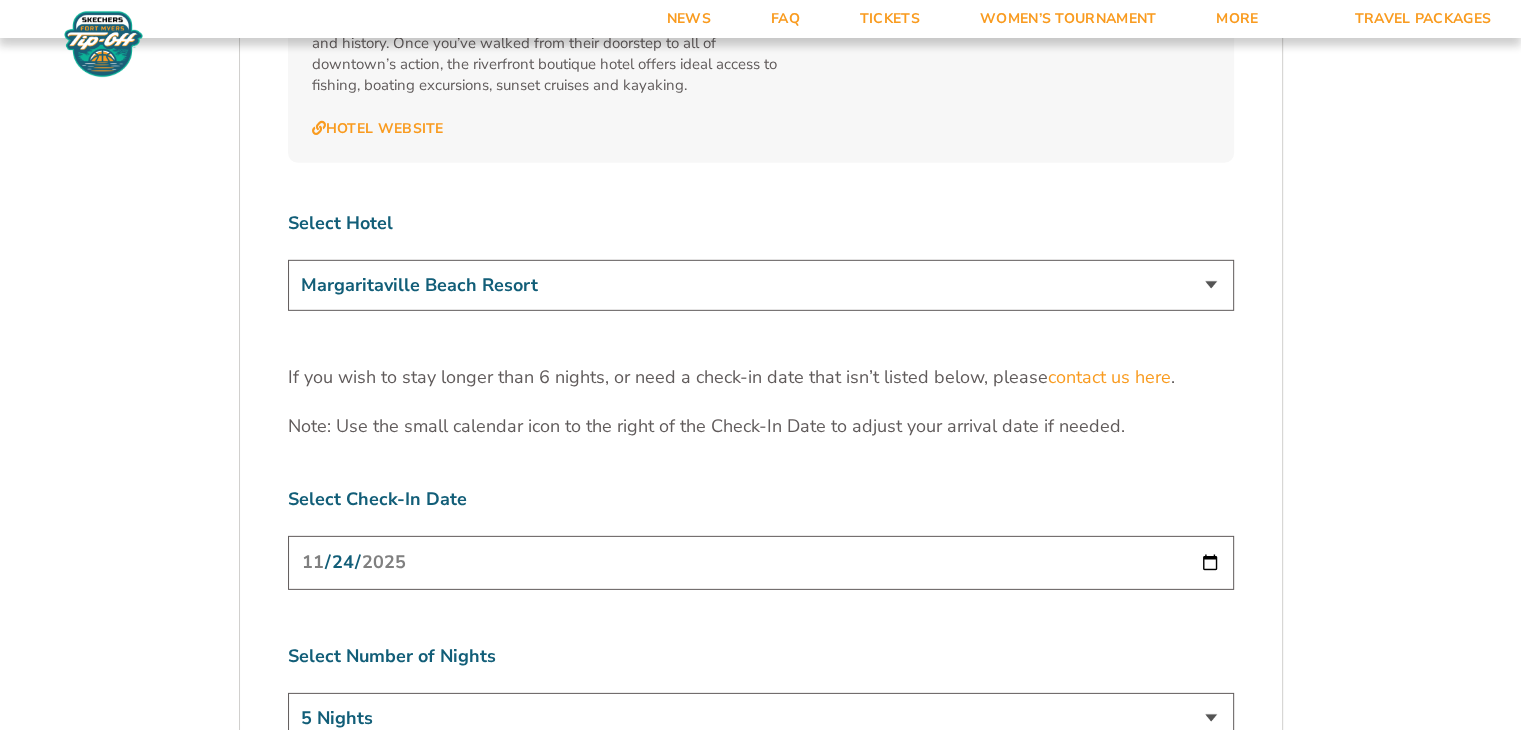 click on "2. Accommodations
We look forward to seeing you in Southwest Florida for the 2025 Skechers Fort Myers Tip-Off. Please see the details below to start building your custom vacation experience.
Stay With The Team
Your official team and fan hotel is Marriott Sanibel Harbour Resort & Spa. You can also explore additional hotel options below to find the perfect place to call home during the tournament.
Tailor Your Stay
Custom packages ranging from 3 to 6 nights are available. If you want to extend your hotel stay before or after the available dates online, we can work with the hotel to request availability for you. To do so, you’ll need to work directly with one of our customer service members. If you need a package option outside of what is listed below, please contact us  here .
Michigan State Game Schedule
Tuesday, November 25
Michigan State vs. East Carolina 1:00 p.m.
Thursday, November 27
Michigan State vs. North Carolina 4:30 p.m." at bounding box center [761, -2063] 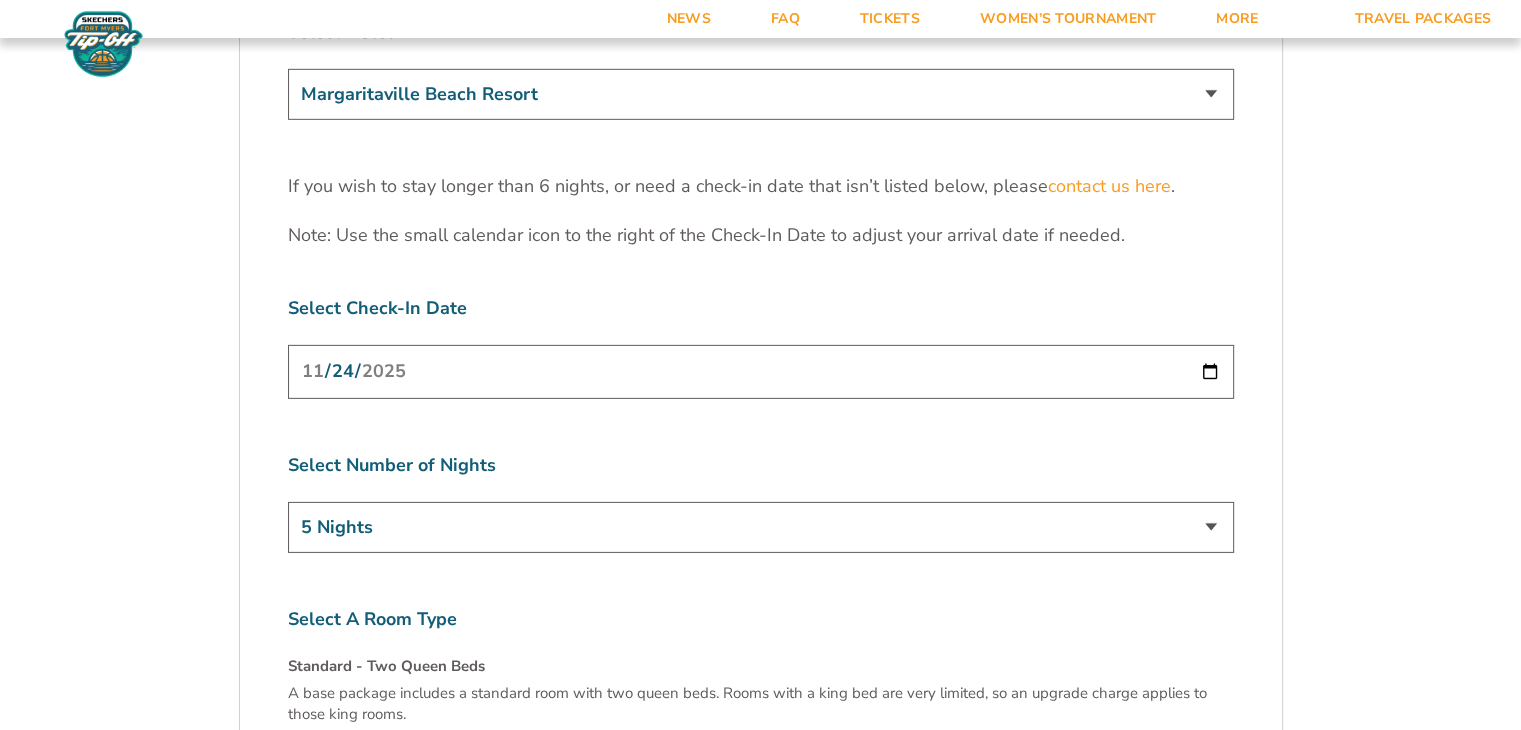 scroll, scrollTop: 6243, scrollLeft: 0, axis: vertical 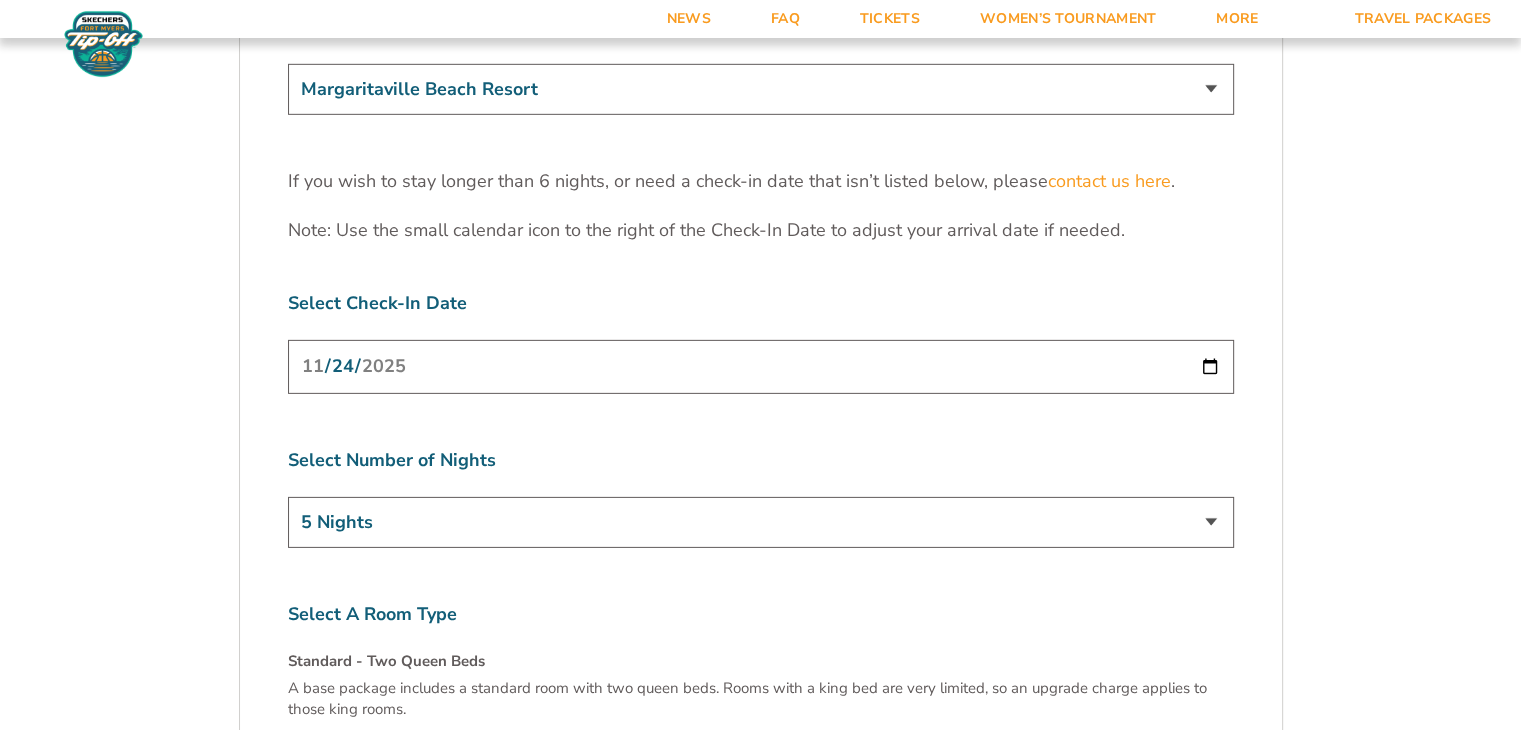 click on "3 Nights
4 Nights
5 Nights
6 Nights" at bounding box center [761, 522] 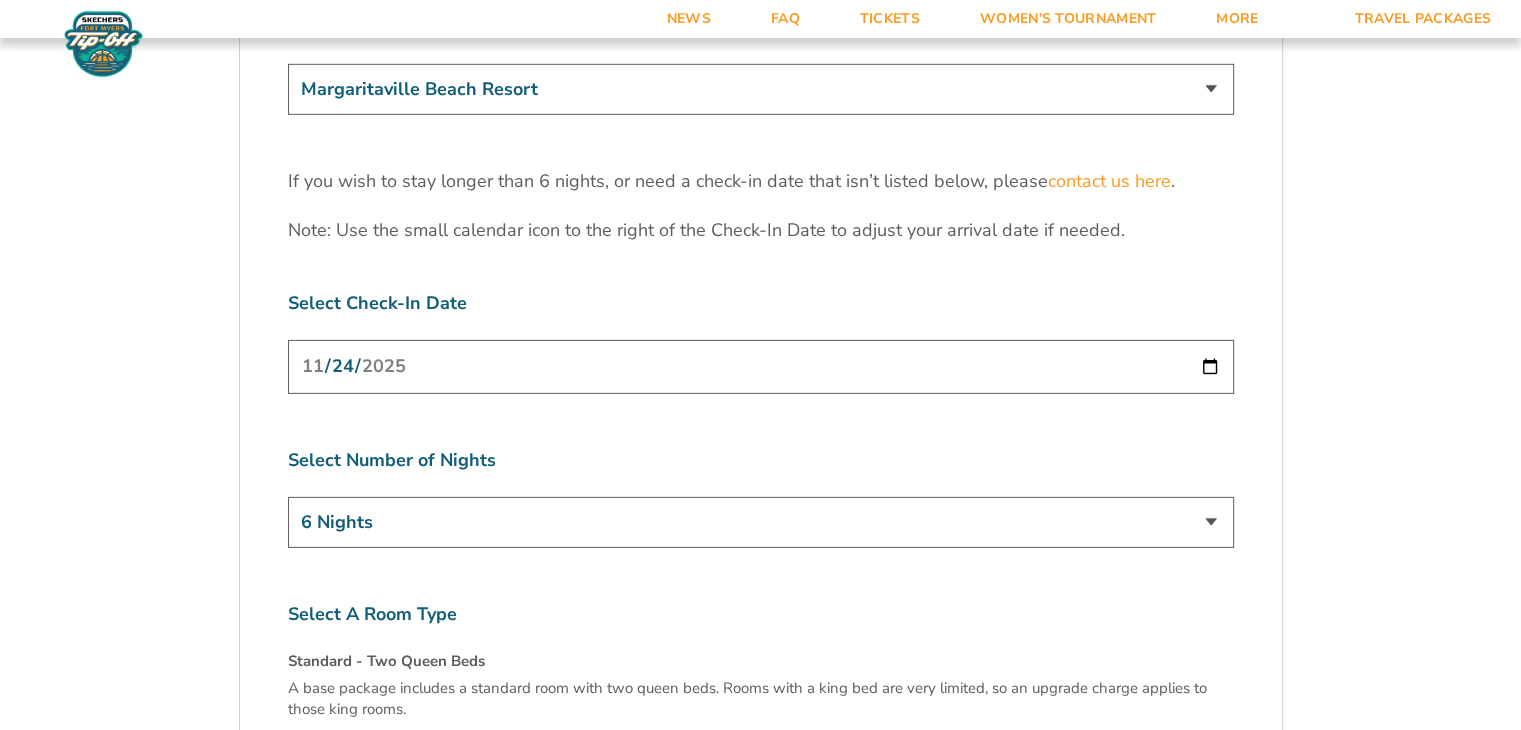 click on "3 Nights
4 Nights
5 Nights
6 Nights" at bounding box center [761, 522] 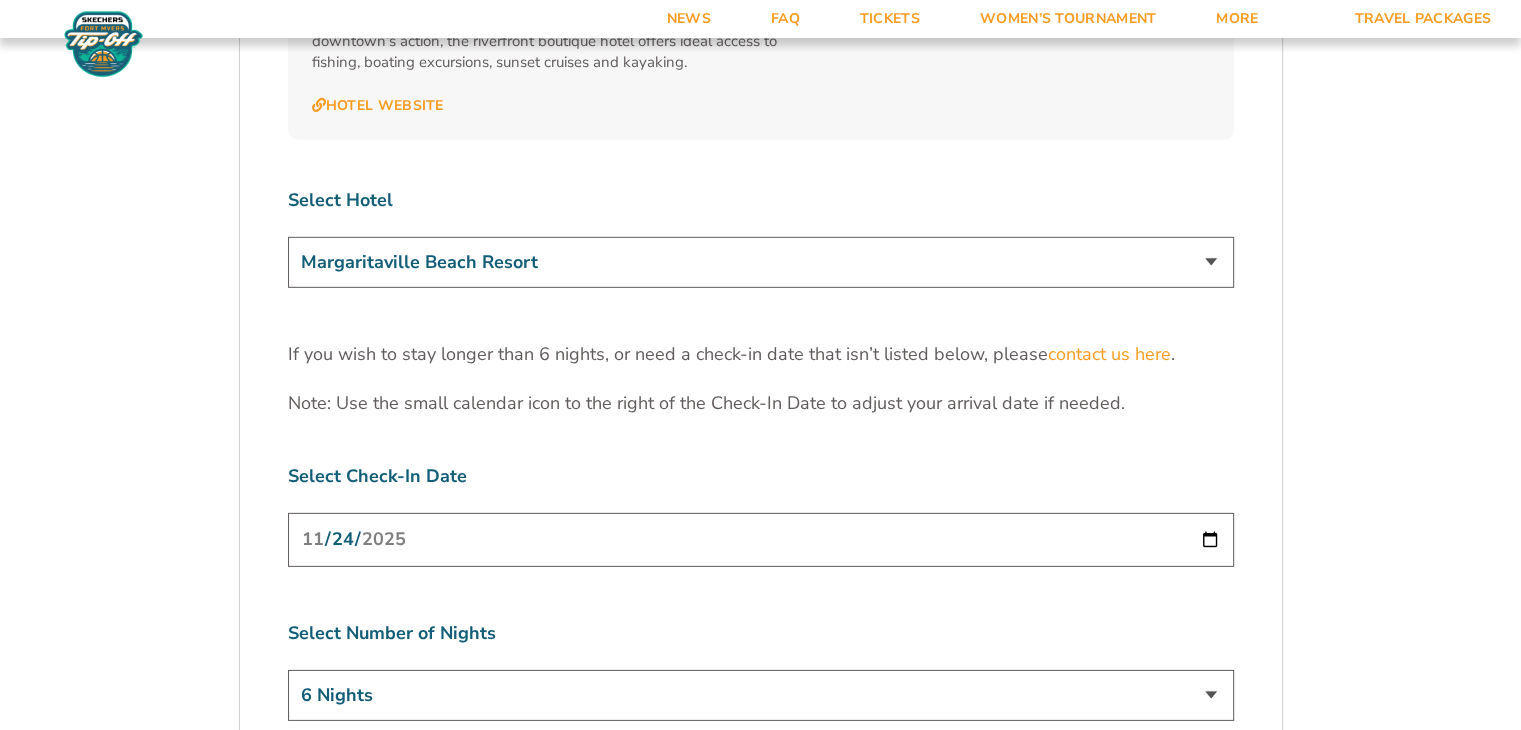 scroll, scrollTop: 5960, scrollLeft: 0, axis: vertical 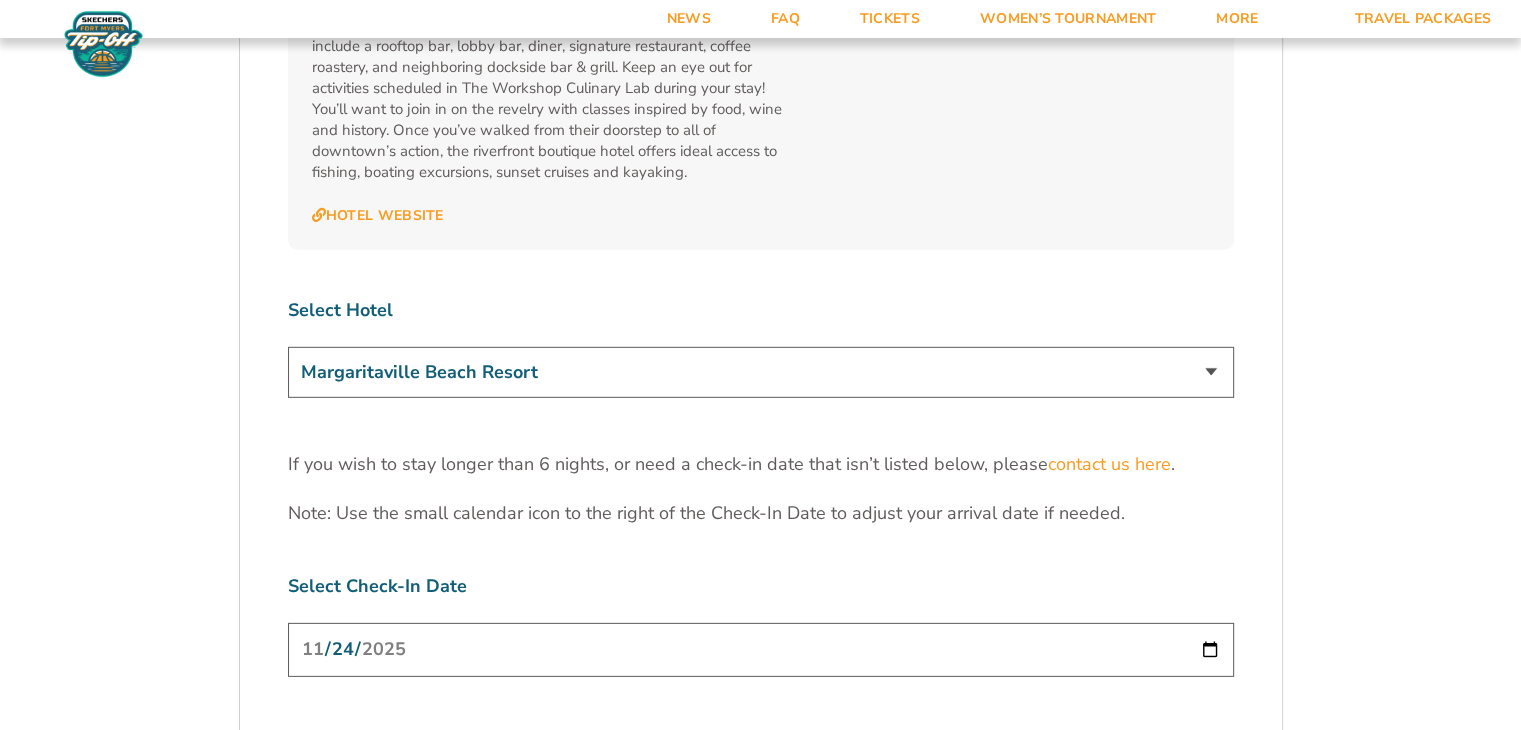 click on "Marriott Sanibel Harbour Resort & Spa Margaritaville Beach Resort Pink Shell Beach Resort & Marina Luminary Hotel & Co., Autograph Collection" at bounding box center [761, 372] 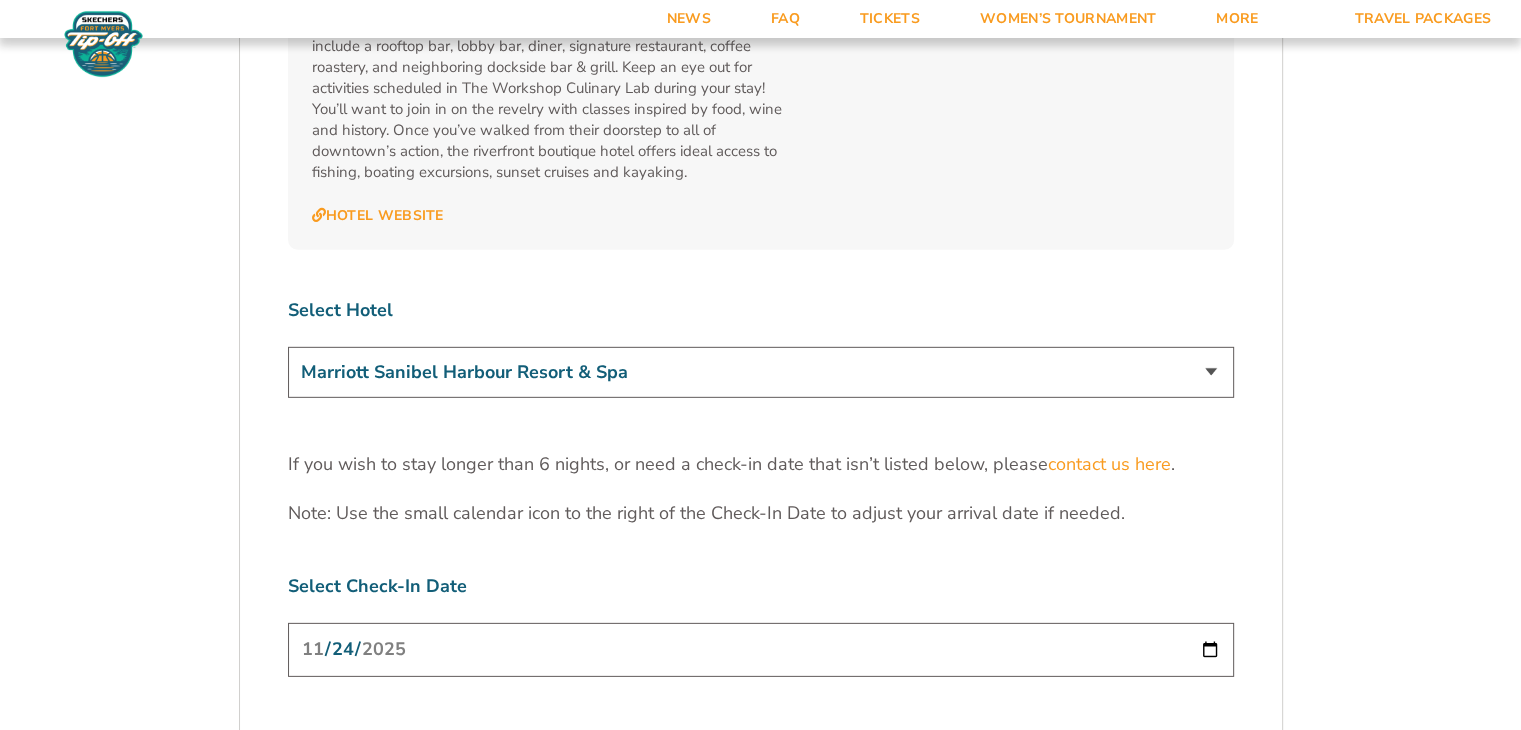 click on "Marriott Sanibel Harbour Resort & Spa Margaritaville Beach Resort Pink Shell Beach Resort & Marina Luminary Hotel & Co., Autograph Collection" at bounding box center (761, 372) 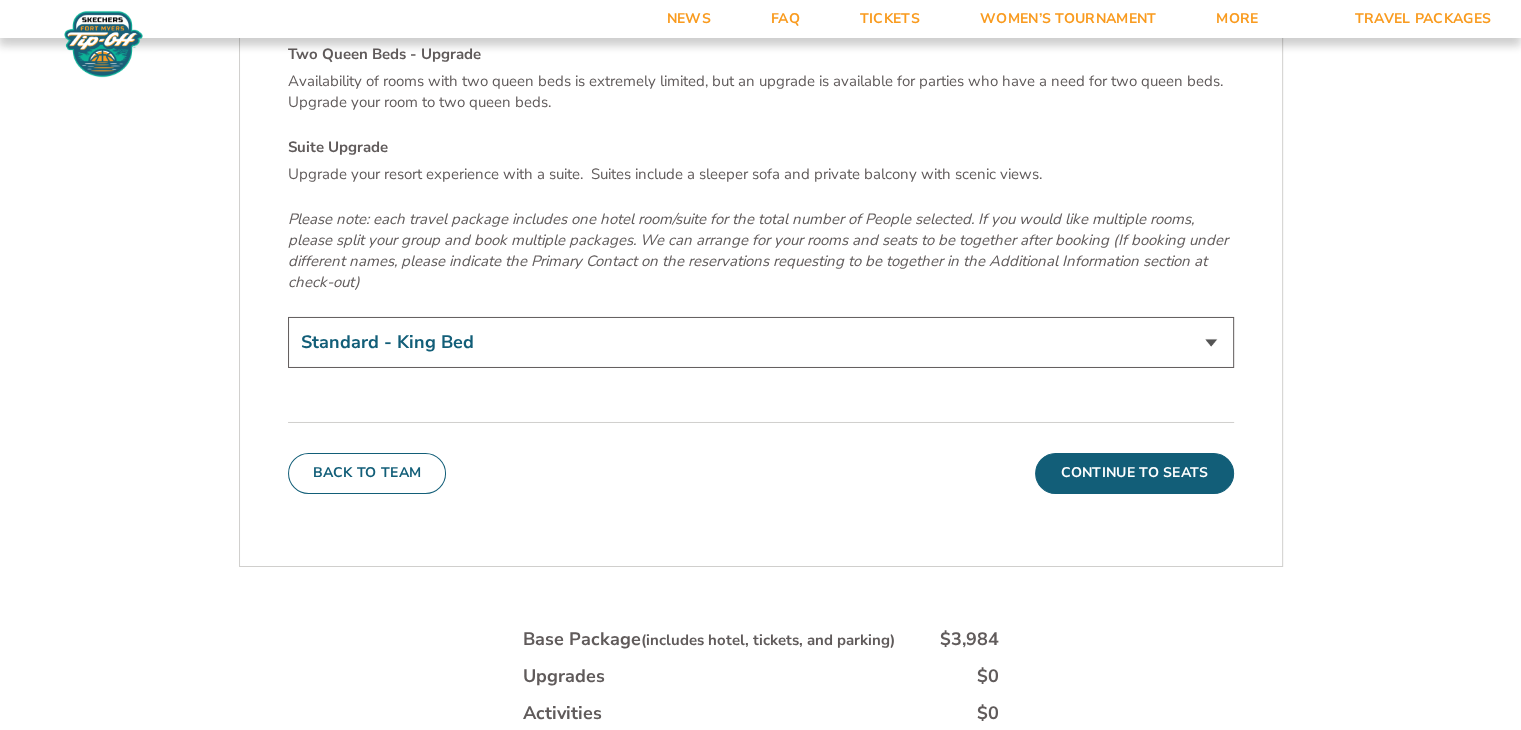 scroll, scrollTop: 6816, scrollLeft: 0, axis: vertical 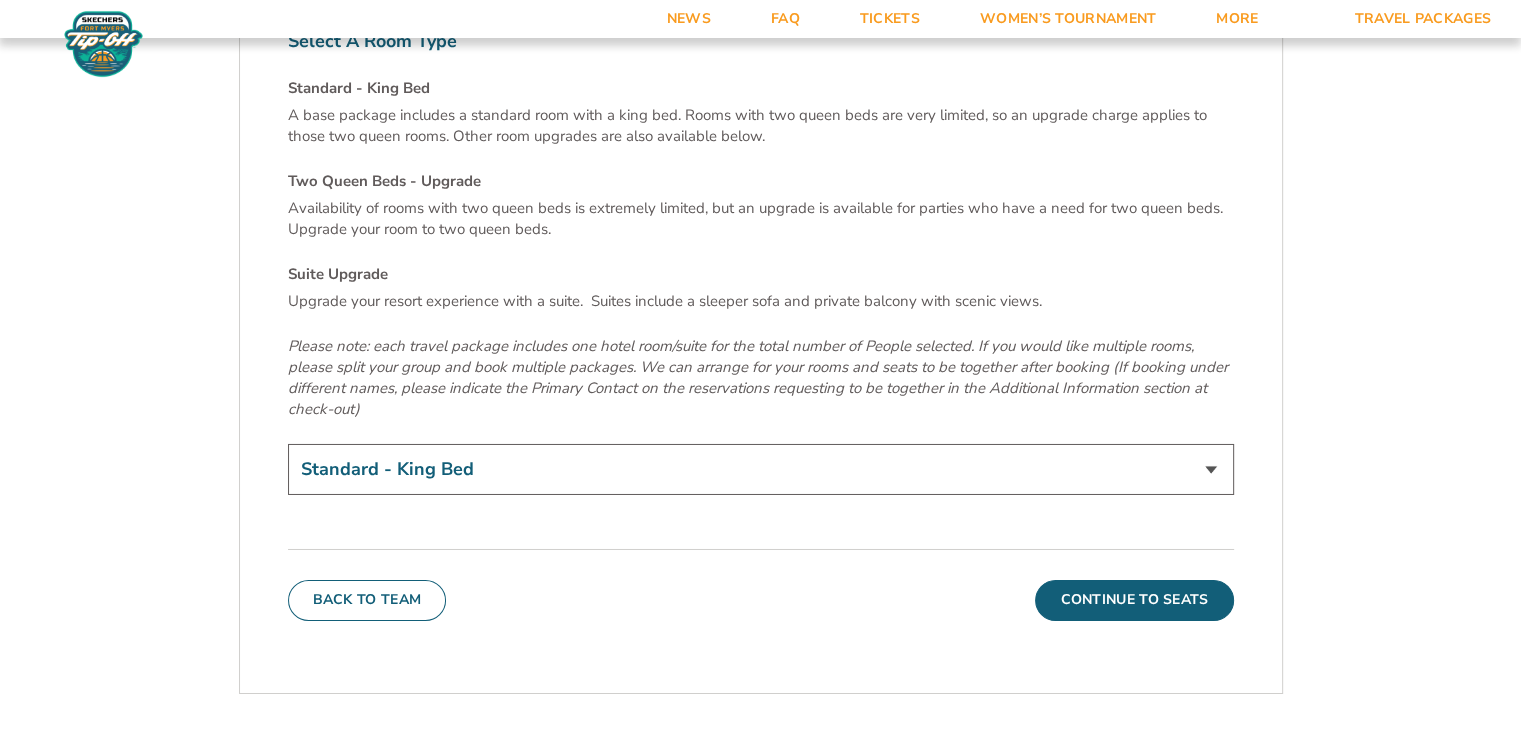 click on "Standard - King Bed Two Queen Beds - Upgrade (+$15 per night) Suite Upgrade (+$175 per night)" at bounding box center (761, 469) 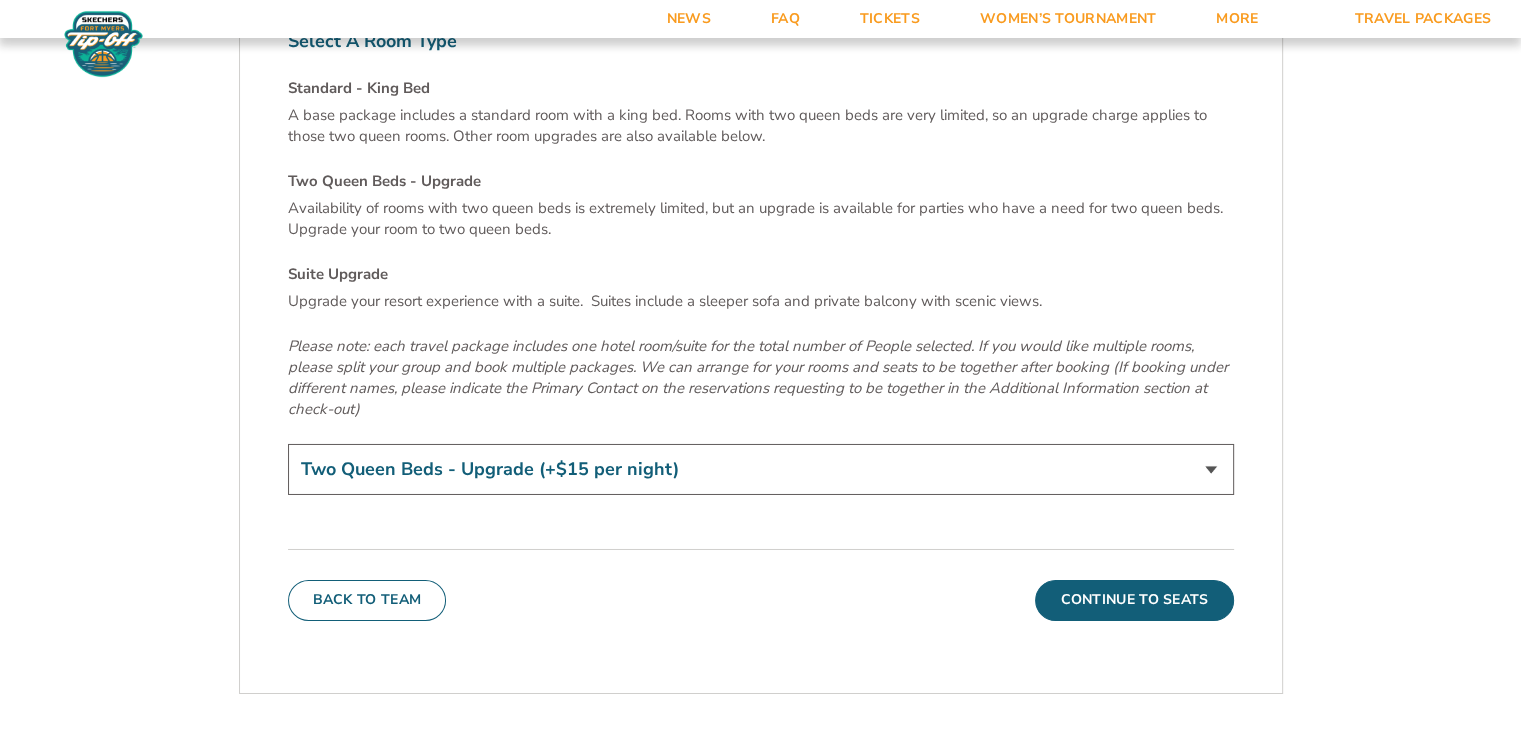 click on "Standard - King Bed Two Queen Beds - Upgrade (+$15 per night) Suite Upgrade (+$175 per night)" at bounding box center [761, 469] 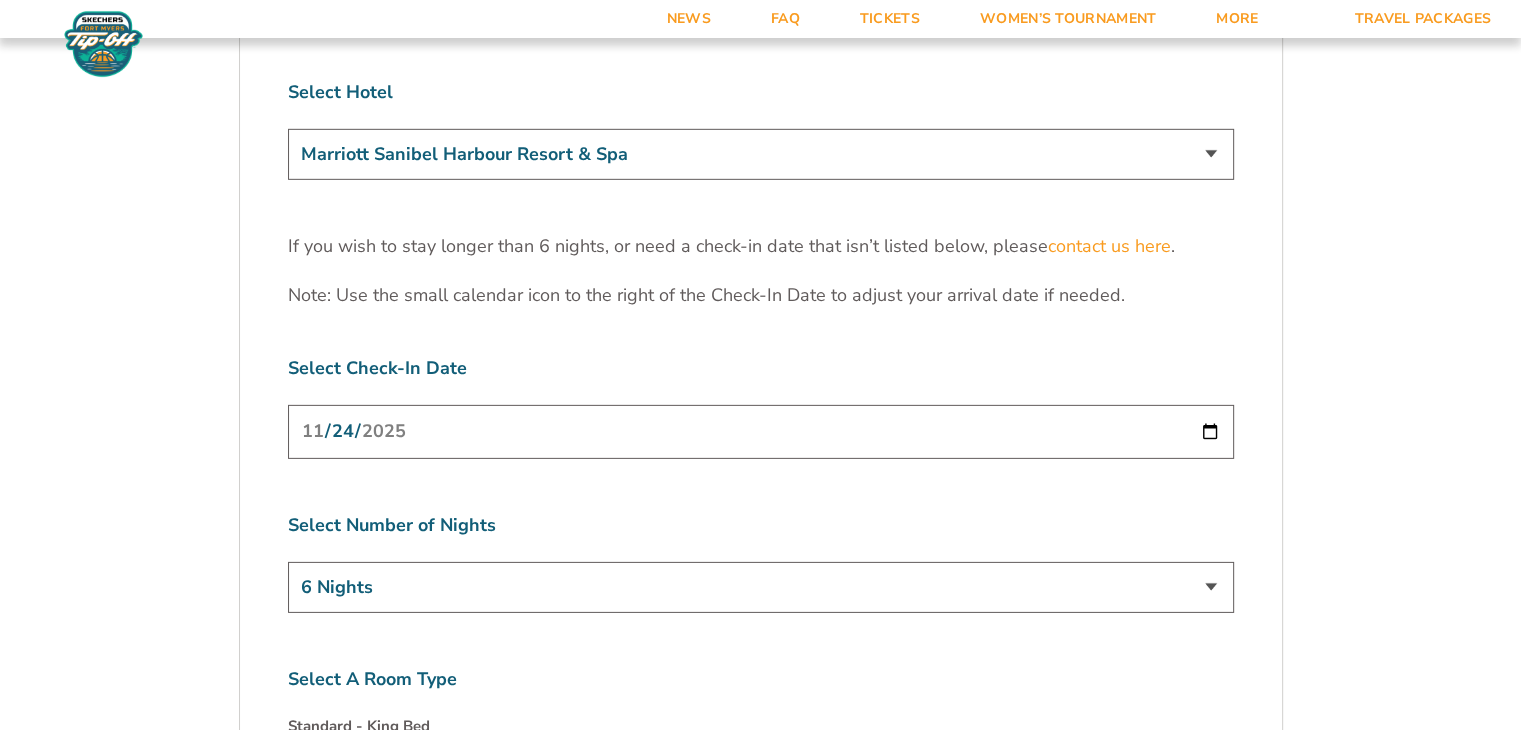 scroll, scrollTop: 6176, scrollLeft: 0, axis: vertical 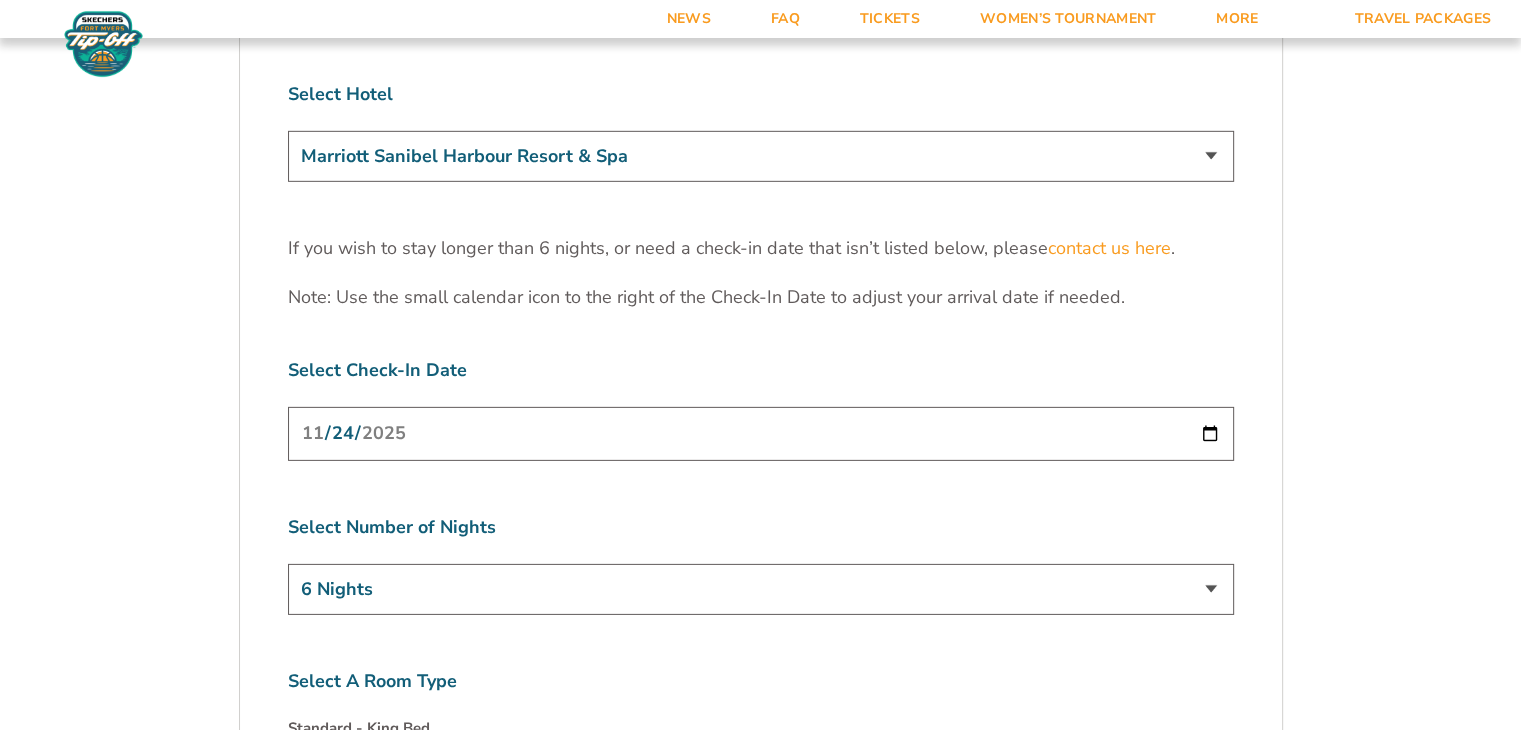 click on "3 Nights
4 Nights
5 Nights
6 Nights" at bounding box center [761, 589] 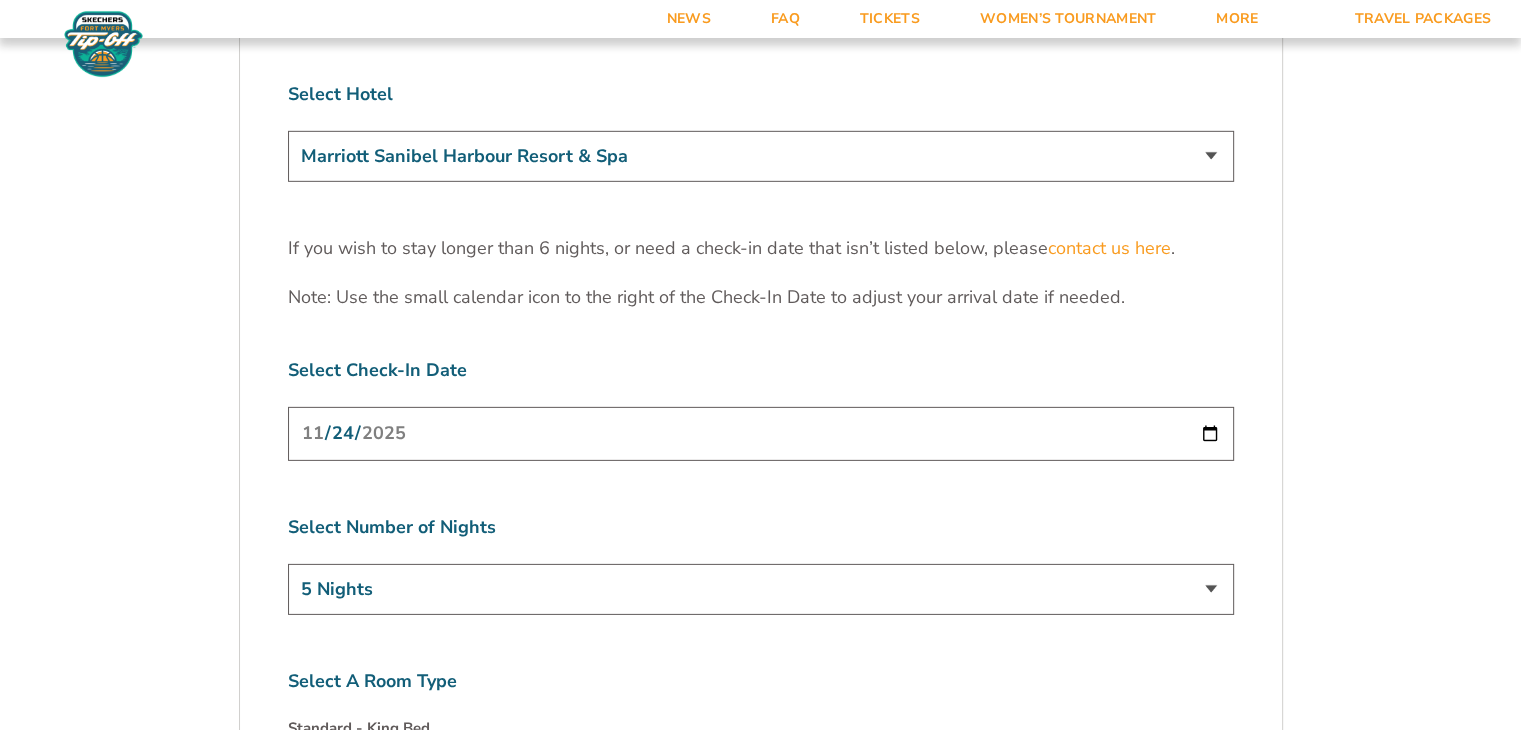 click on "3 Nights
4 Nights
5 Nights
6 Nights" at bounding box center [761, 589] 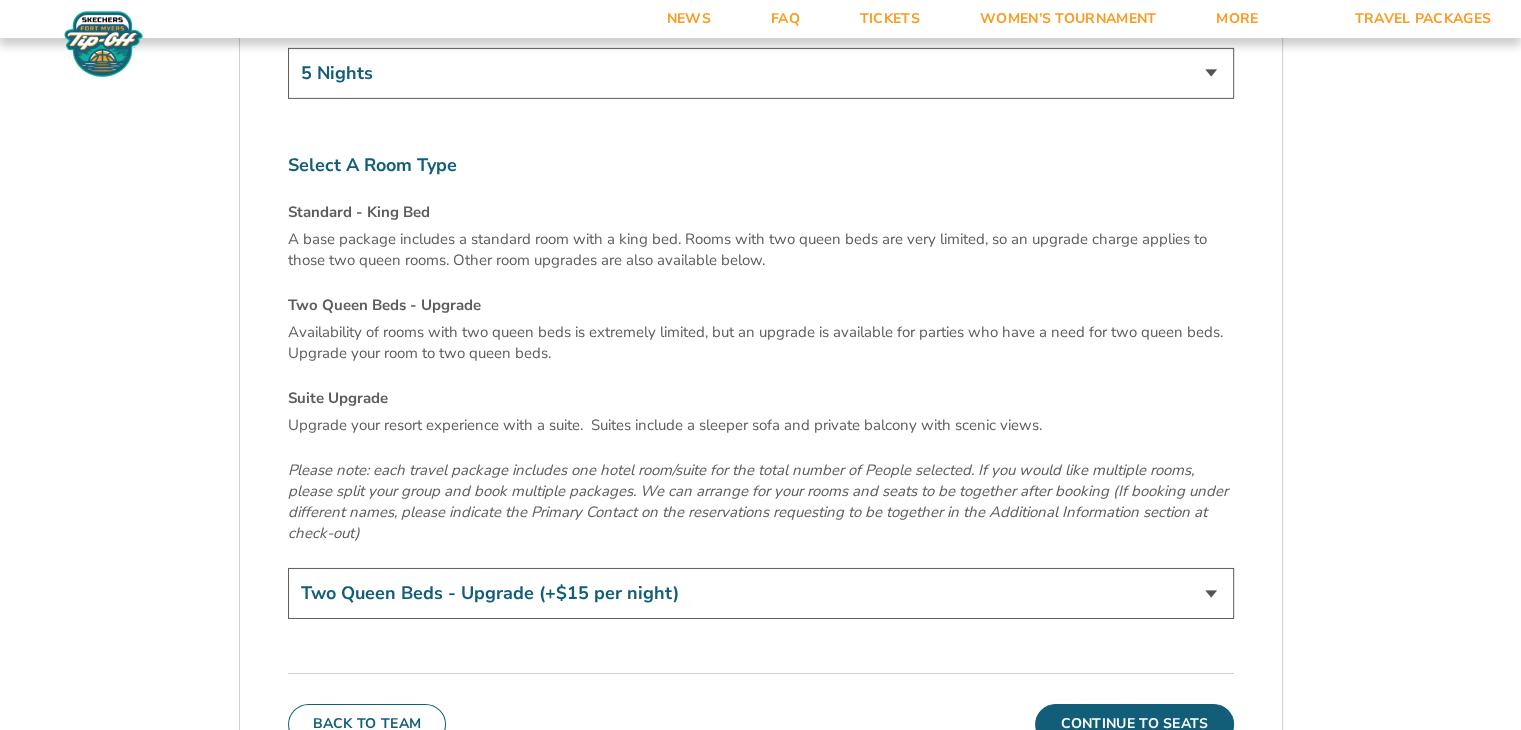 scroll, scrollTop: 6359, scrollLeft: 0, axis: vertical 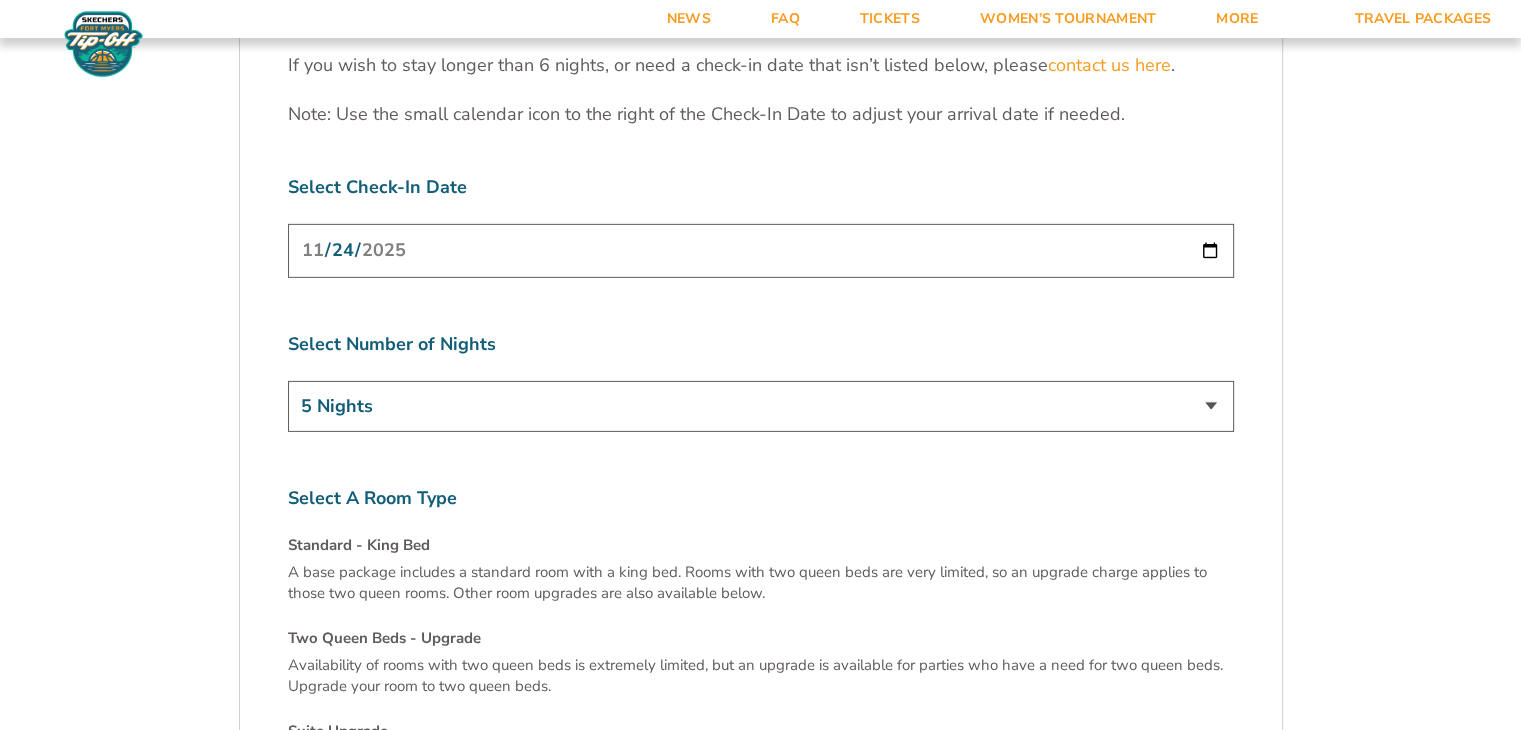 click on "2. Accommodations
We look forward to seeing you in Southwest Florida for the 2025 Skechers Fort Myers Tip-Off. Please see the details below to start building your custom vacation experience.
Stay With The Team
Your official team and fan hotel is Marriott Sanibel Harbour Resort & Spa. You can also explore additional hotel options below to find the perfect place to call home during the tournament.
Tailor Your Stay
Custom packages ranging from 3 to 6 nights are available. If you want to extend your hotel stay before or after the available dates online, we can work with the hotel to request availability for you. To do so, you’ll need to work directly with one of our customer service members. If you need a package option outside of what is listed below, please contact us  here .
Michigan State Game Schedule
Tuesday, November 25
Michigan State vs. East Carolina 1:00 p.m.
Thursday, November 27
Michigan State vs. North Carolina 4:30 p.m." at bounding box center [761, -2339] 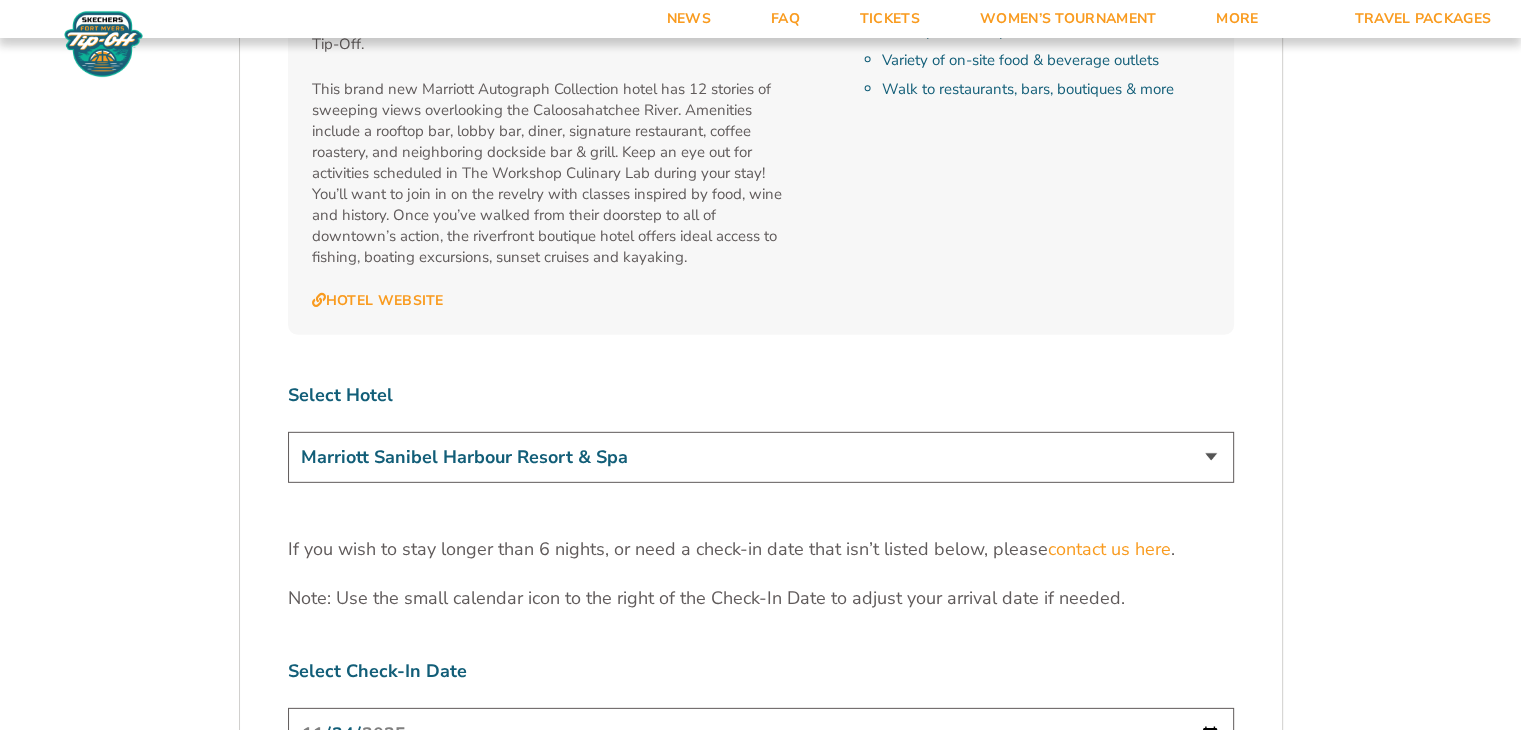 scroll, scrollTop: 5874, scrollLeft: 0, axis: vertical 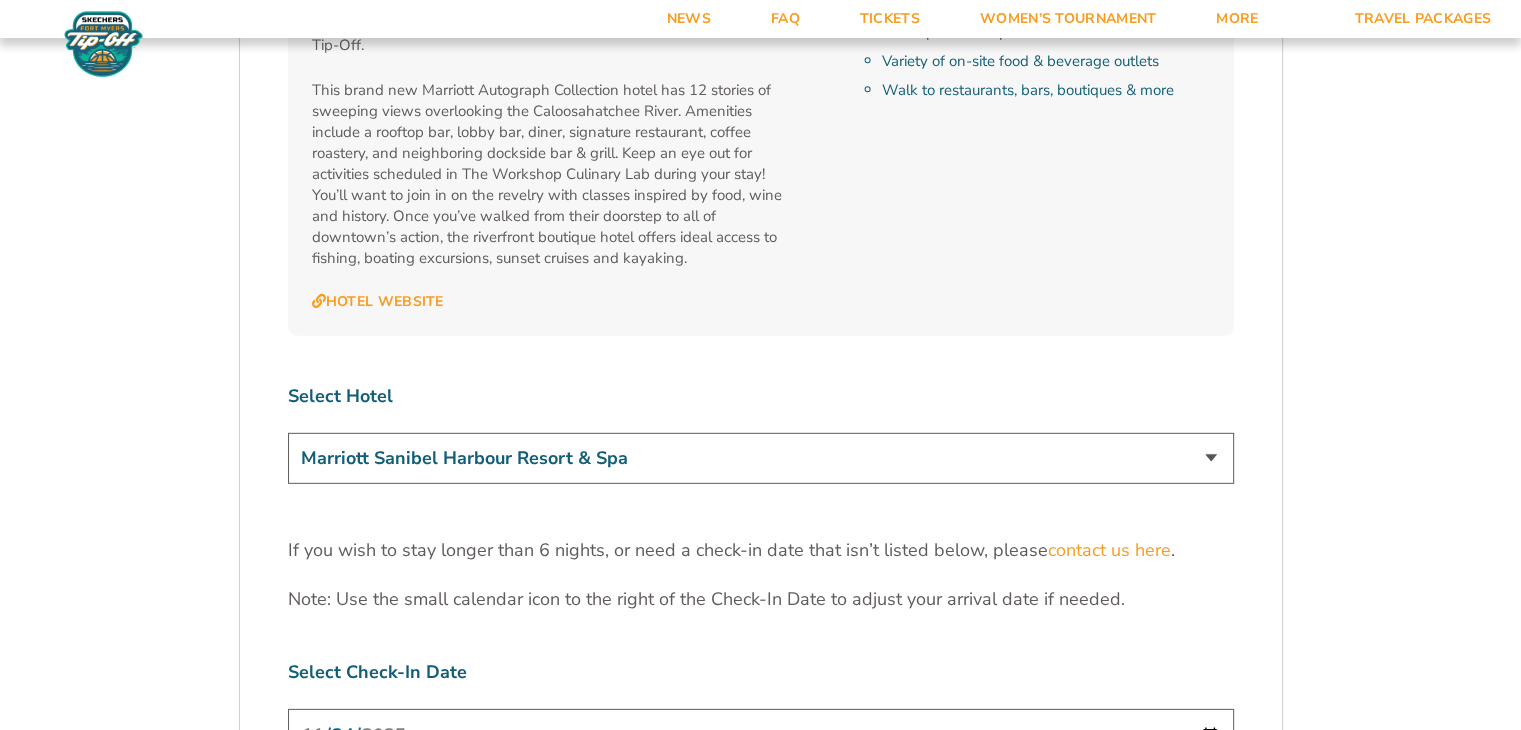 click on "Marriott Sanibel Harbour Resort & Spa Margaritaville Beach Resort Pink Shell Beach Resort & Marina Luminary Hotel & Co., Autograph Collection" at bounding box center [761, 458] 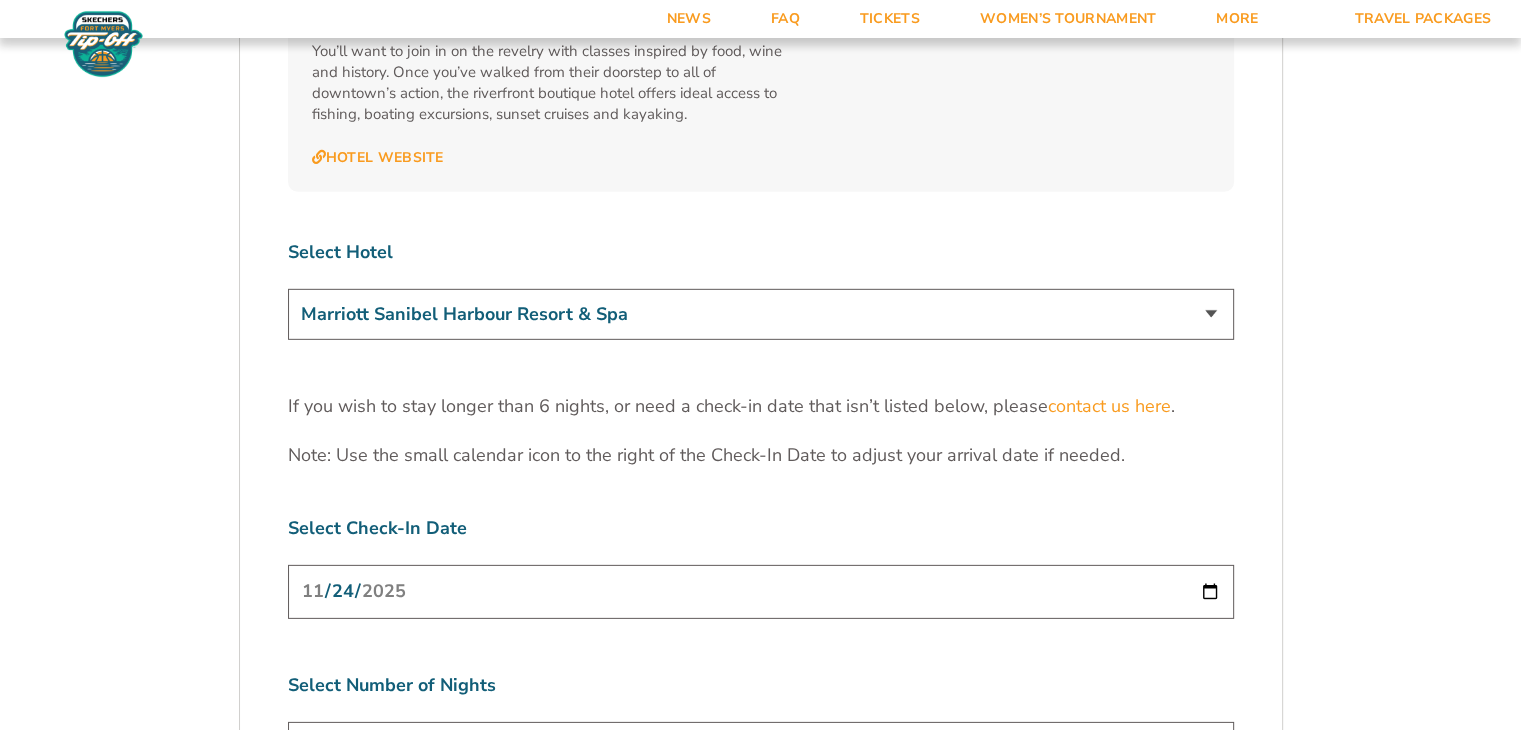 scroll, scrollTop: 6016, scrollLeft: 0, axis: vertical 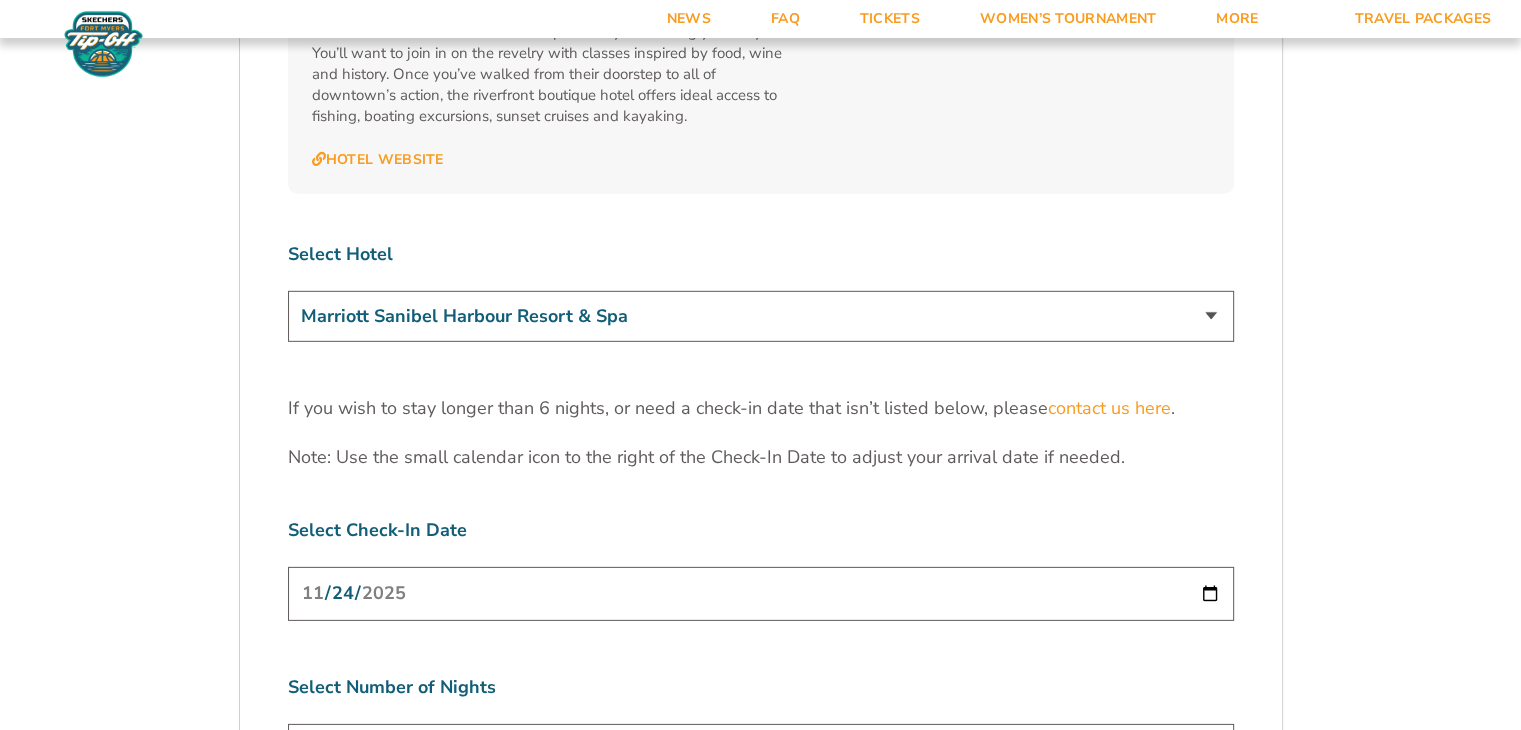 click on "Marriott Sanibel Harbour Resort & Spa Margaritaville Beach Resort Pink Shell Beach Resort & Marina Luminary Hotel & Co., Autograph Collection" at bounding box center (761, 316) 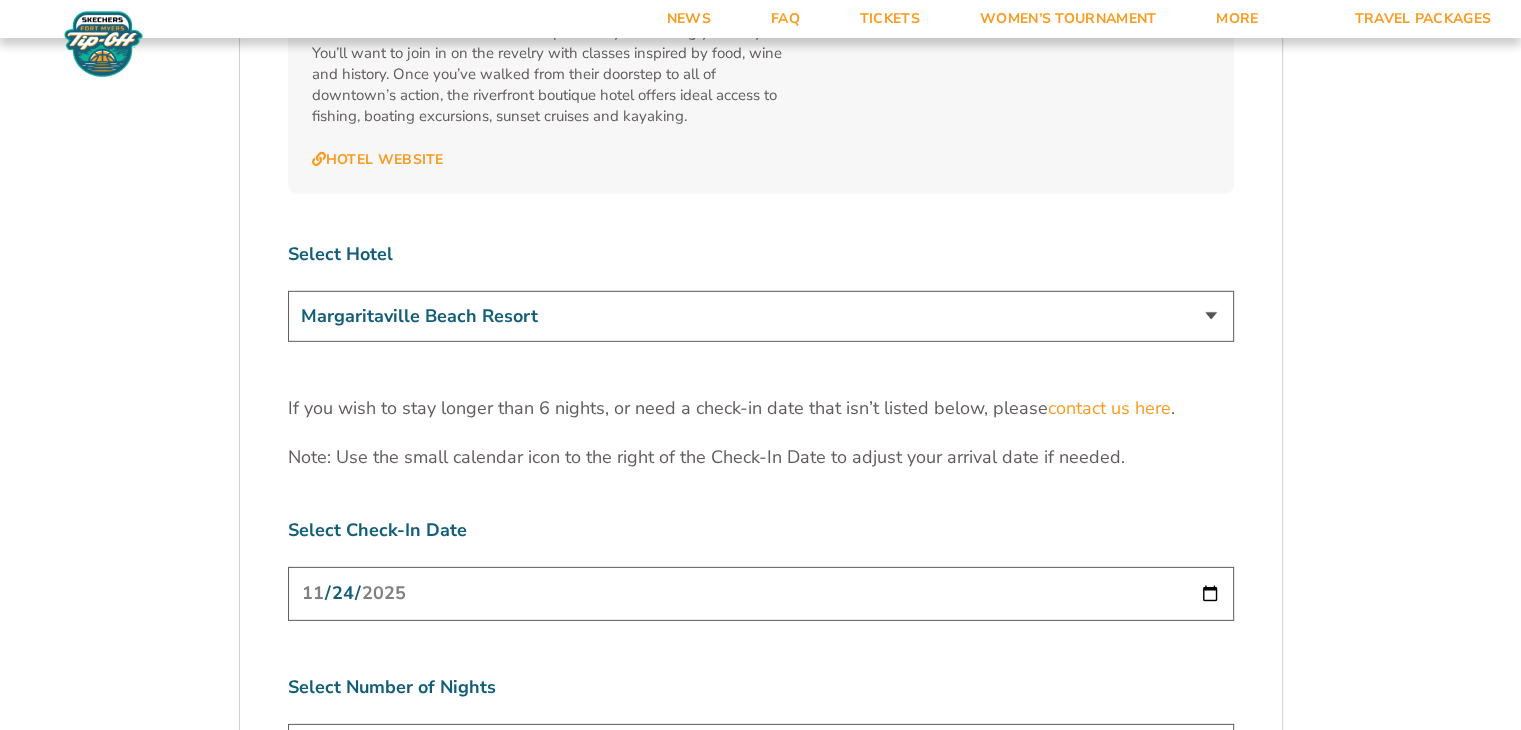 click on "Marriott Sanibel Harbour Resort & Spa Margaritaville Beach Resort Pink Shell Beach Resort & Marina Luminary Hotel & Co., Autograph Collection" at bounding box center (761, 316) 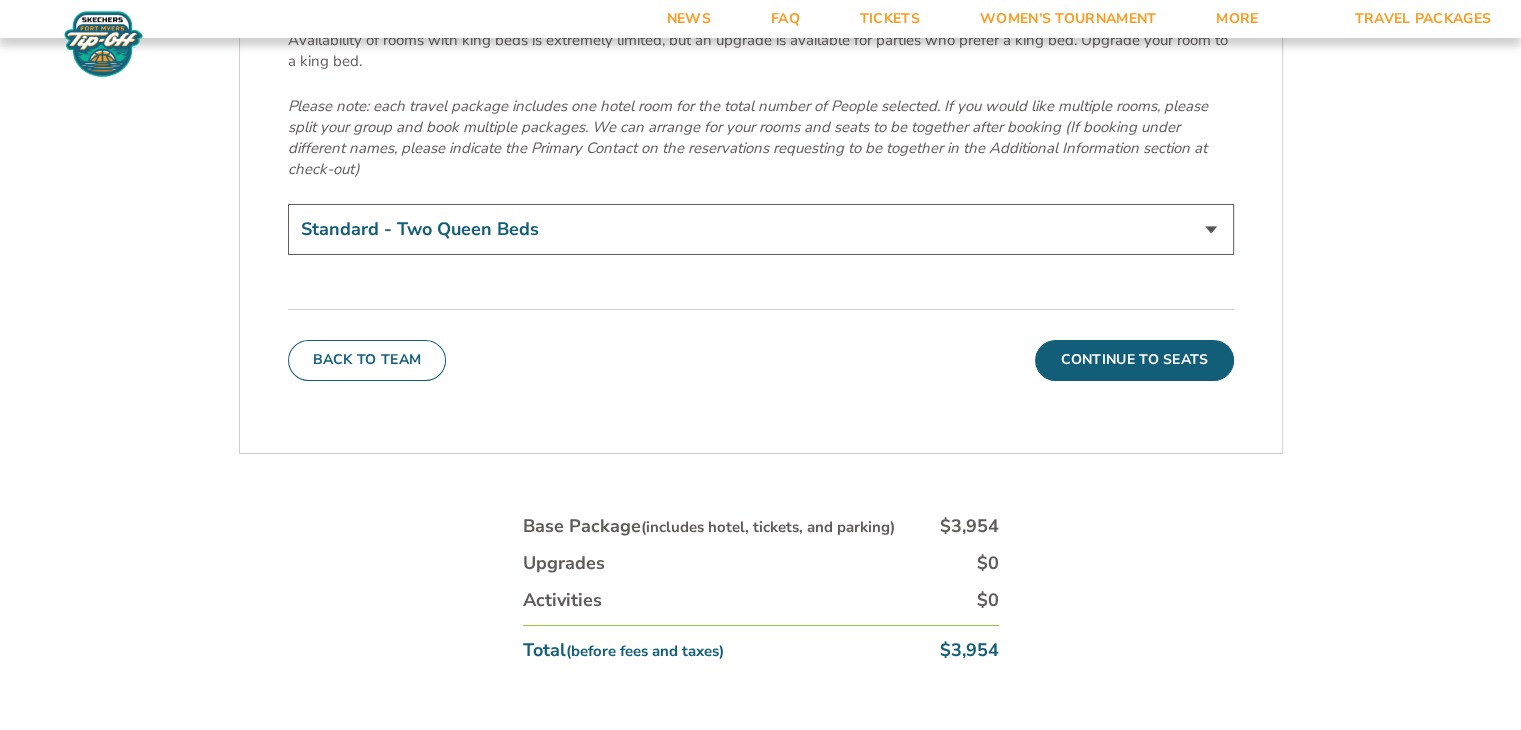 scroll, scrollTop: 7084, scrollLeft: 0, axis: vertical 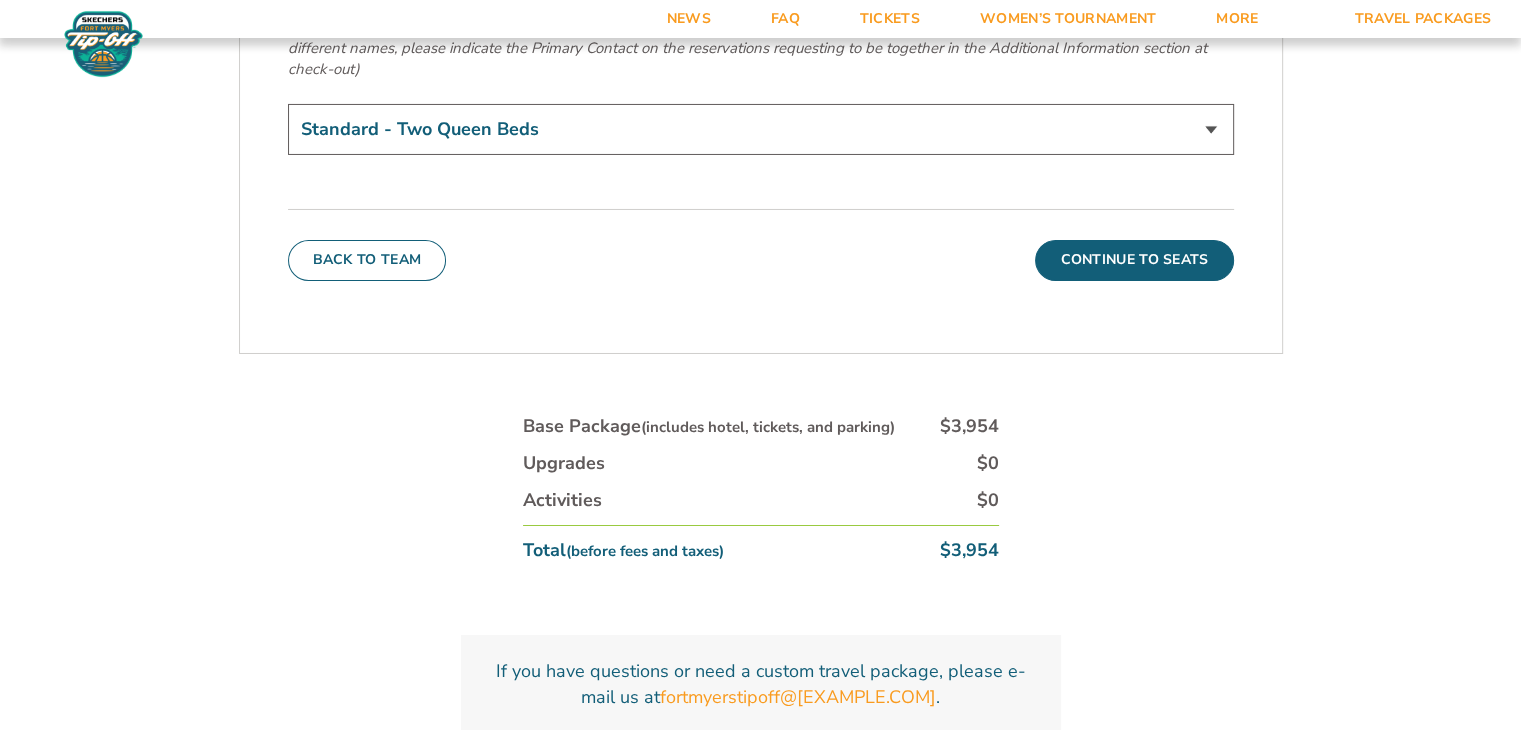click on "Activities
$0" at bounding box center [761, 500] 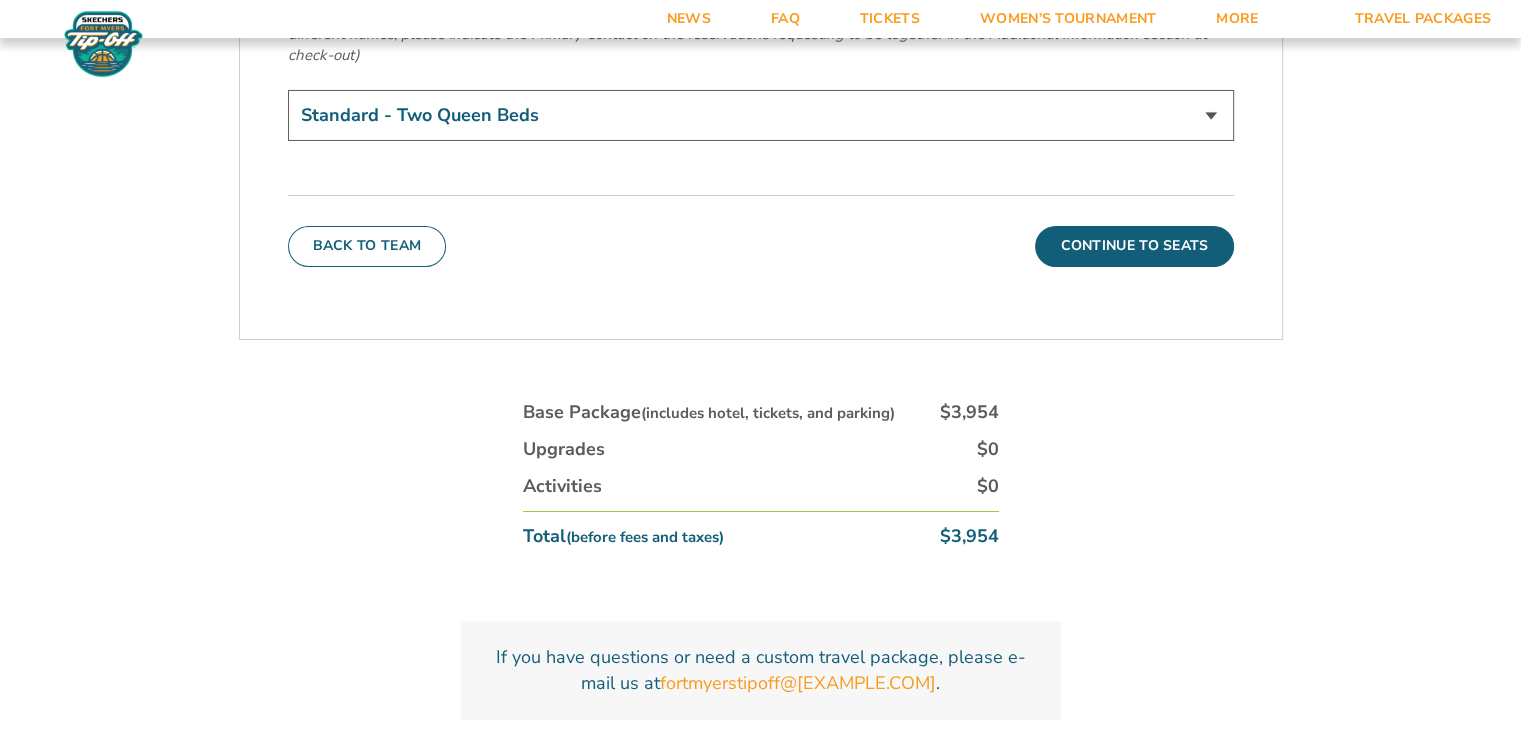 scroll, scrollTop: 7096, scrollLeft: 0, axis: vertical 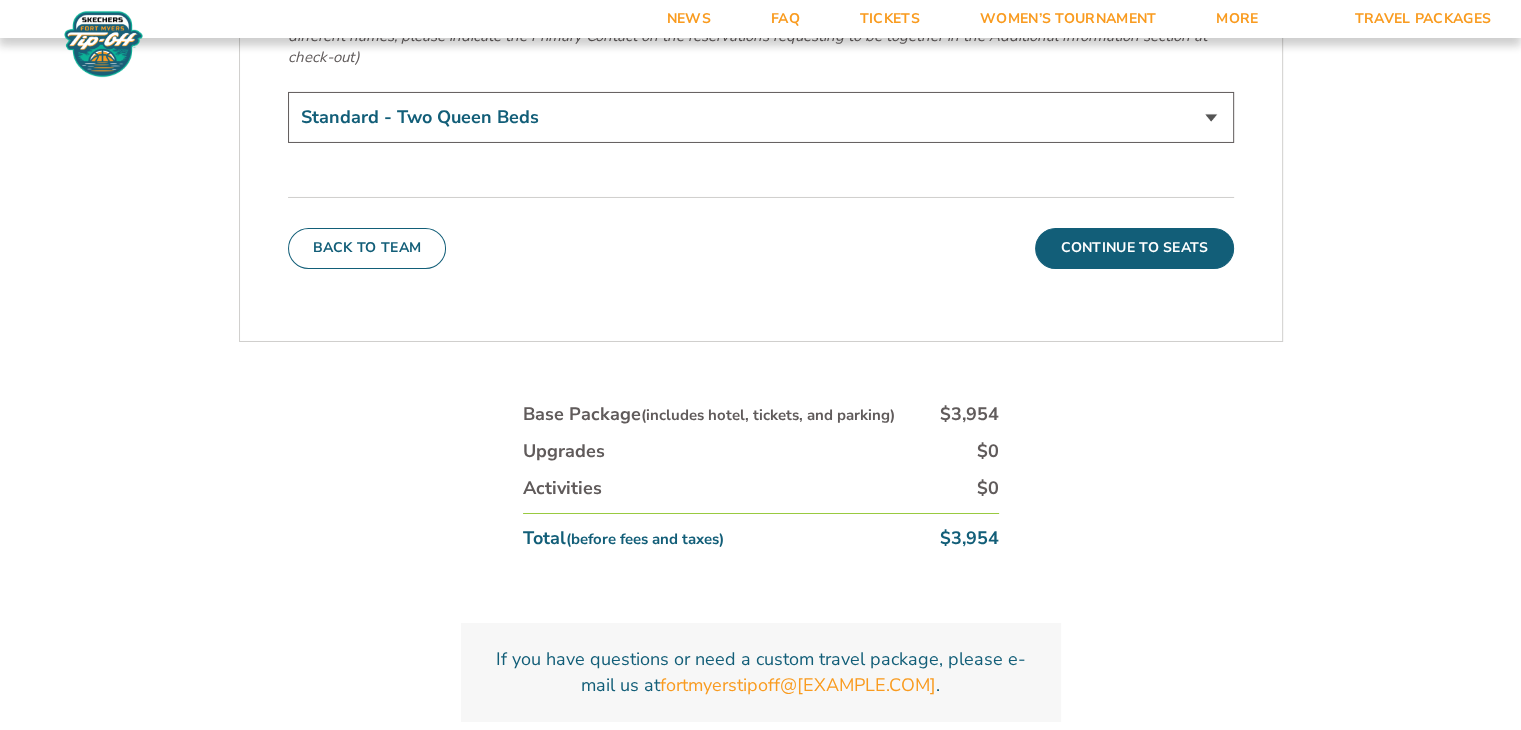 click on "Activities
$0" at bounding box center [761, 488] 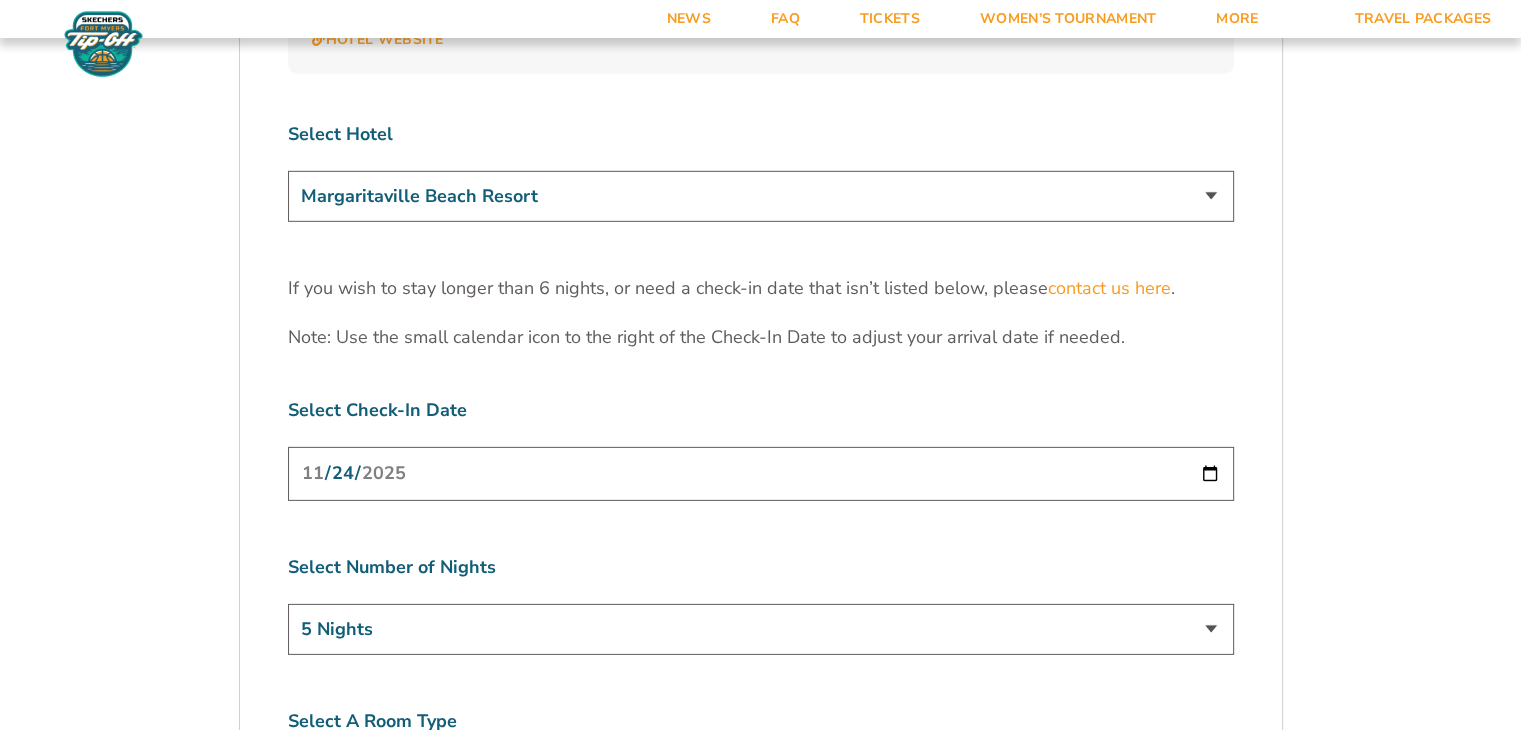 scroll, scrollTop: 6188, scrollLeft: 0, axis: vertical 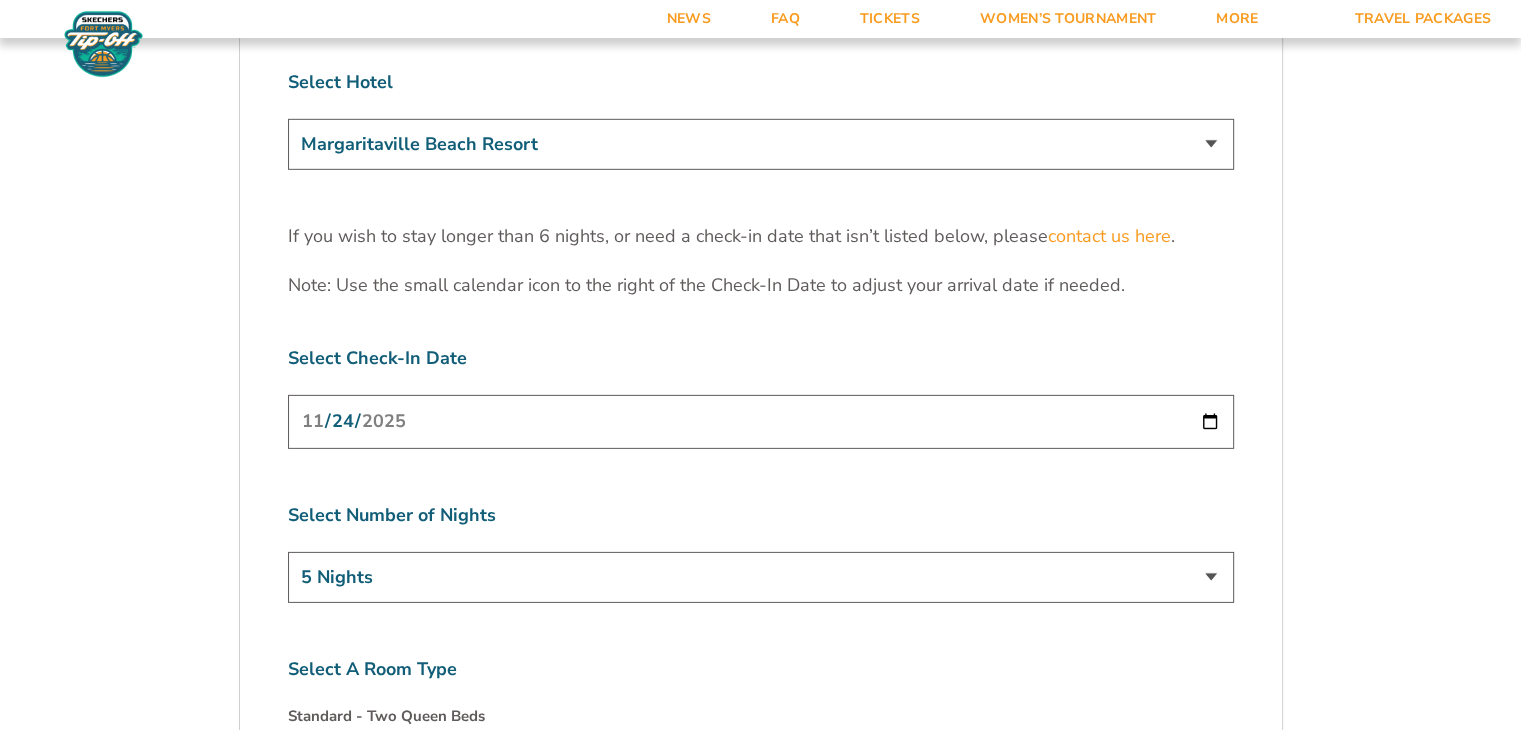 click on "Marriott Sanibel Harbour Resort & Spa Margaritaville Beach Resort Pink Shell Beach Resort & Marina Luminary Hotel & Co., Autograph Collection" at bounding box center [761, 144] 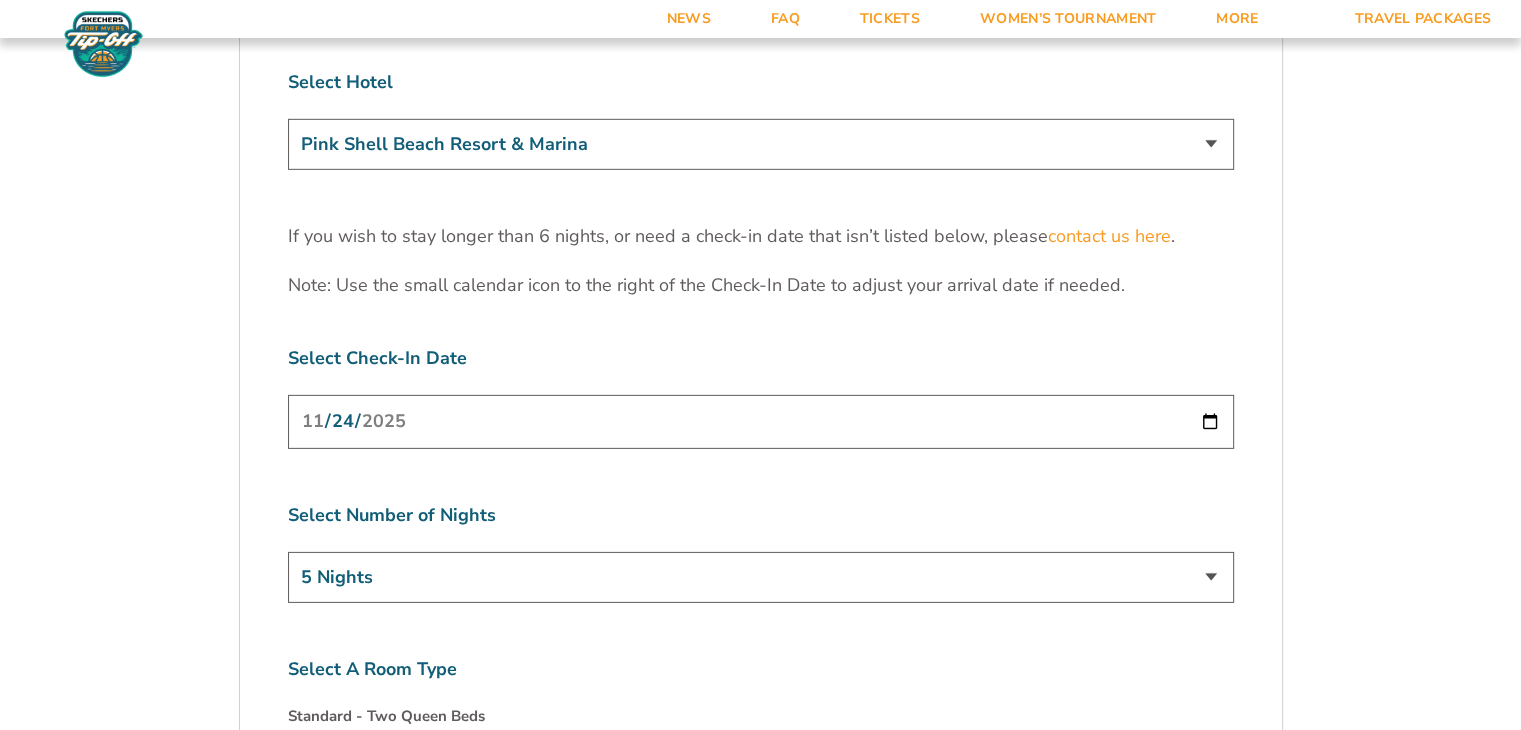 click on "Marriott Sanibel Harbour Resort & Spa Margaritaville Beach Resort Pink Shell Beach Resort & Marina Luminary Hotel & Co., Autograph Collection" at bounding box center (761, 144) 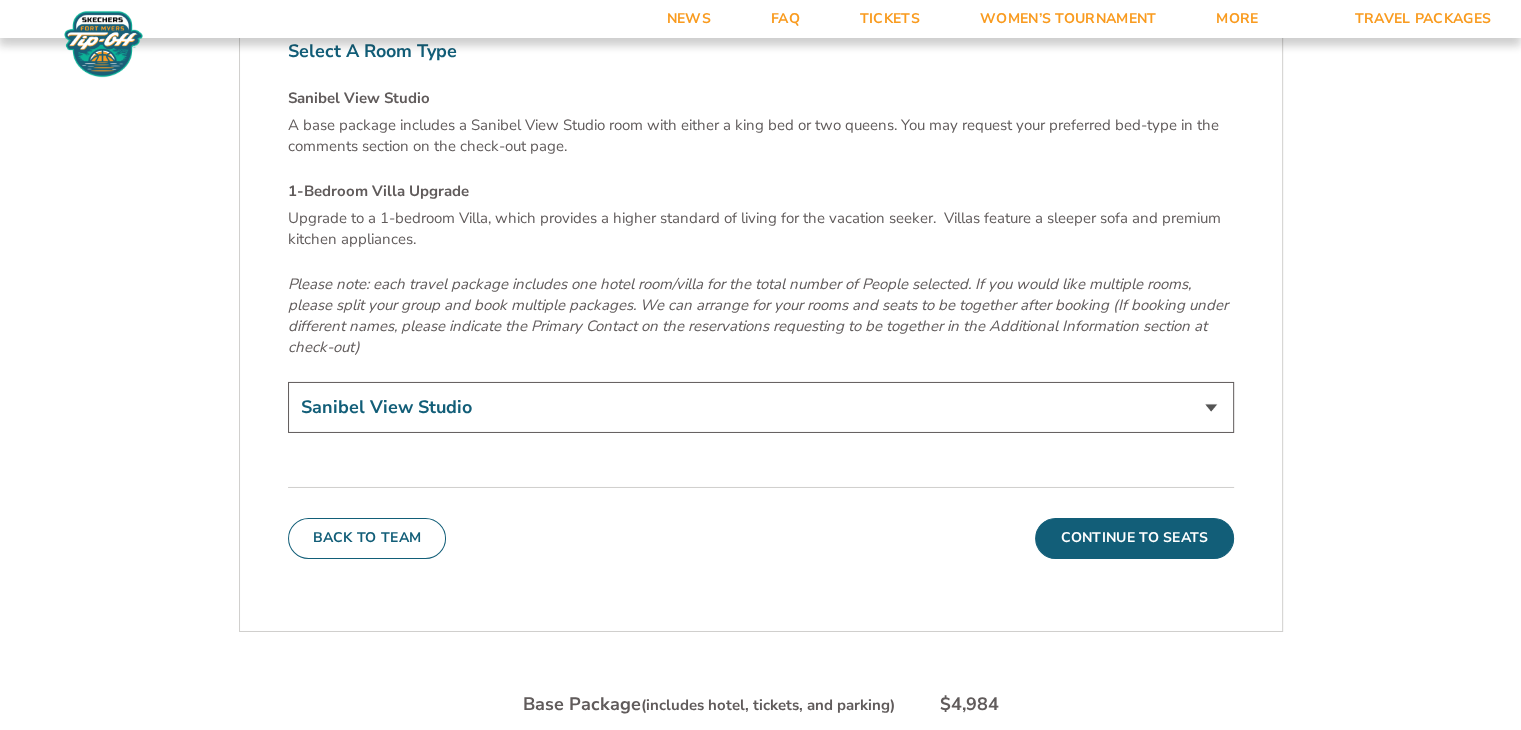 scroll, scrollTop: 6800, scrollLeft: 0, axis: vertical 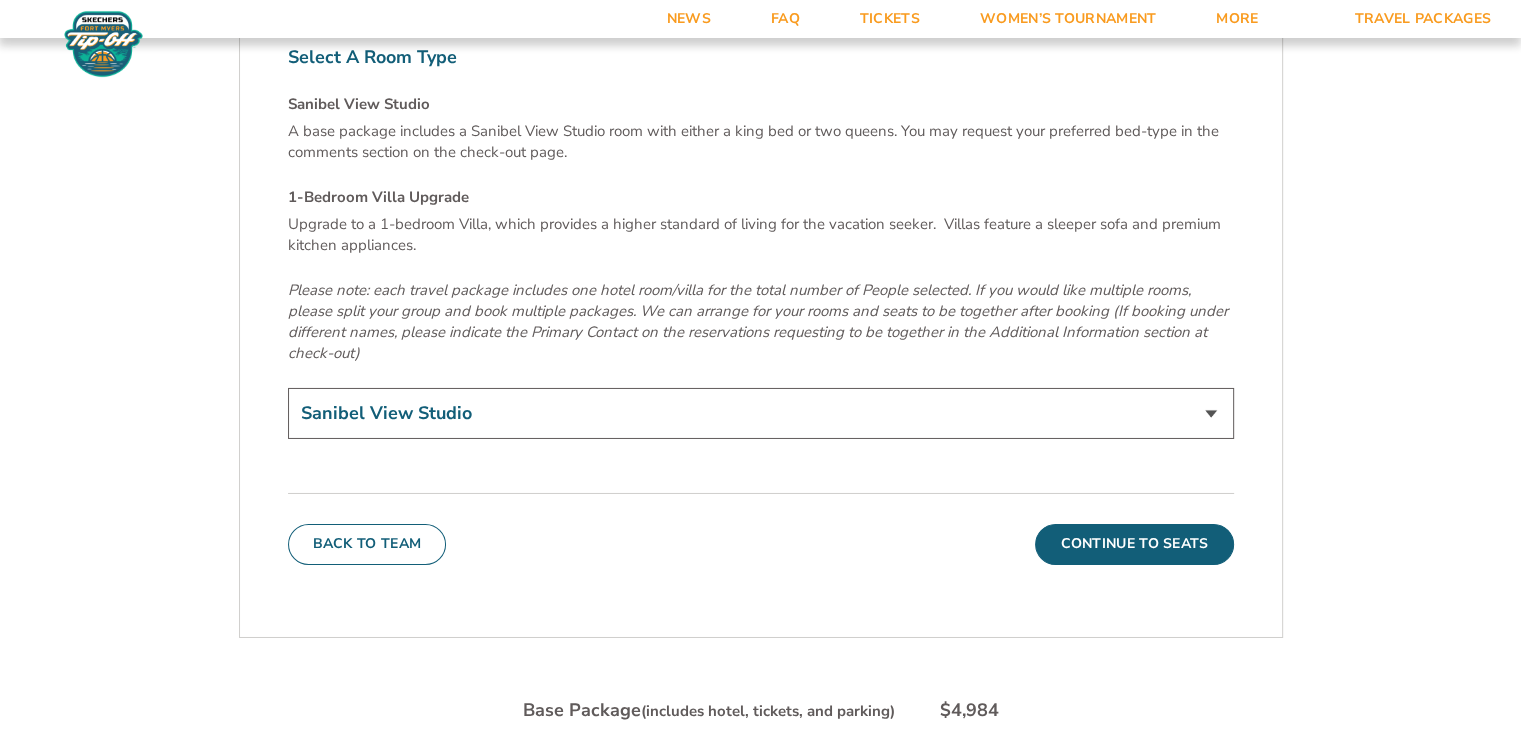 click on "Sanibel View Studio 1-Bedroom Villa Upgrade (+$165 per night)" at bounding box center [761, 413] 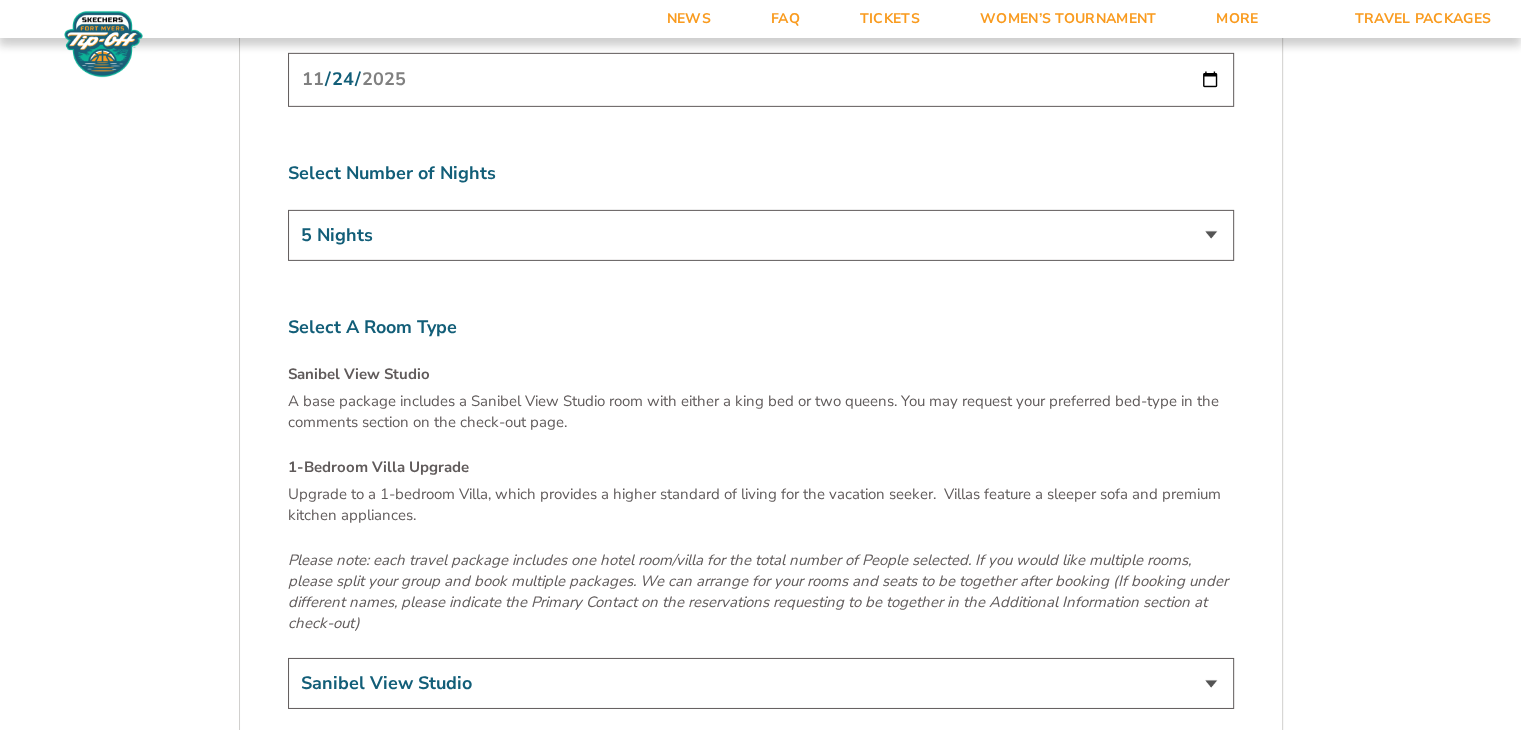 scroll, scrollTop: 6762, scrollLeft: 0, axis: vertical 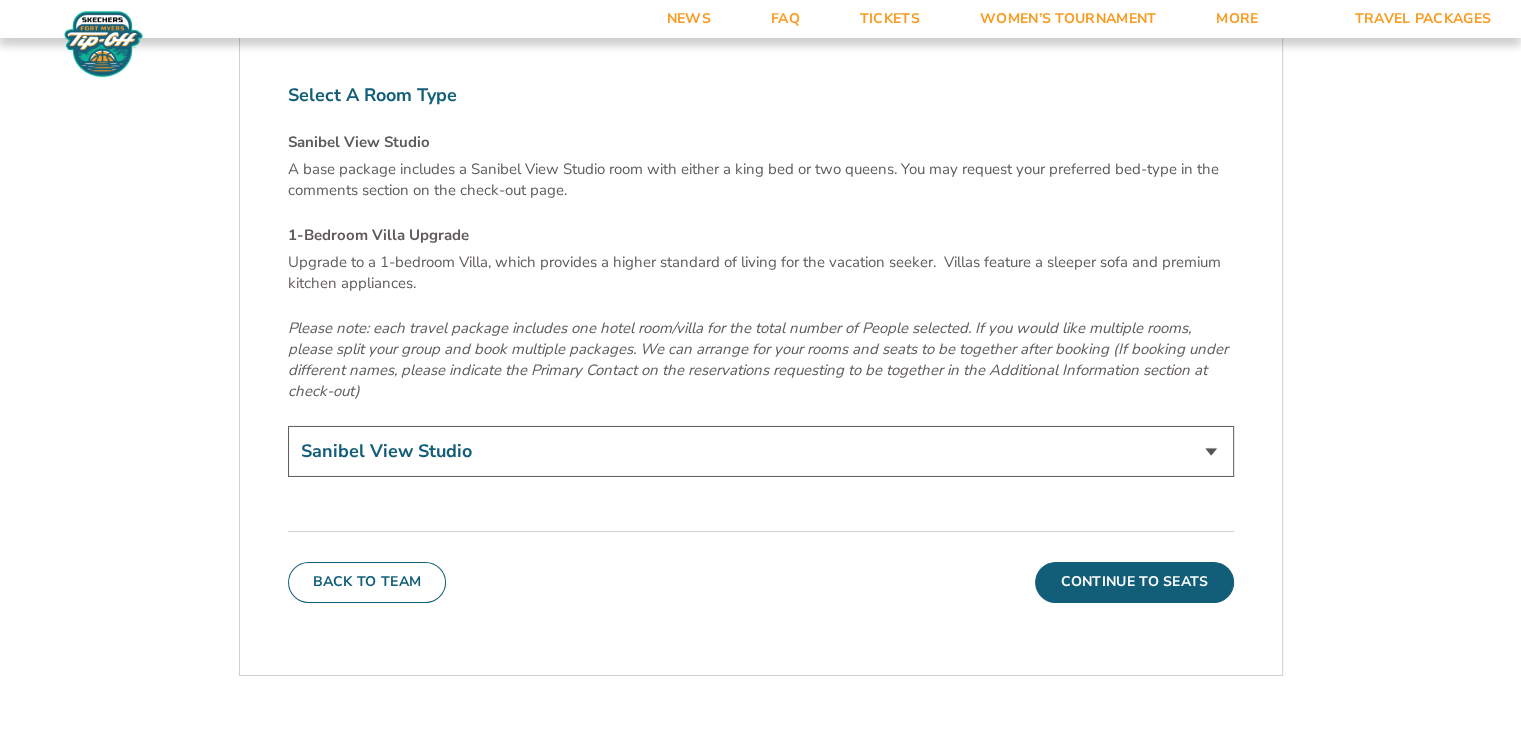 click on "Sanibel View Studio 1-Bedroom Villa Upgrade (+$165 per night)" at bounding box center [761, 451] 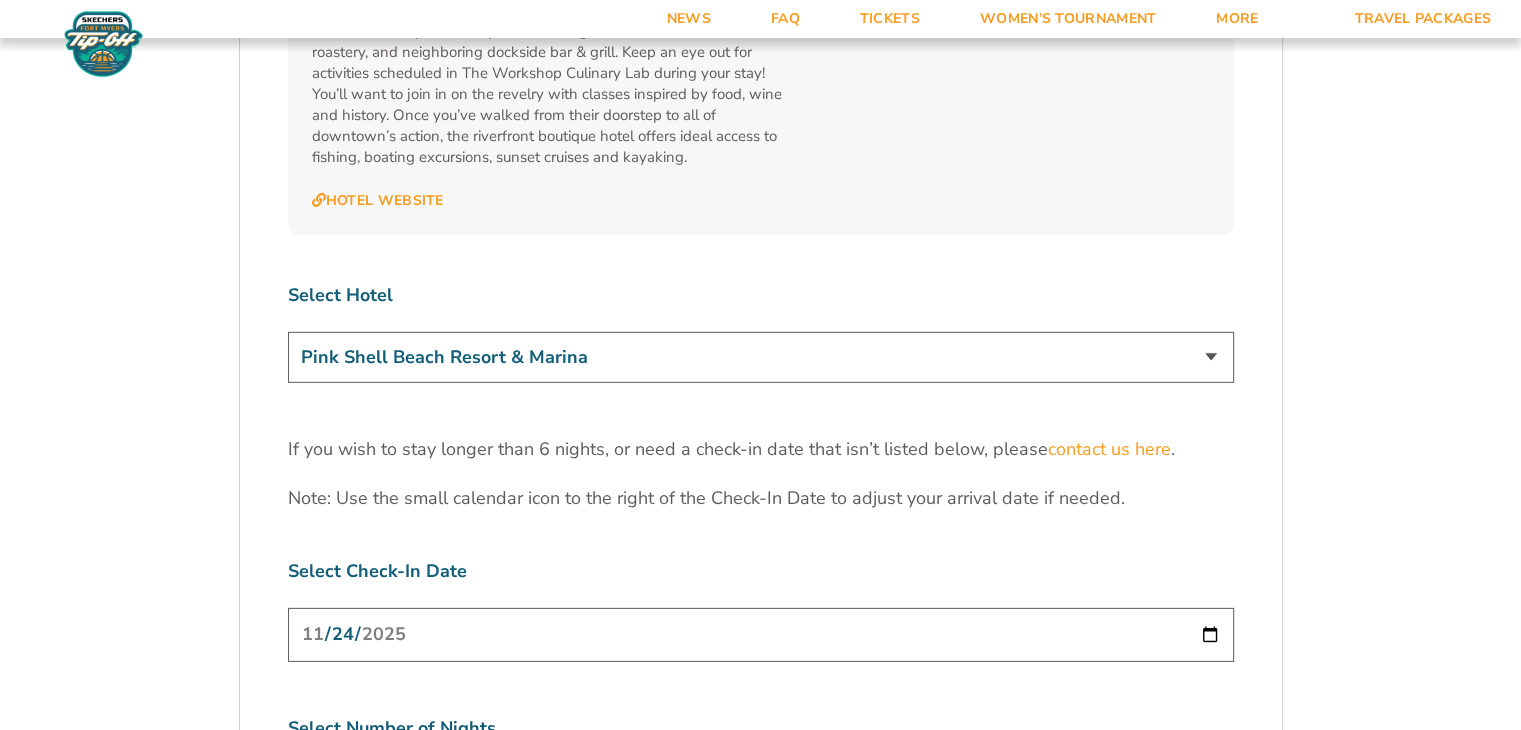 scroll, scrollTop: 5974, scrollLeft: 0, axis: vertical 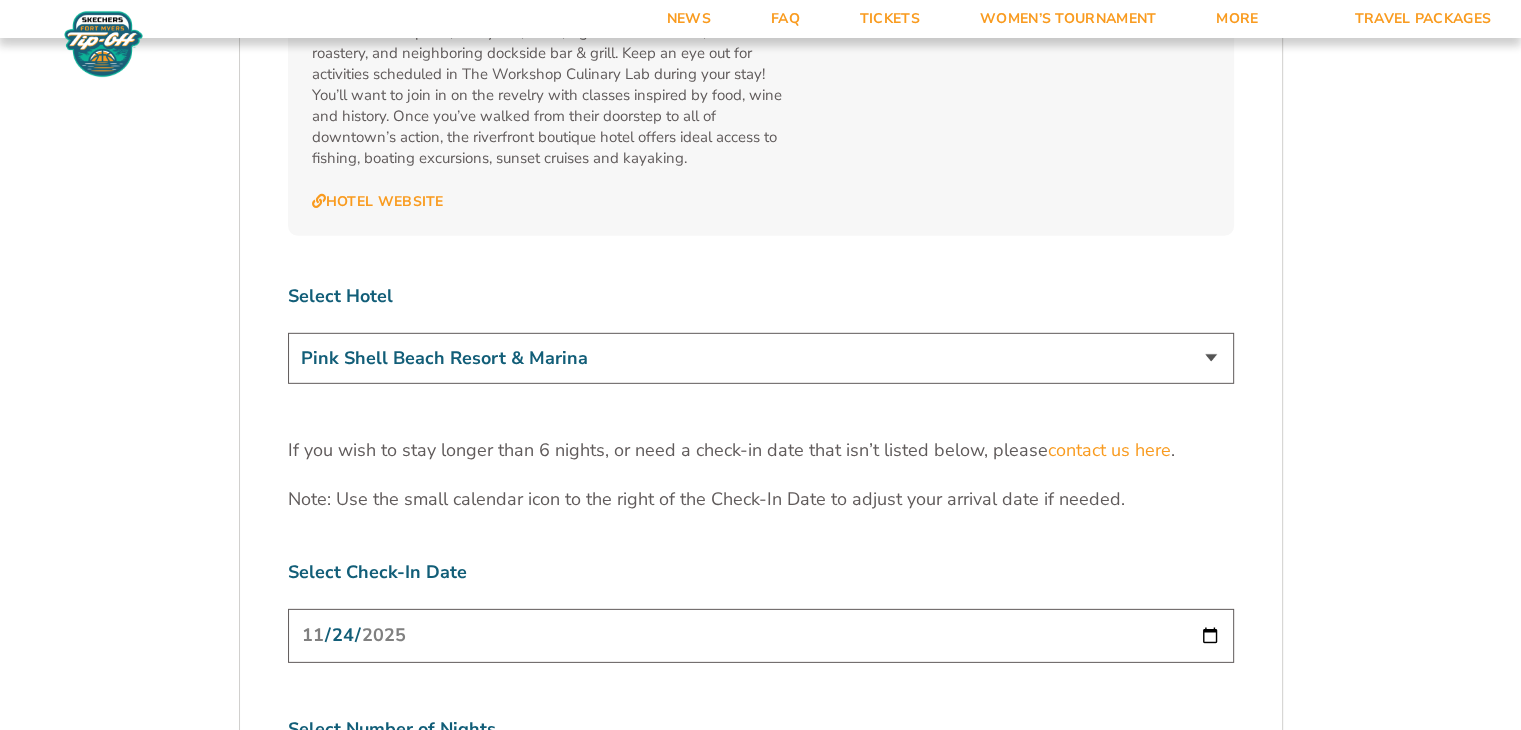 click on "Marriott Sanibel Harbour Resort & Spa Margaritaville Beach Resort Pink Shell Beach Resort & Marina Luminary Hotel & Co., Autograph Collection" at bounding box center [761, 358] 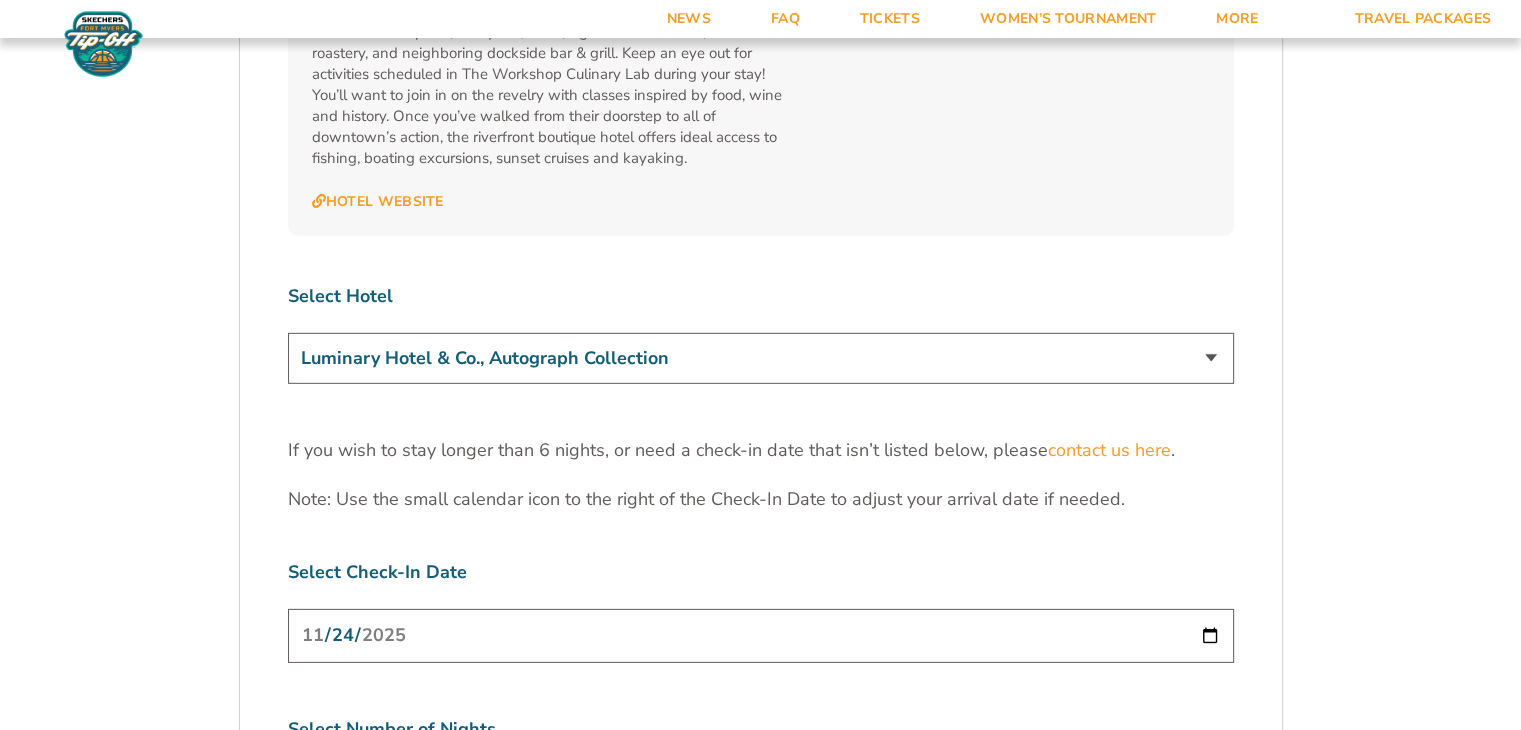 click on "Marriott Sanibel Harbour Resort & Spa Margaritaville Beach Resort Pink Shell Beach Resort & Marina Luminary Hotel & Co., Autograph Collection" at bounding box center [761, 358] 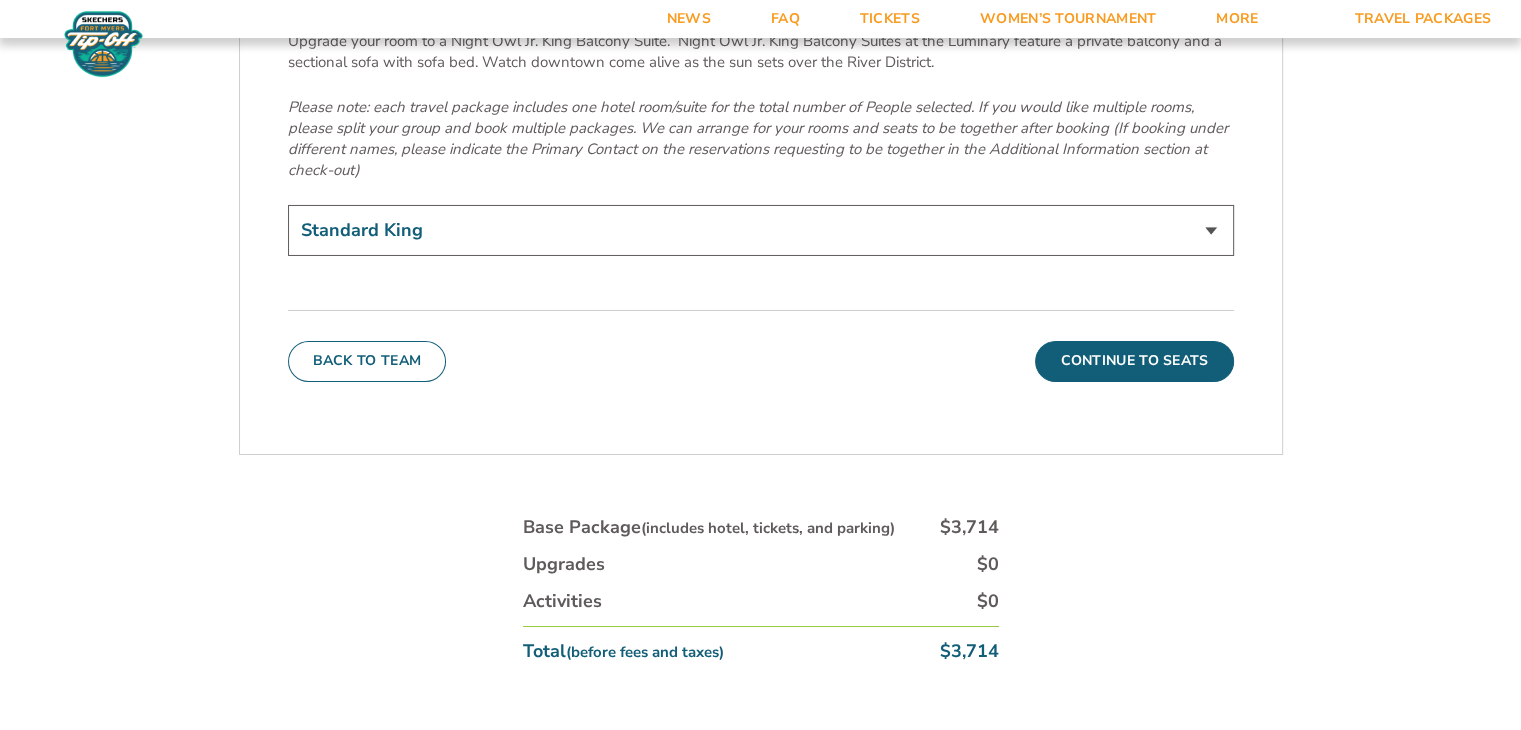 scroll, scrollTop: 7054, scrollLeft: 0, axis: vertical 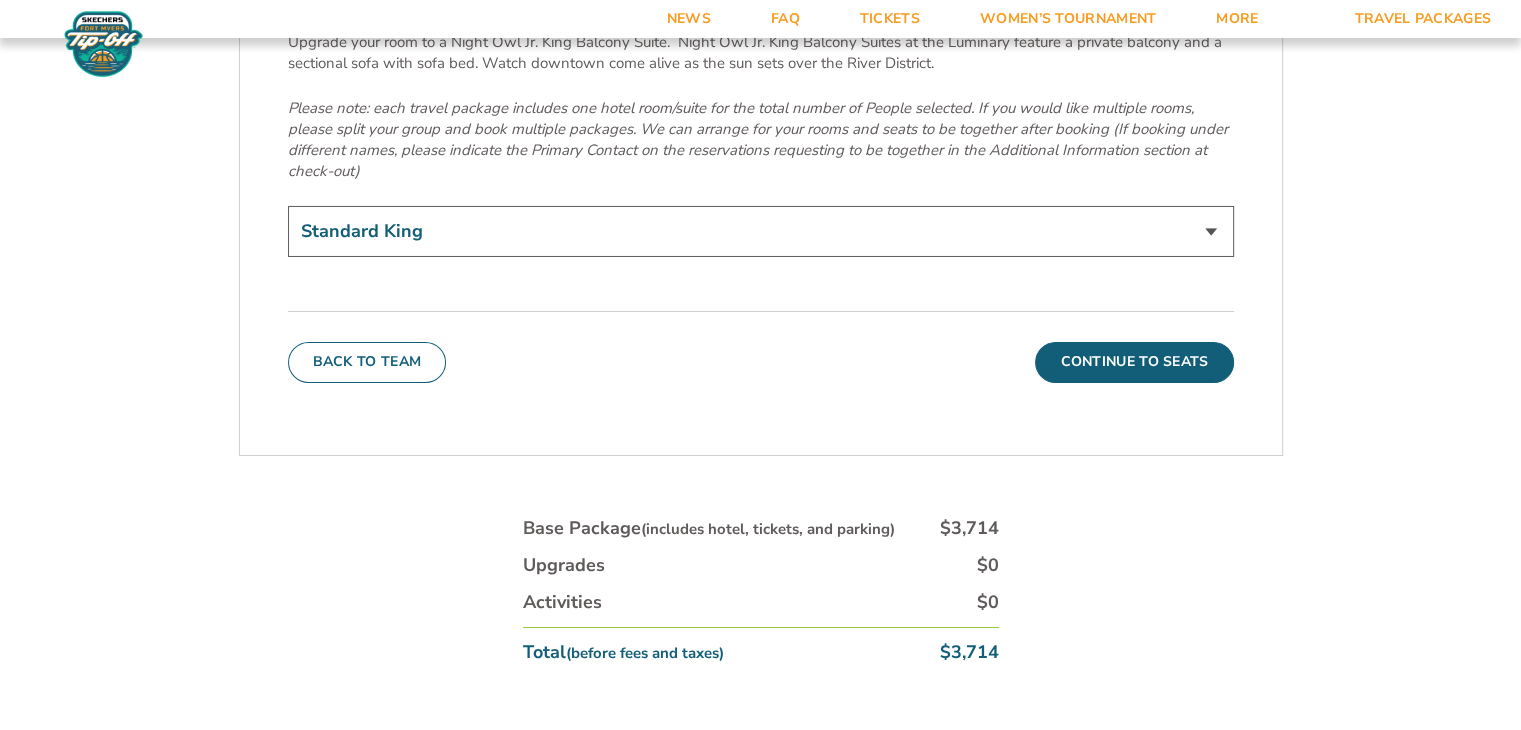 click on "Standard King Studio King Suite Upgrade (+$120 per night) Night Owl Jr. King Balcony Suite Upgrade (+$160 per night)" at bounding box center [761, 231] 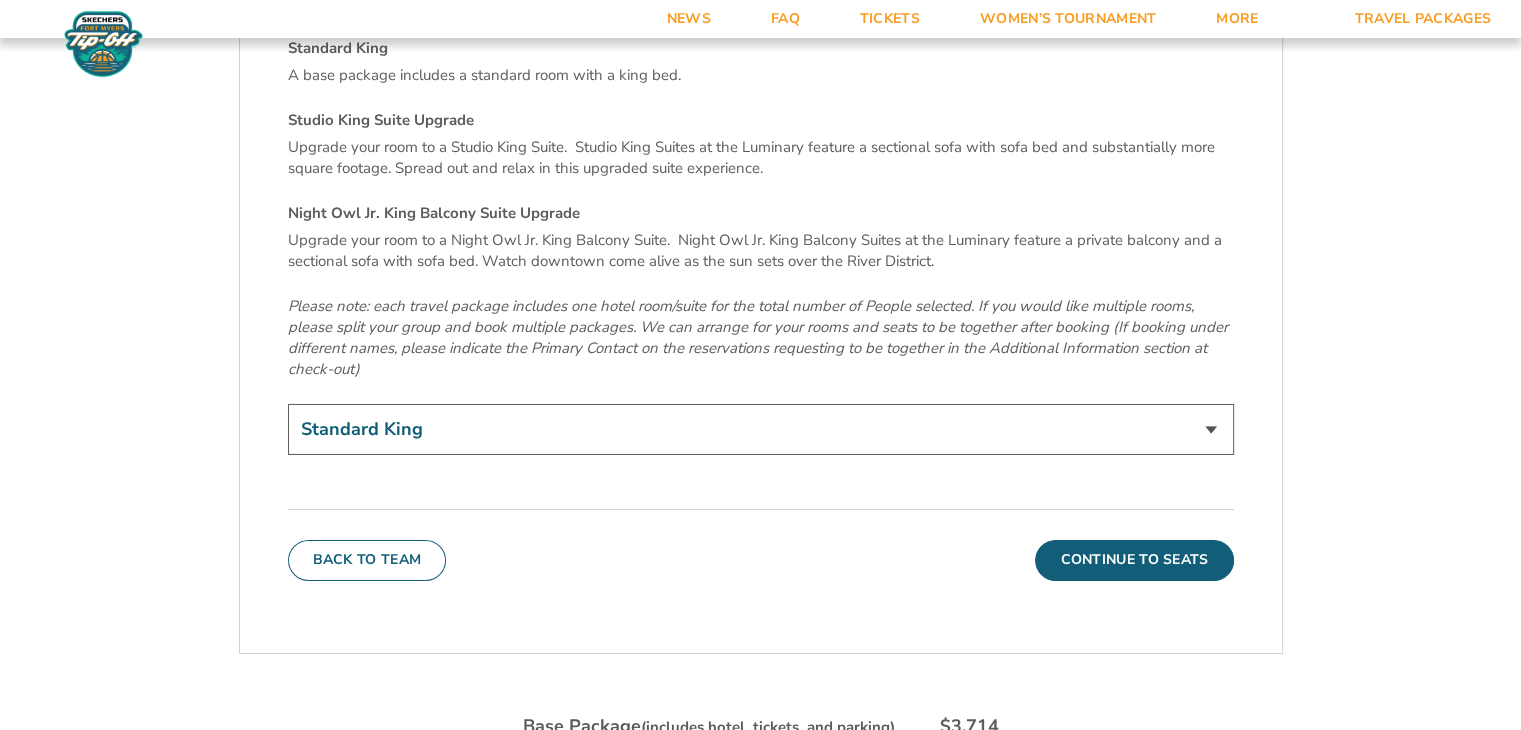 scroll, scrollTop: 6858, scrollLeft: 0, axis: vertical 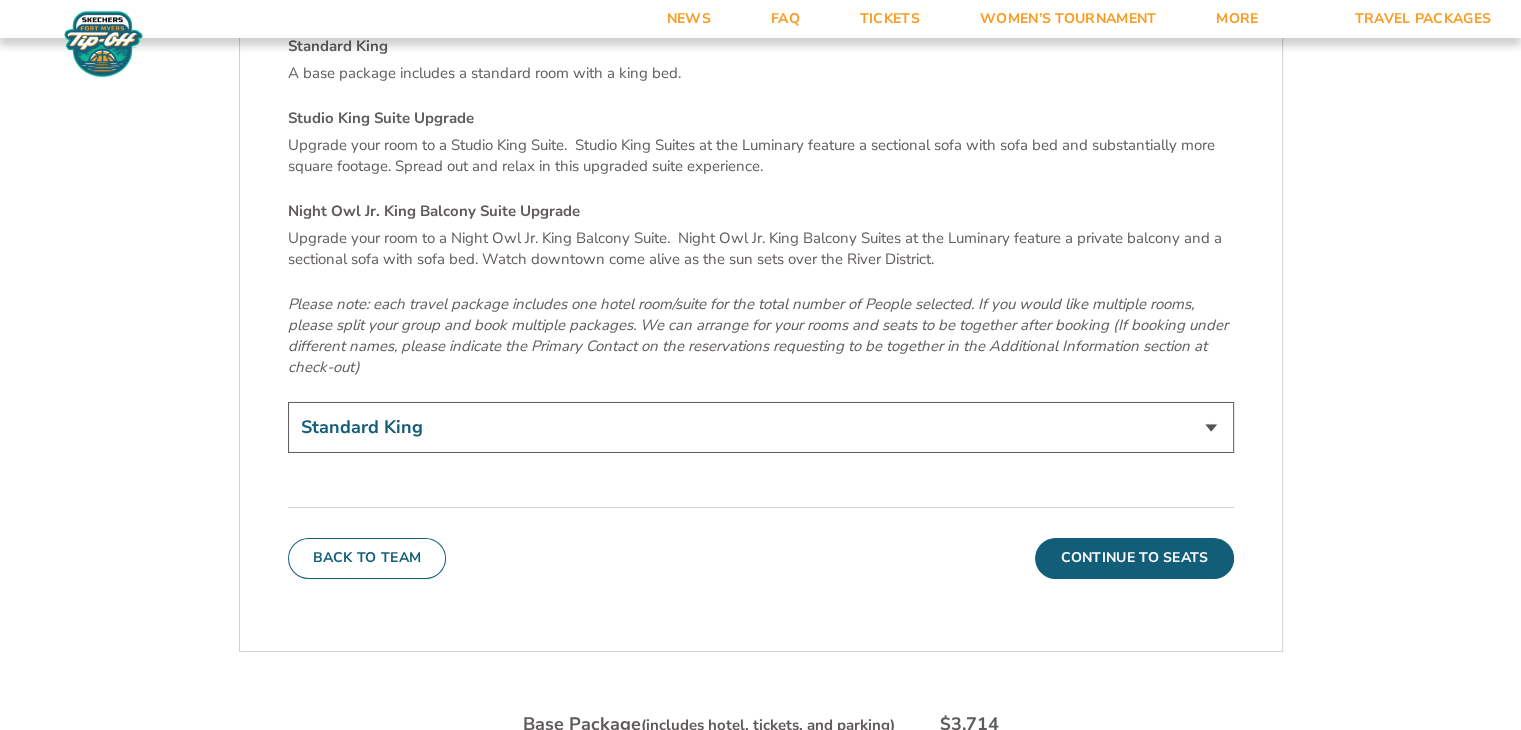 click on "Standard King Studio King Suite Upgrade (+$120 per night) Night Owl Jr. King Balcony Suite Upgrade (+$160 per night)" at bounding box center (761, 427) 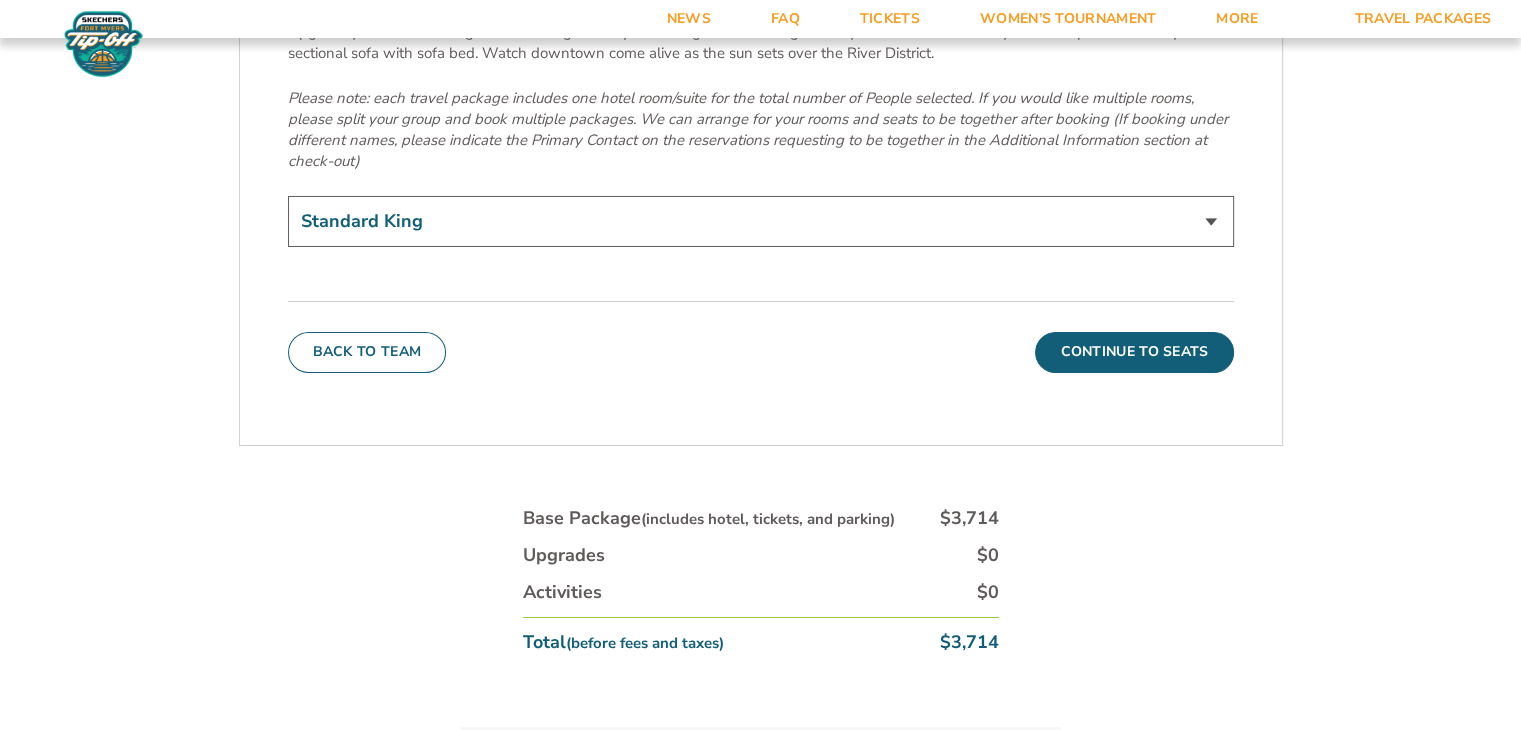 scroll, scrollTop: 7064, scrollLeft: 0, axis: vertical 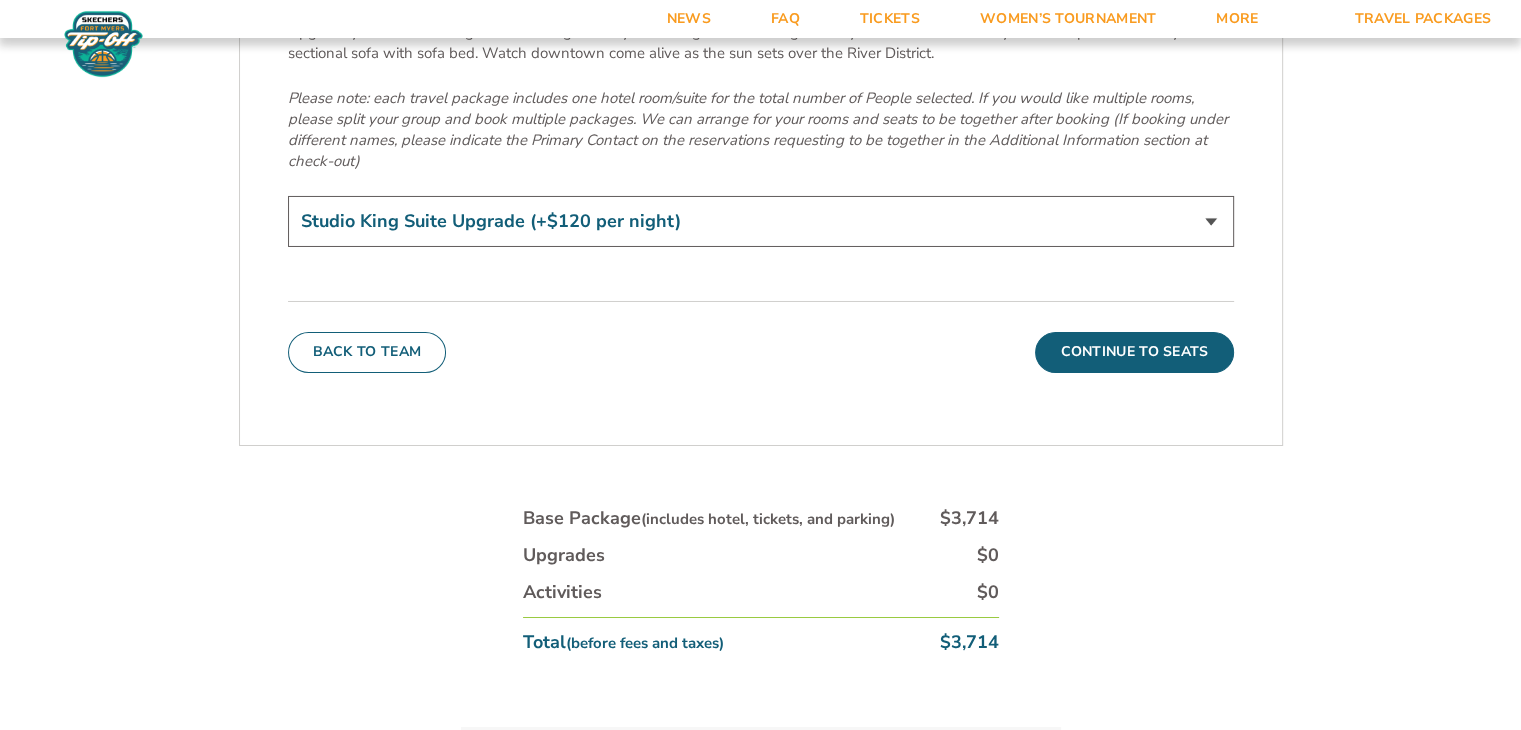 click on "Standard King Studio King Suite Upgrade (+$120 per night) Night Owl Jr. King Balcony Suite Upgrade (+$160 per night)" at bounding box center (761, 221) 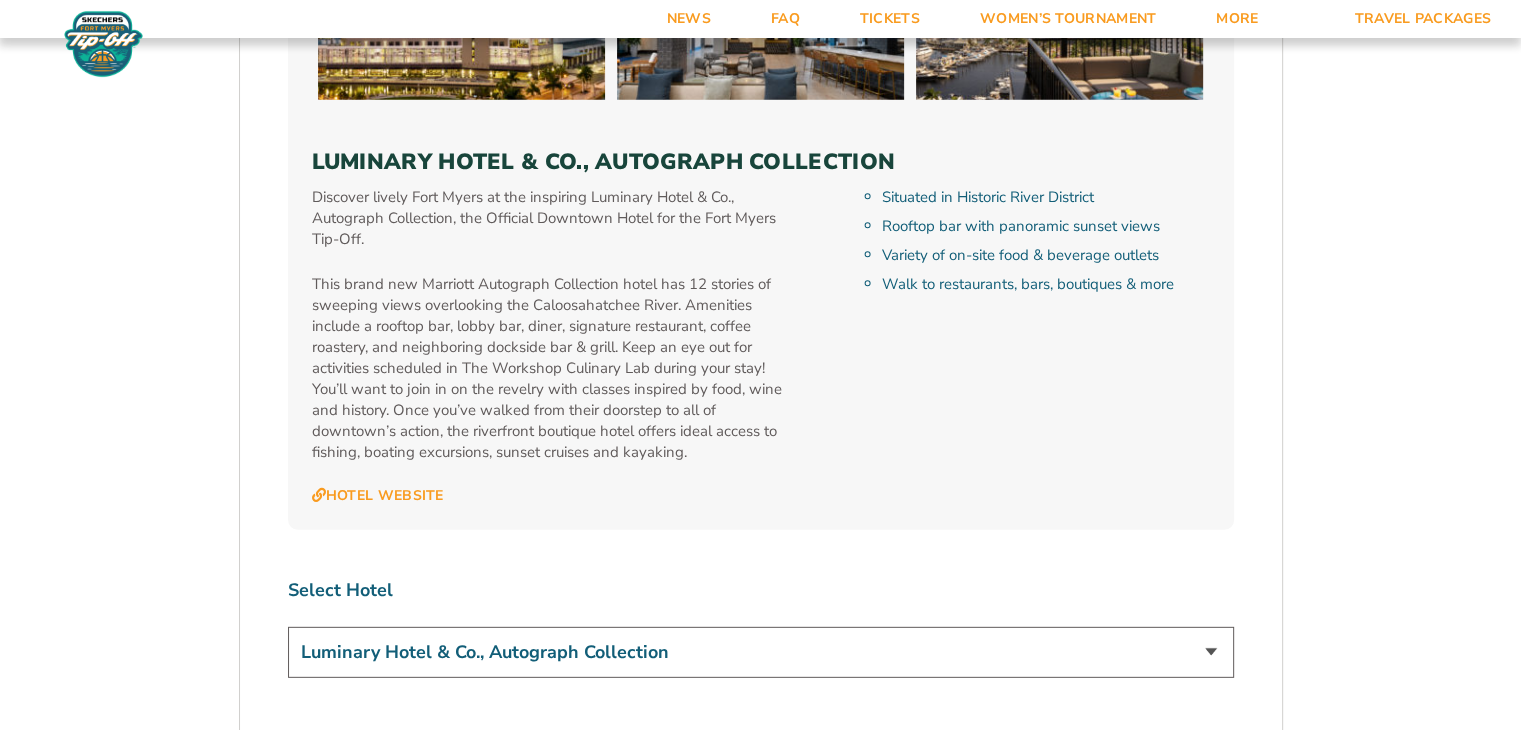 scroll, scrollTop: 6156, scrollLeft: 0, axis: vertical 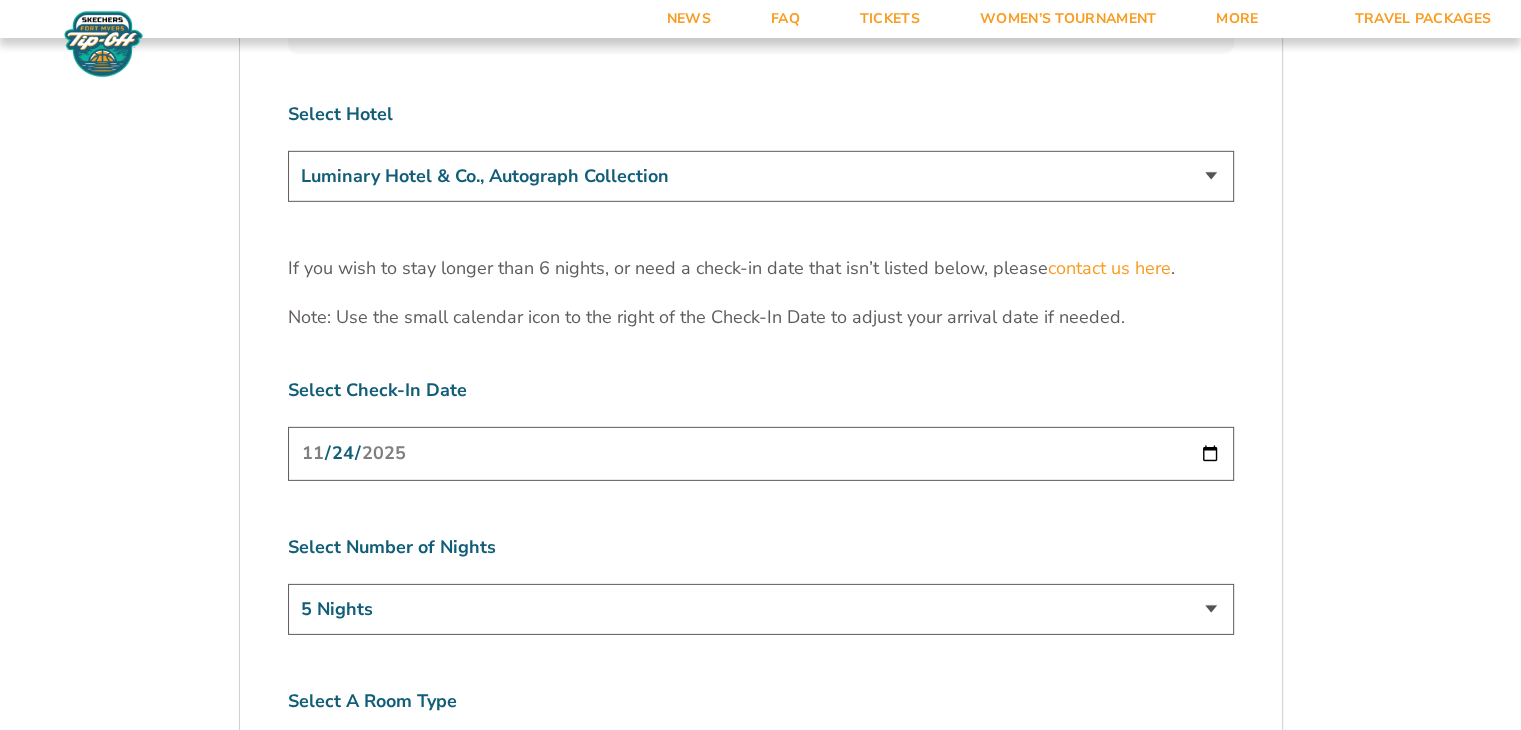 click on "Marriott Sanibel Harbour Resort & Spa Margaritaville Beach Resort Pink Shell Beach Resort & Marina Luminary Hotel & Co., Autograph Collection" at bounding box center (761, 176) 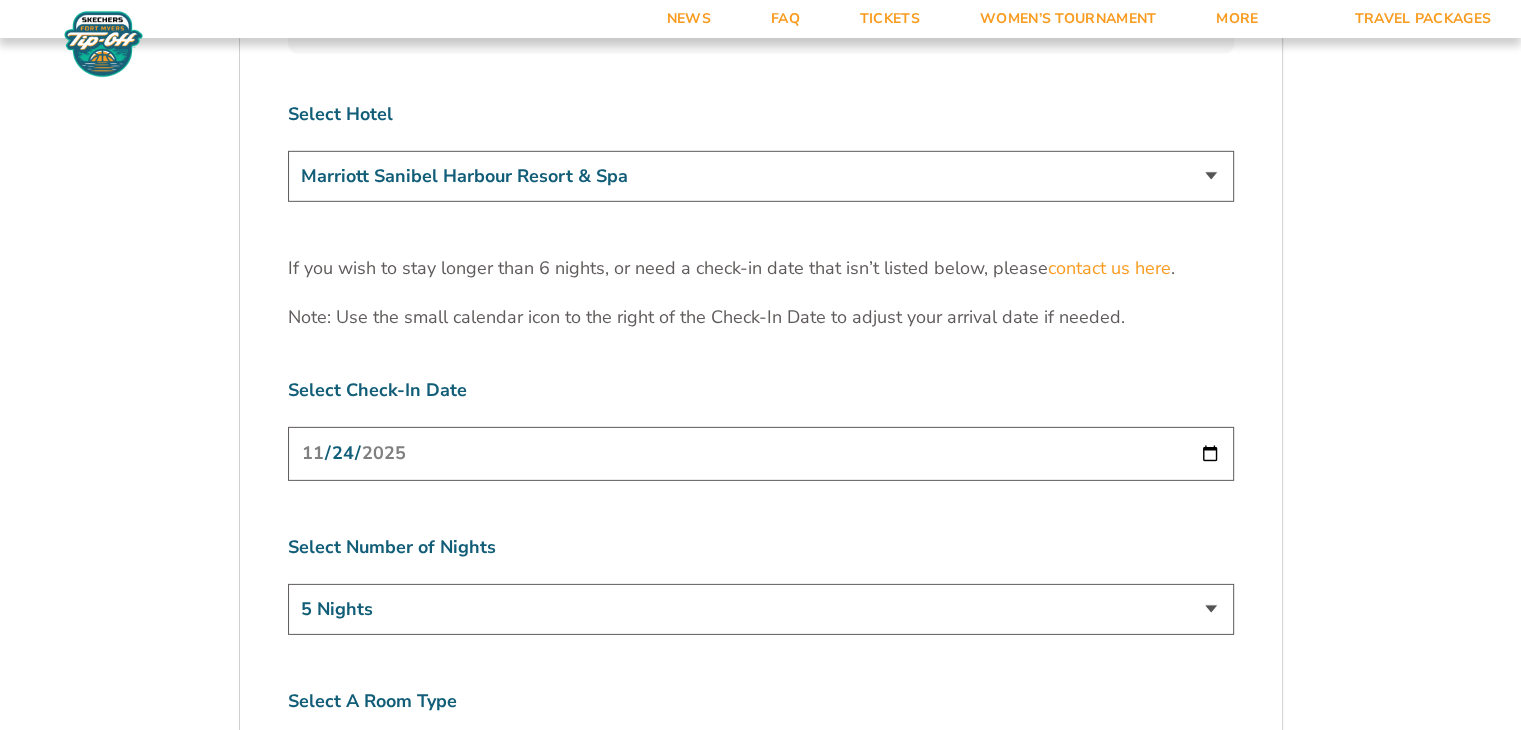 click on "Marriott Sanibel Harbour Resort & Spa Margaritaville Beach Resort Pink Shell Beach Resort & Marina Luminary Hotel & Co., Autograph Collection" at bounding box center [761, 176] 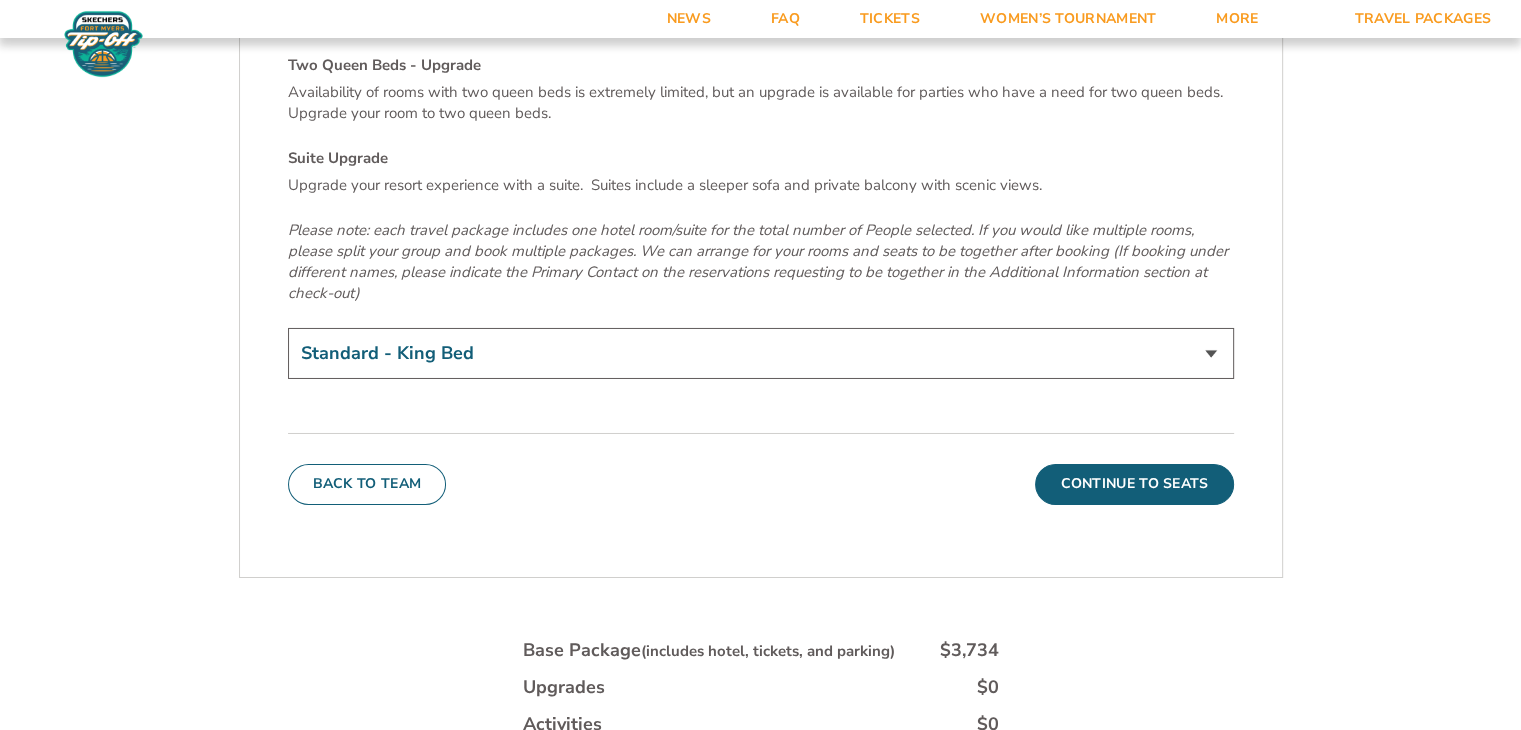 scroll, scrollTop: 6931, scrollLeft: 0, axis: vertical 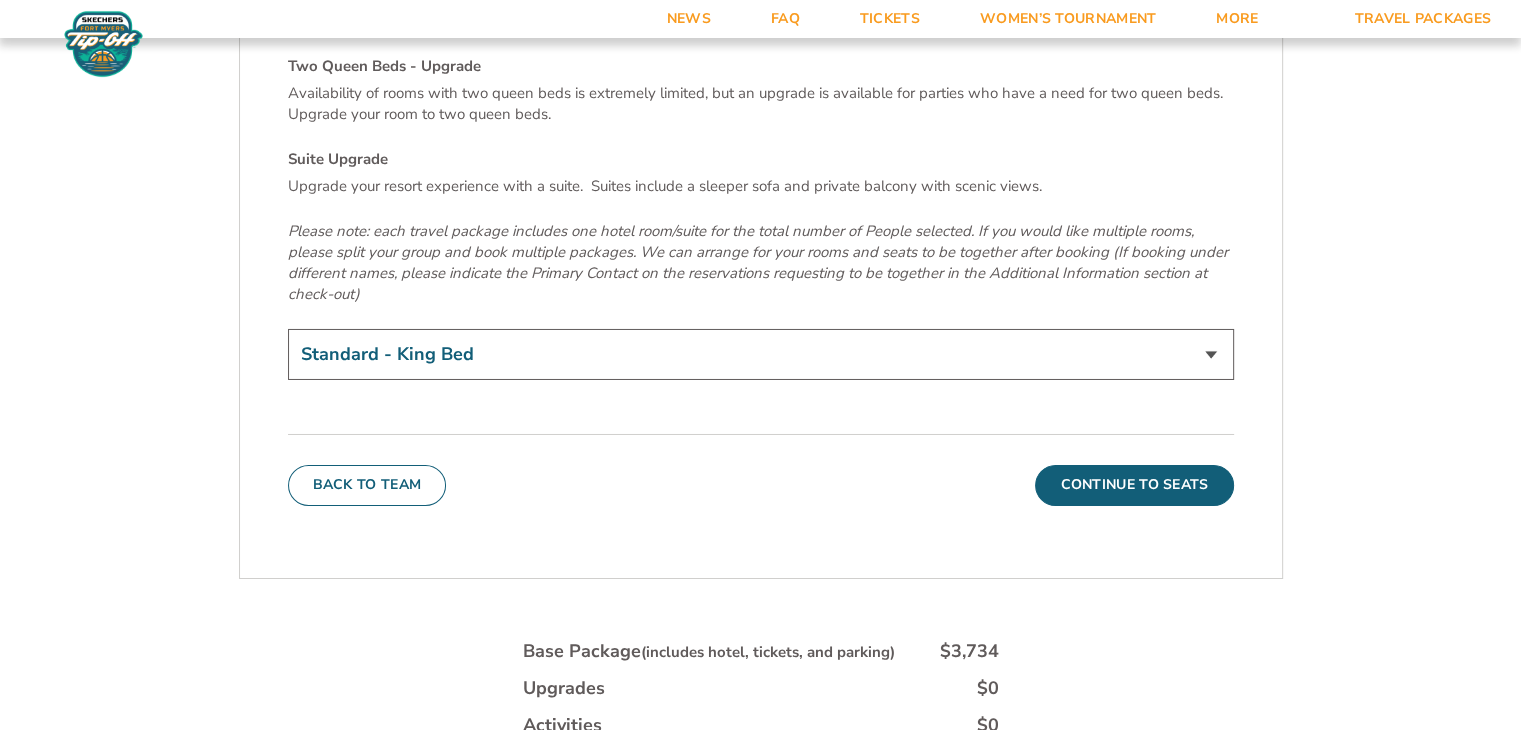 click on "Standard - King Bed Two Queen Beds - Upgrade (+$15 per night) Suite Upgrade (+$175 per night)" at bounding box center [761, 354] 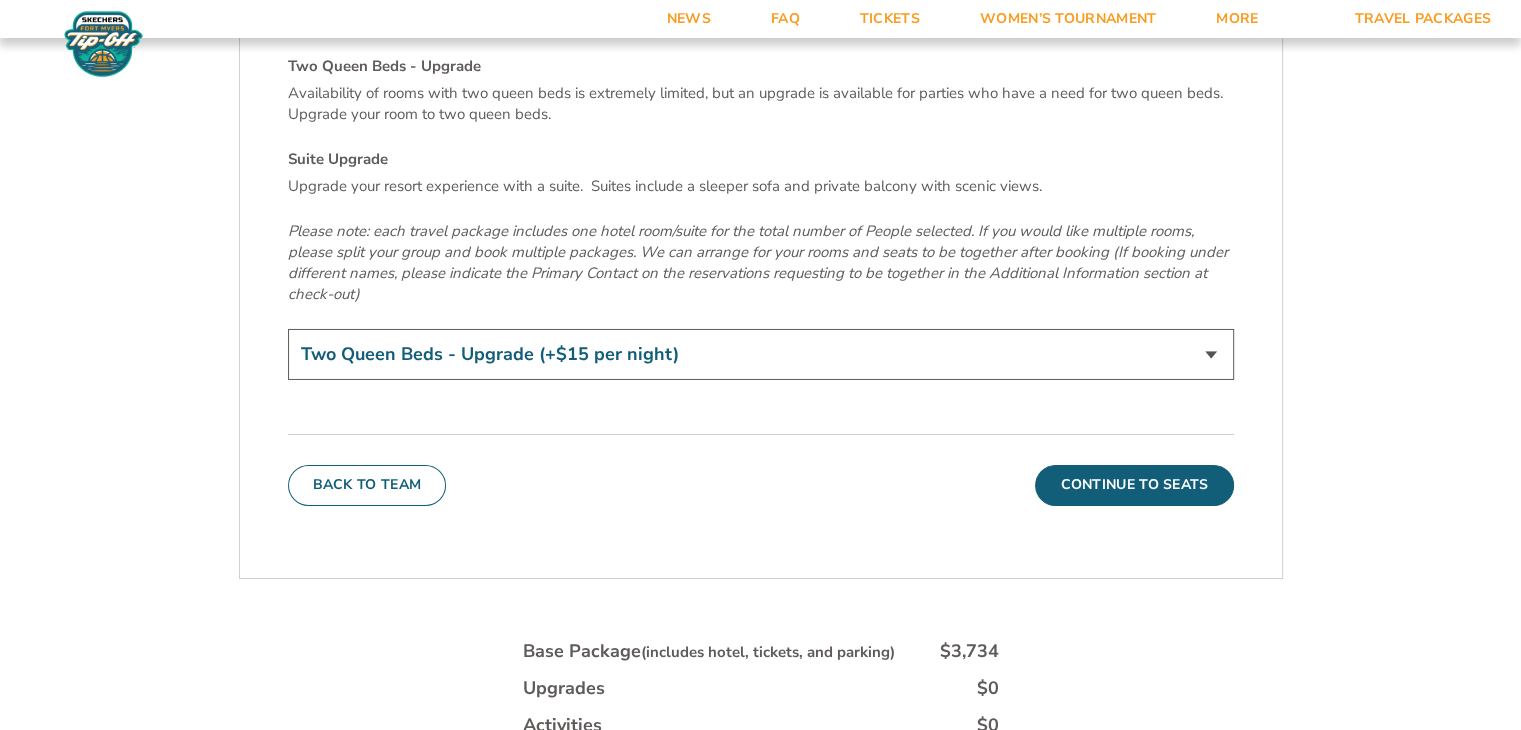 click on "Standard - King Bed Two Queen Beds - Upgrade (+$15 per night) Suite Upgrade (+$175 per night)" at bounding box center (761, 354) 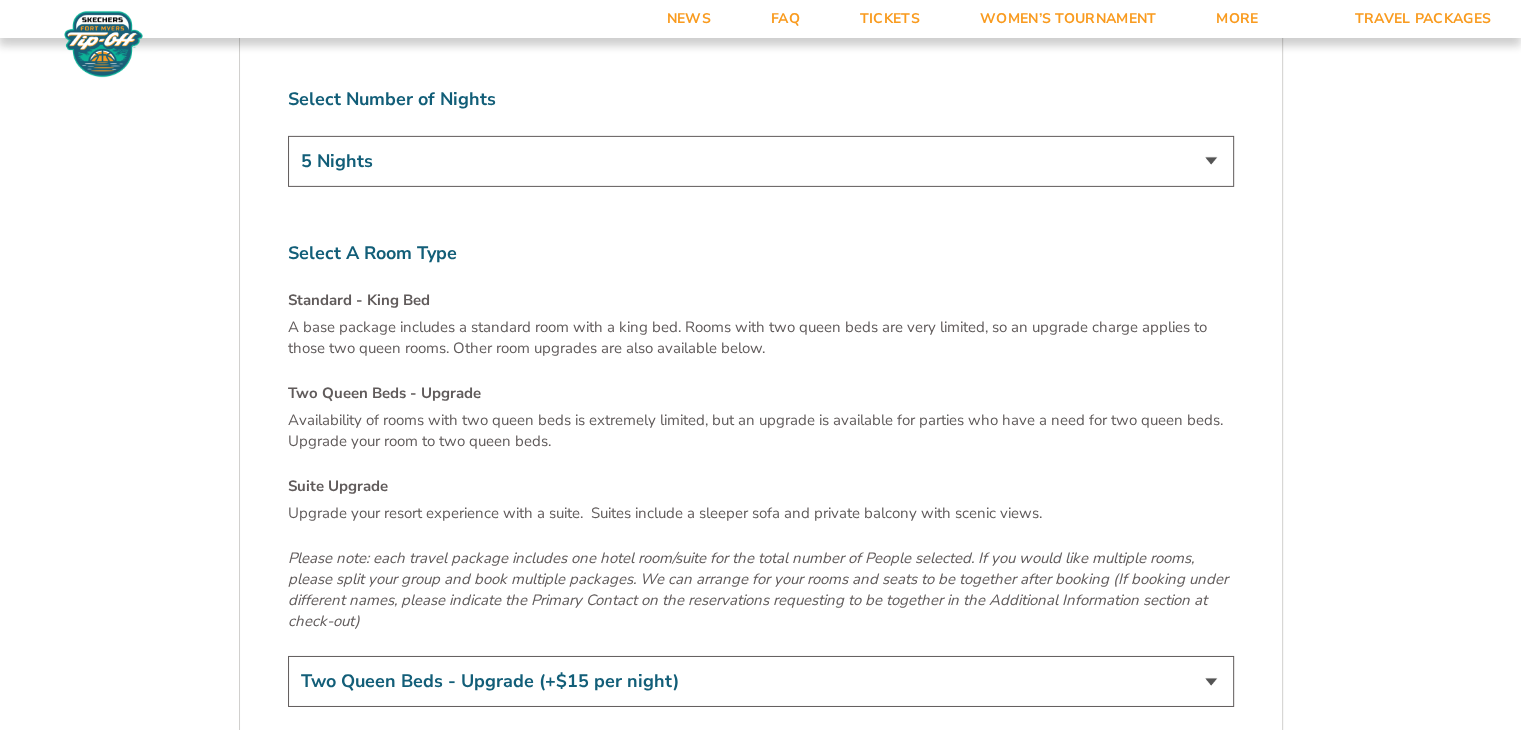 scroll, scrollTop: 6606, scrollLeft: 0, axis: vertical 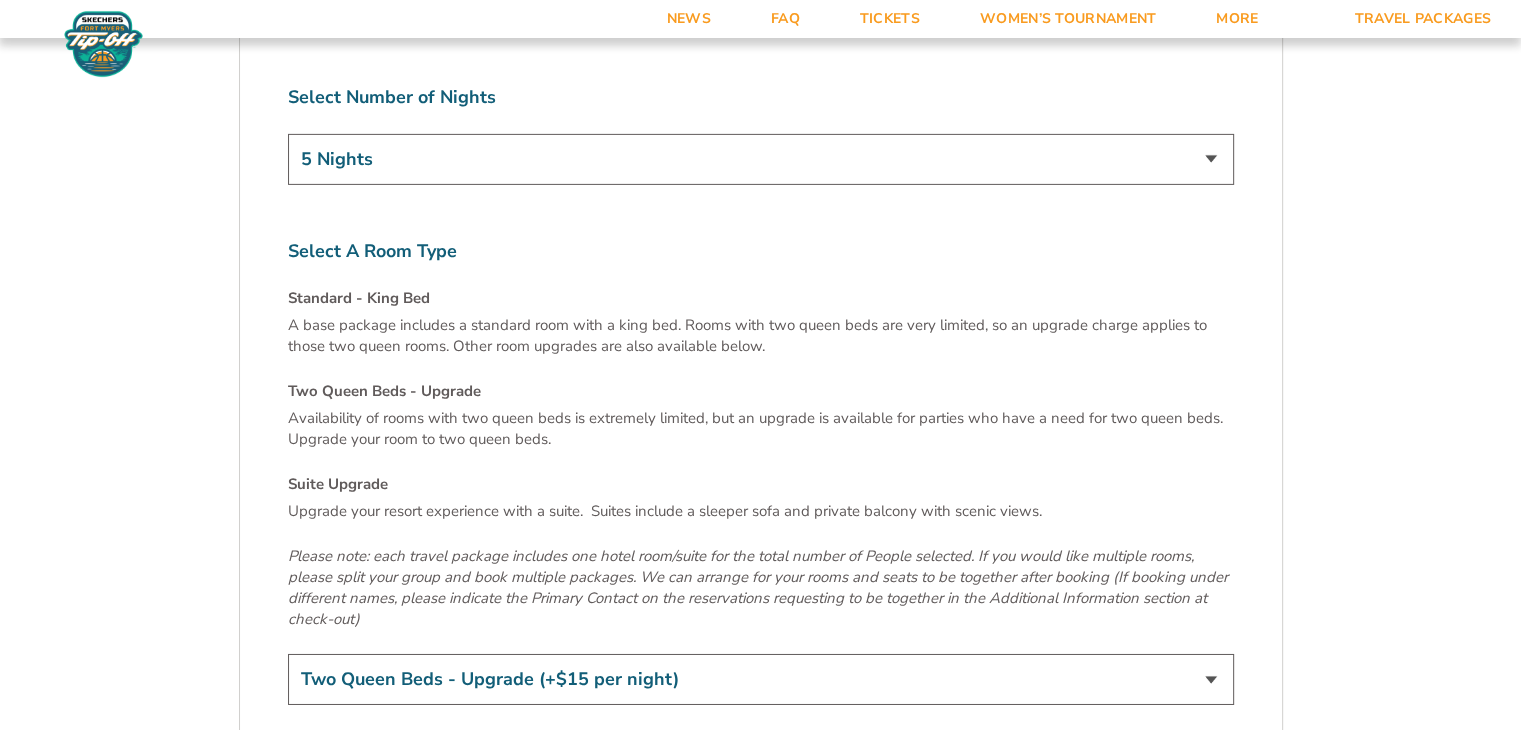 click on "3 Nights
4 Nights
5 Nights
6 Nights" at bounding box center (761, 162) 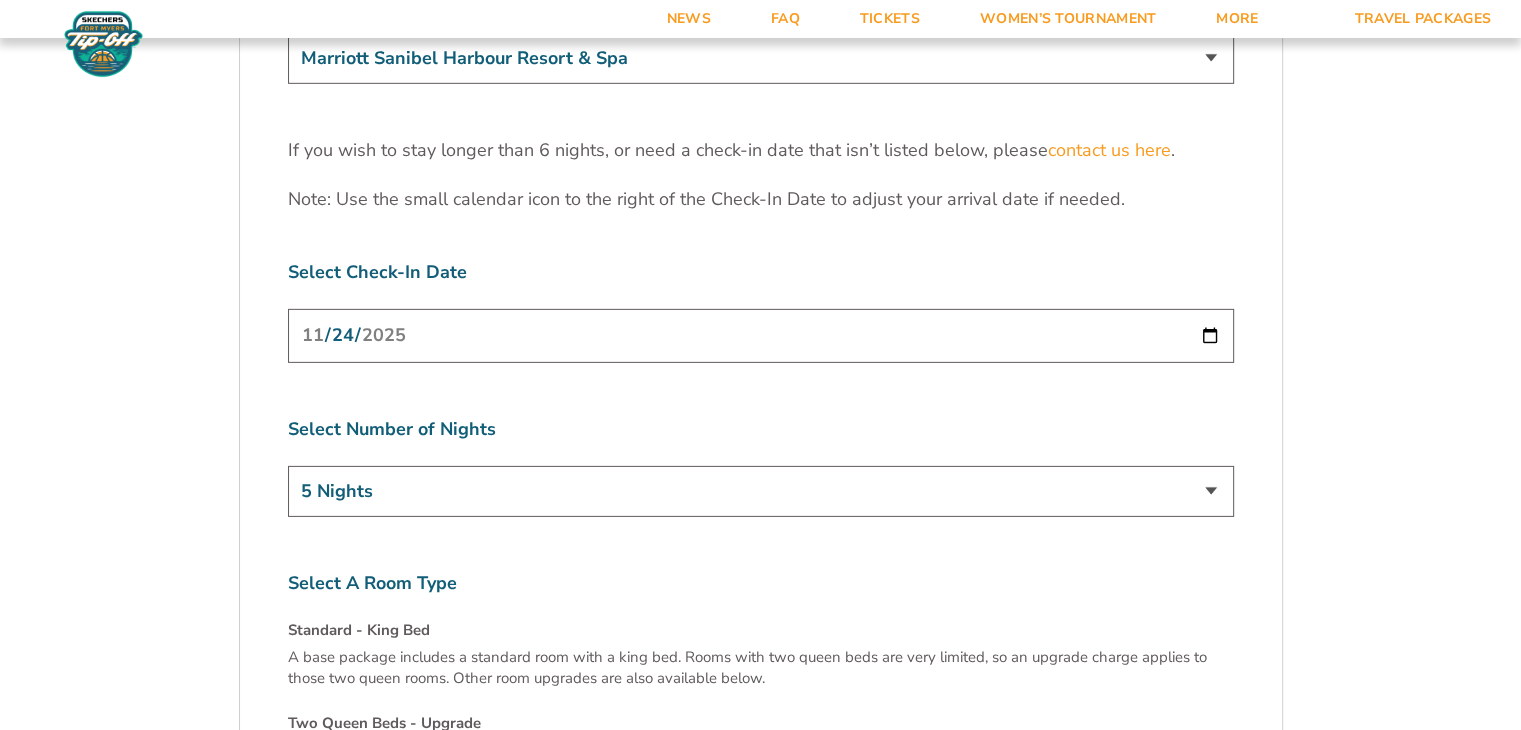 scroll, scrollTop: 6215, scrollLeft: 0, axis: vertical 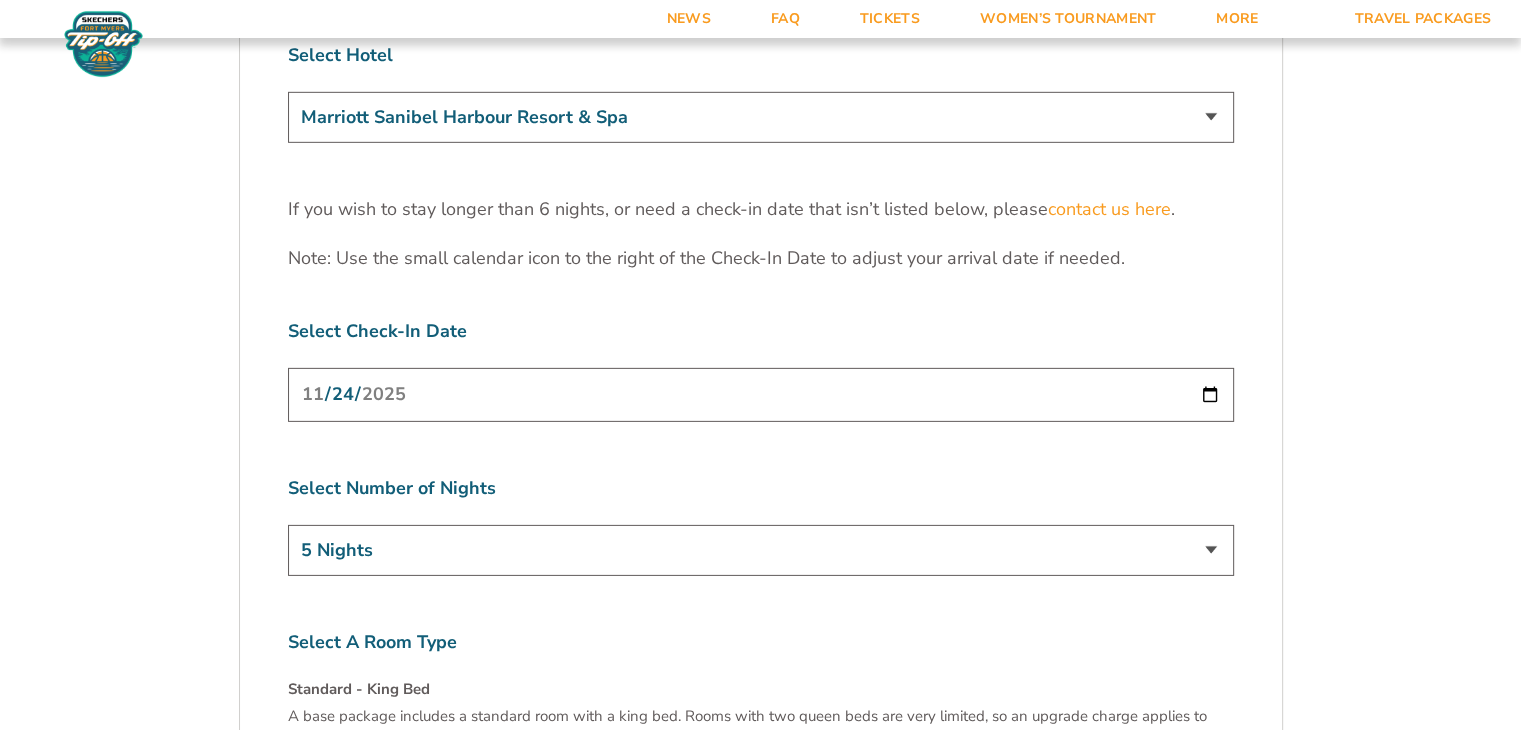click on "Marriott Sanibel Harbour Resort & Spa Margaritaville Beach Resort Pink Shell Beach Resort & Marina Luminary Hotel & Co., Autograph Collection" at bounding box center [761, 117] 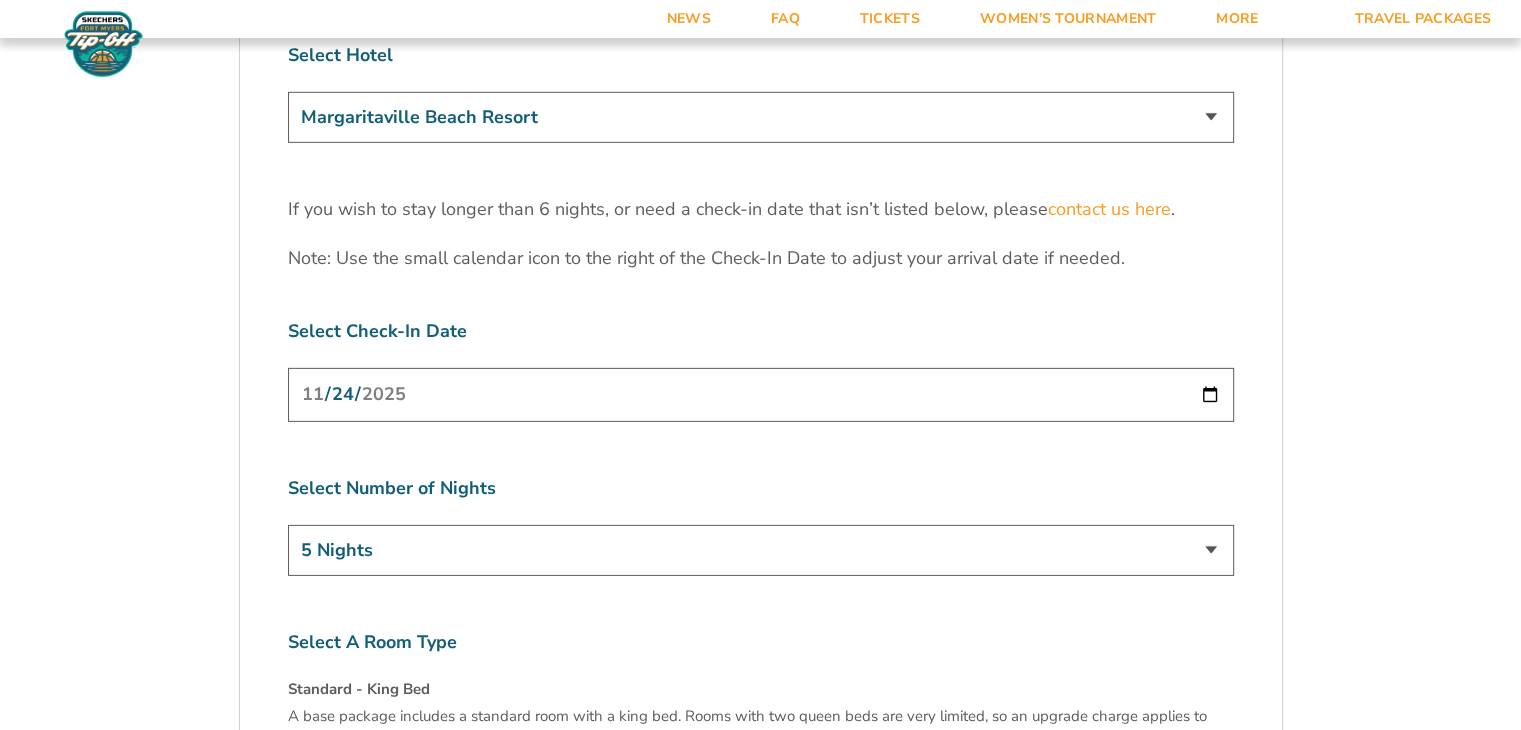 click on "Marriott Sanibel Harbour Resort & Spa Margaritaville Beach Resort Pink Shell Beach Resort & Marina Luminary Hotel & Co., Autograph Collection" at bounding box center (761, 117) 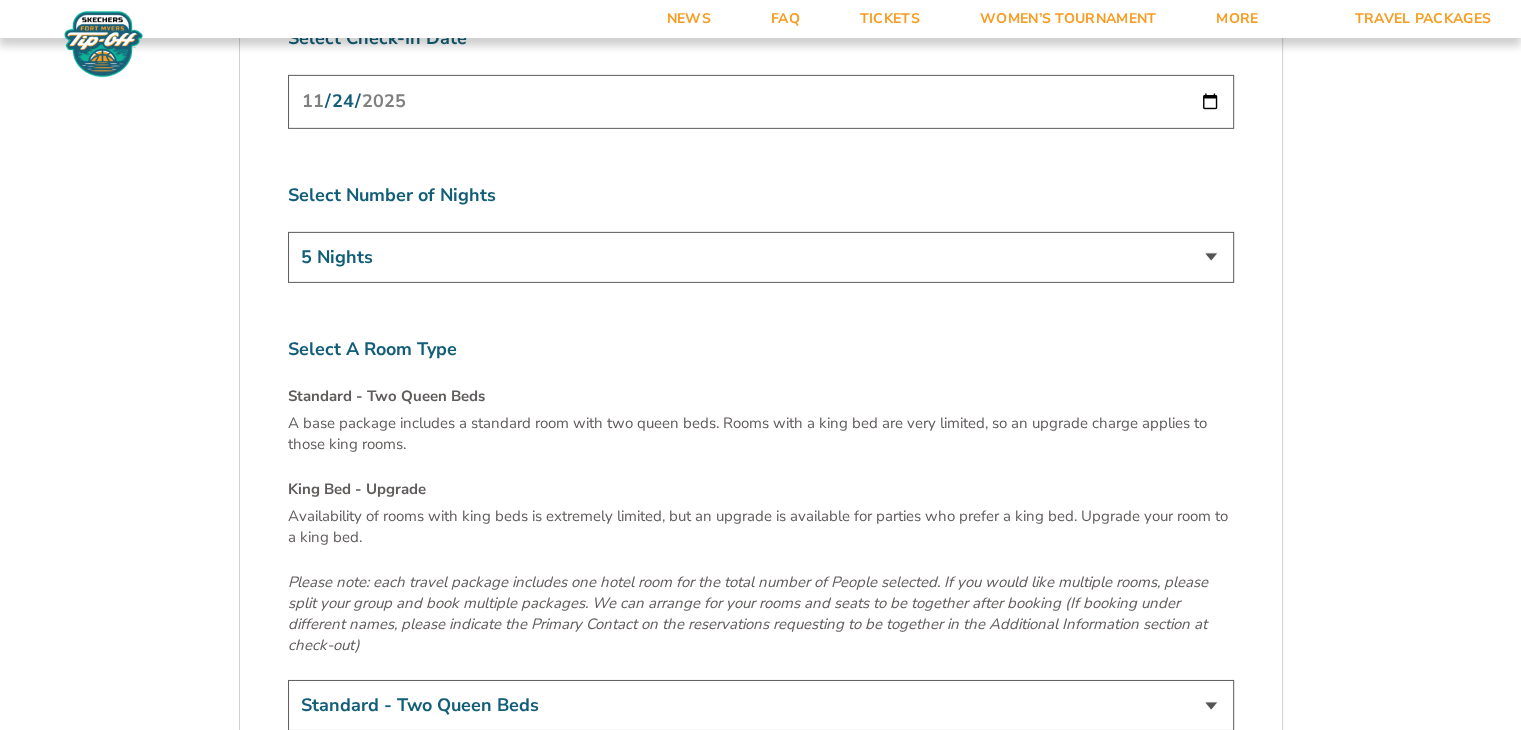 scroll, scrollTop: 6408, scrollLeft: 0, axis: vertical 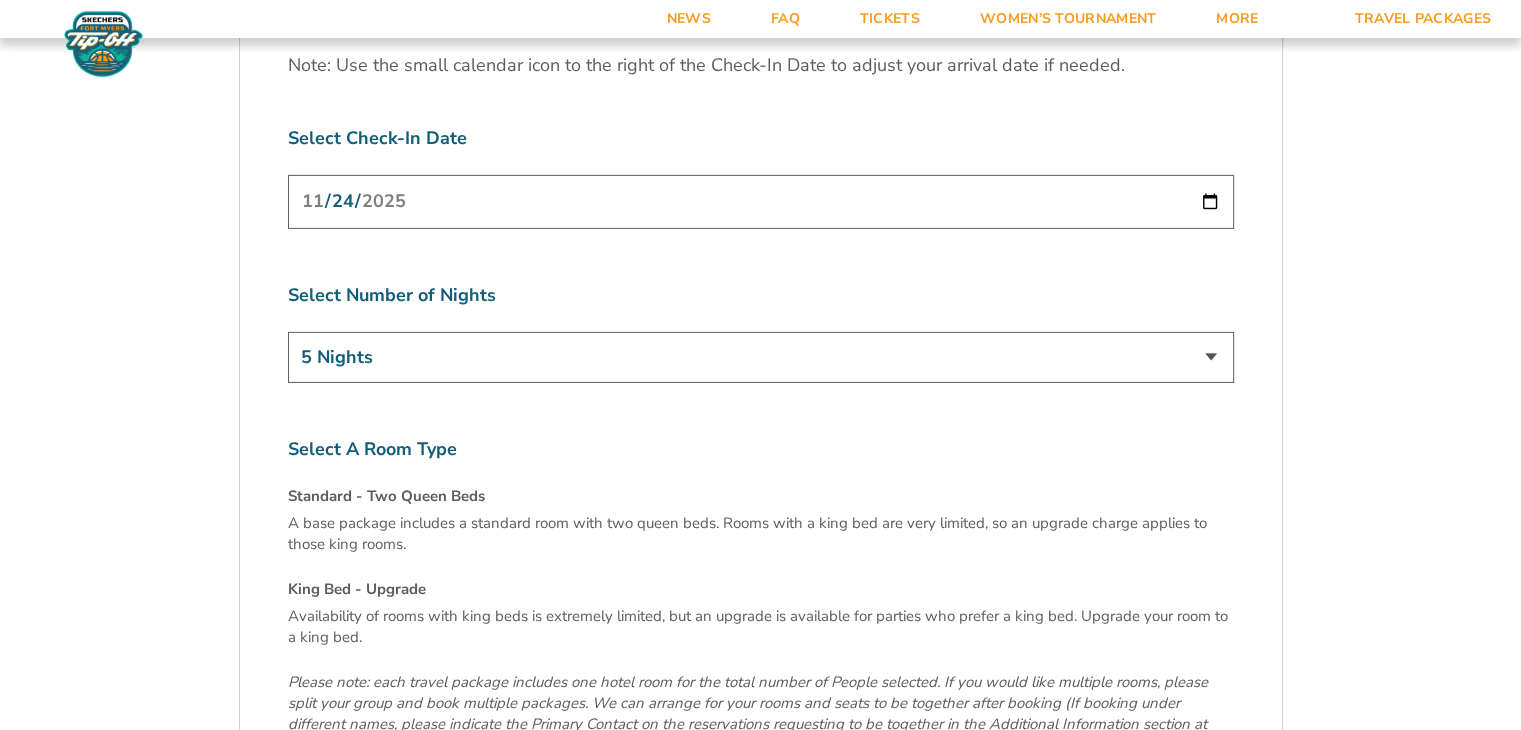 click on "[DATE]" at bounding box center [761, 201] 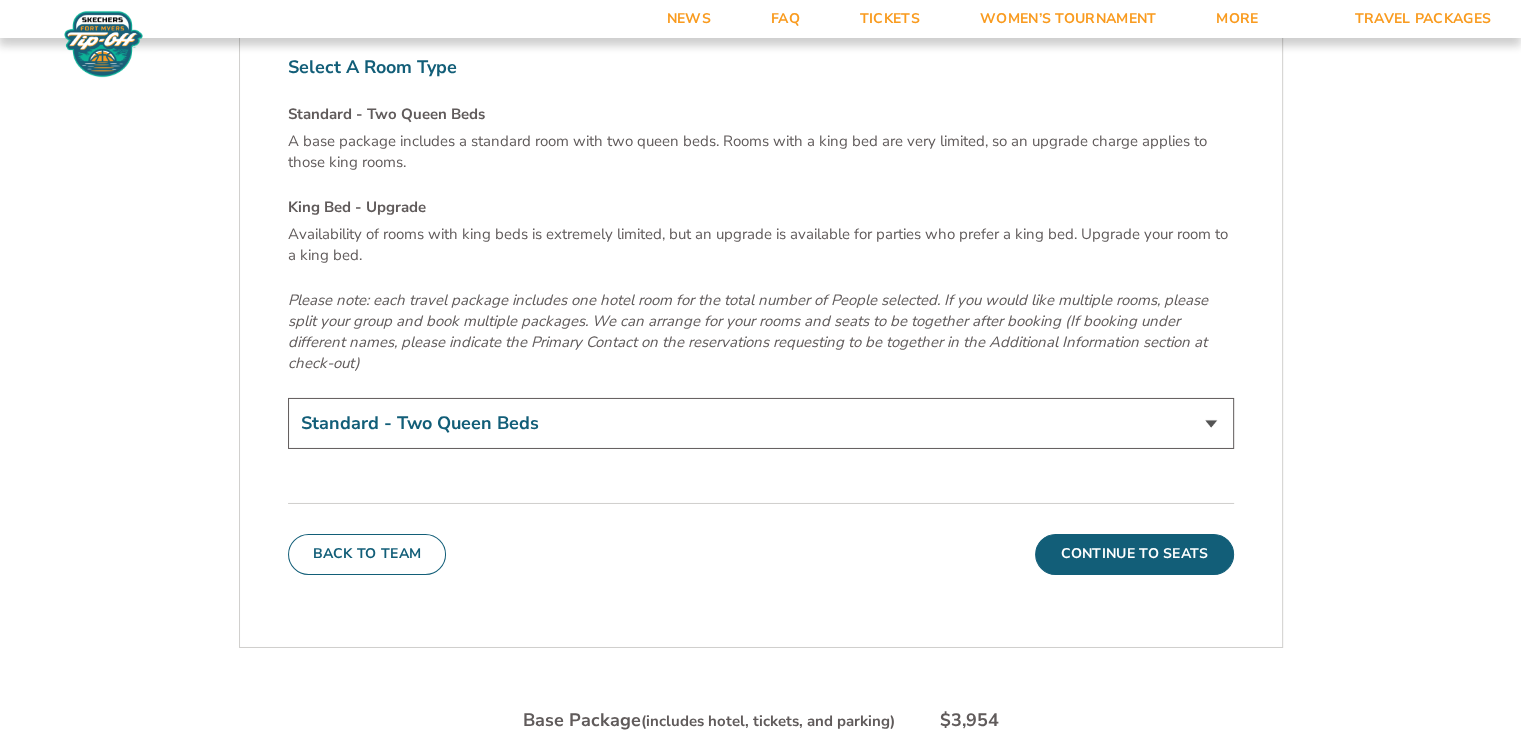 click on "Please note: each travel package includes one hotel room for the total number of People selected. If you would like multiple rooms, please split your group and book multiple packages. We can arrange for your rooms and seats to be together after booking (If booking under different names, please indicate the Primary Contact on the reservations requesting to be together in the Additional Information section at check-out)" at bounding box center (748, 331) 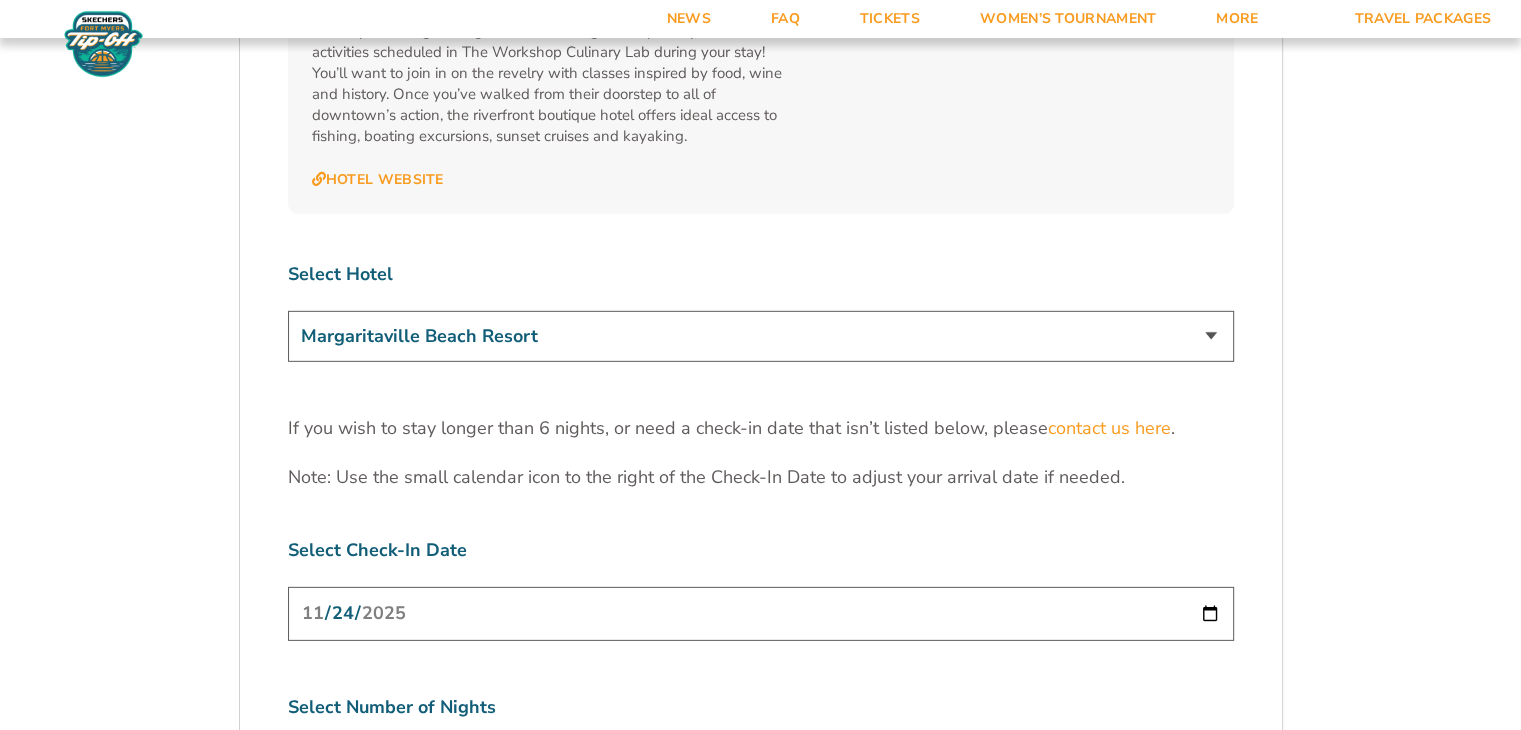 scroll, scrollTop: 5996, scrollLeft: 0, axis: vertical 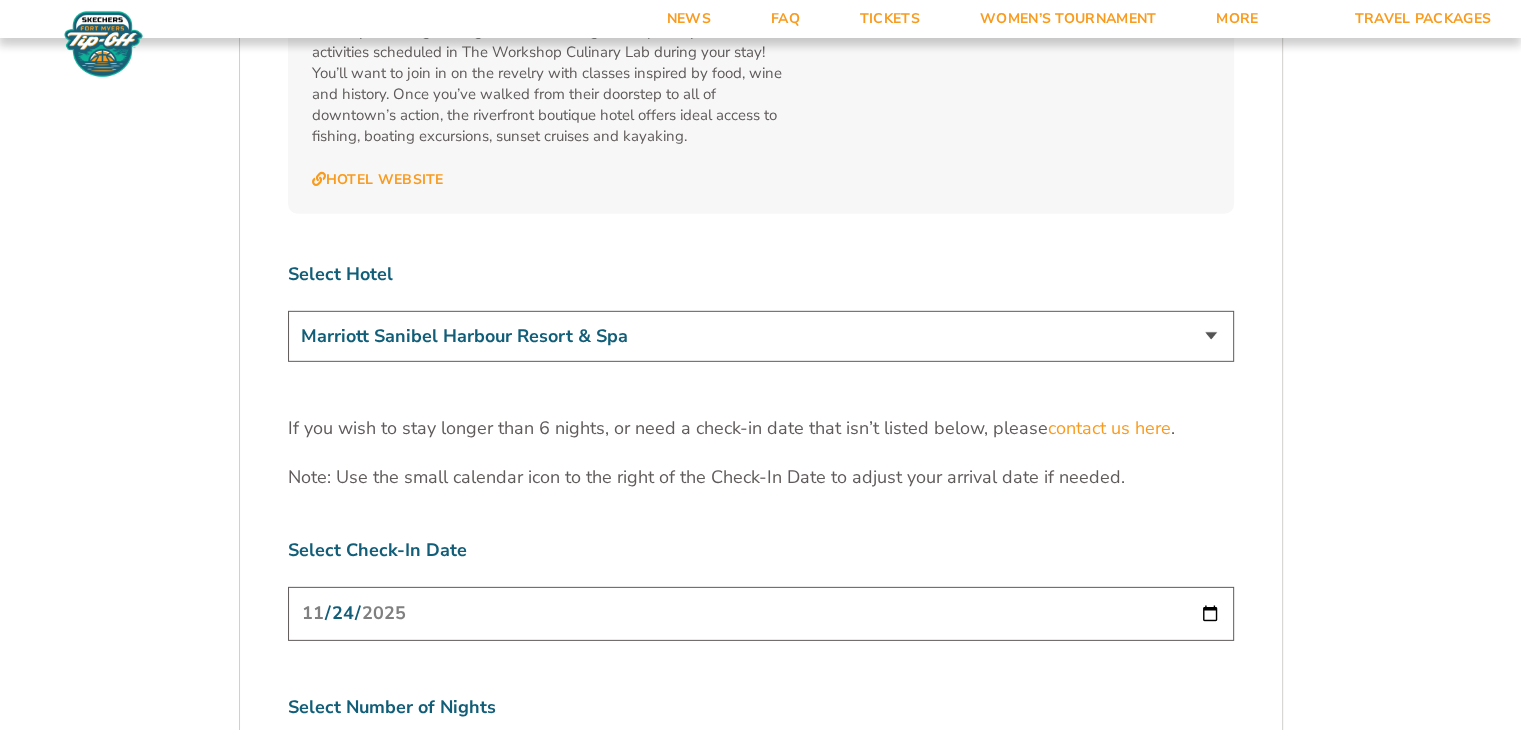 click on "Marriott Sanibel Harbour Resort & Spa Margaritaville Beach Resort Pink Shell Beach Resort & Marina Luminary Hotel & Co., Autograph Collection" at bounding box center [761, 336] 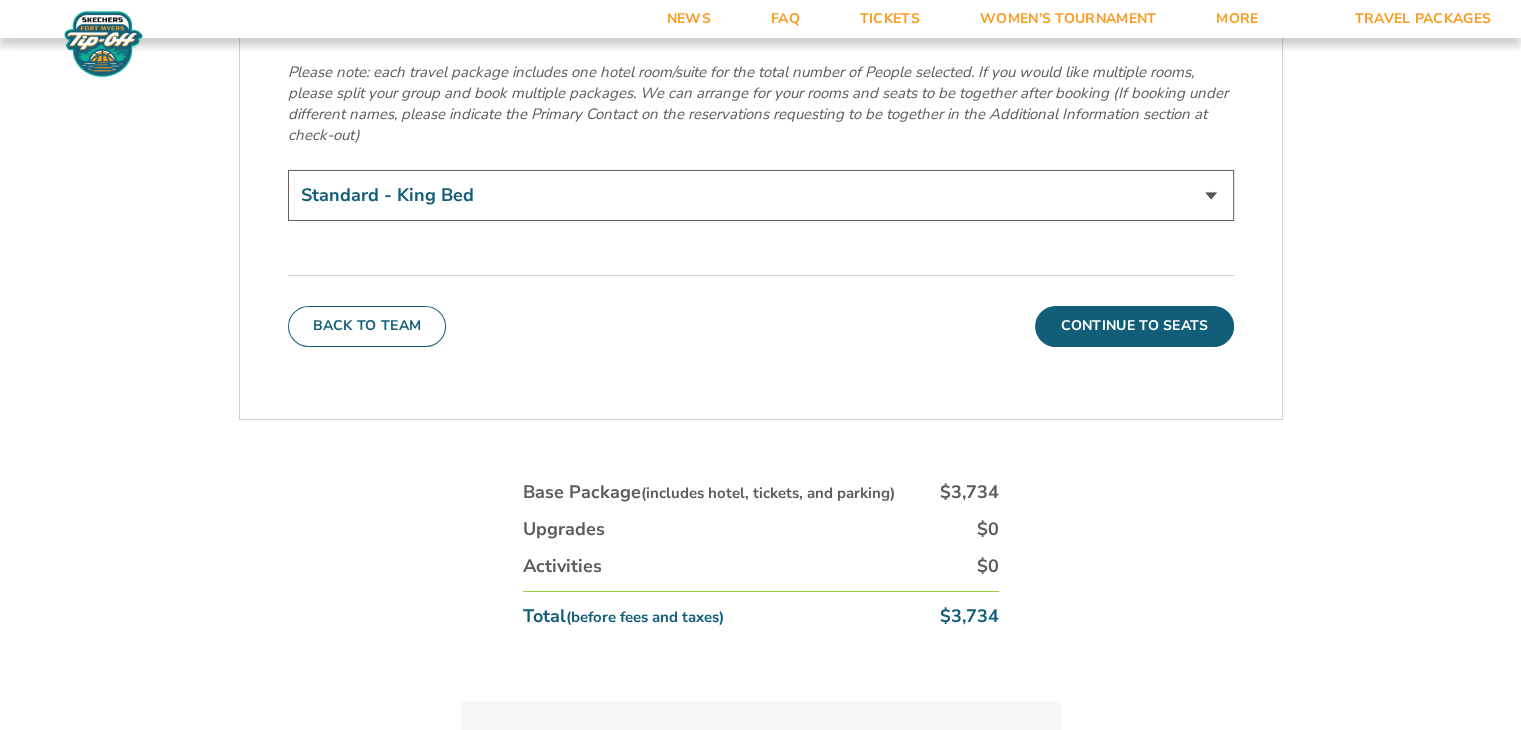 scroll, scrollTop: 7088, scrollLeft: 0, axis: vertical 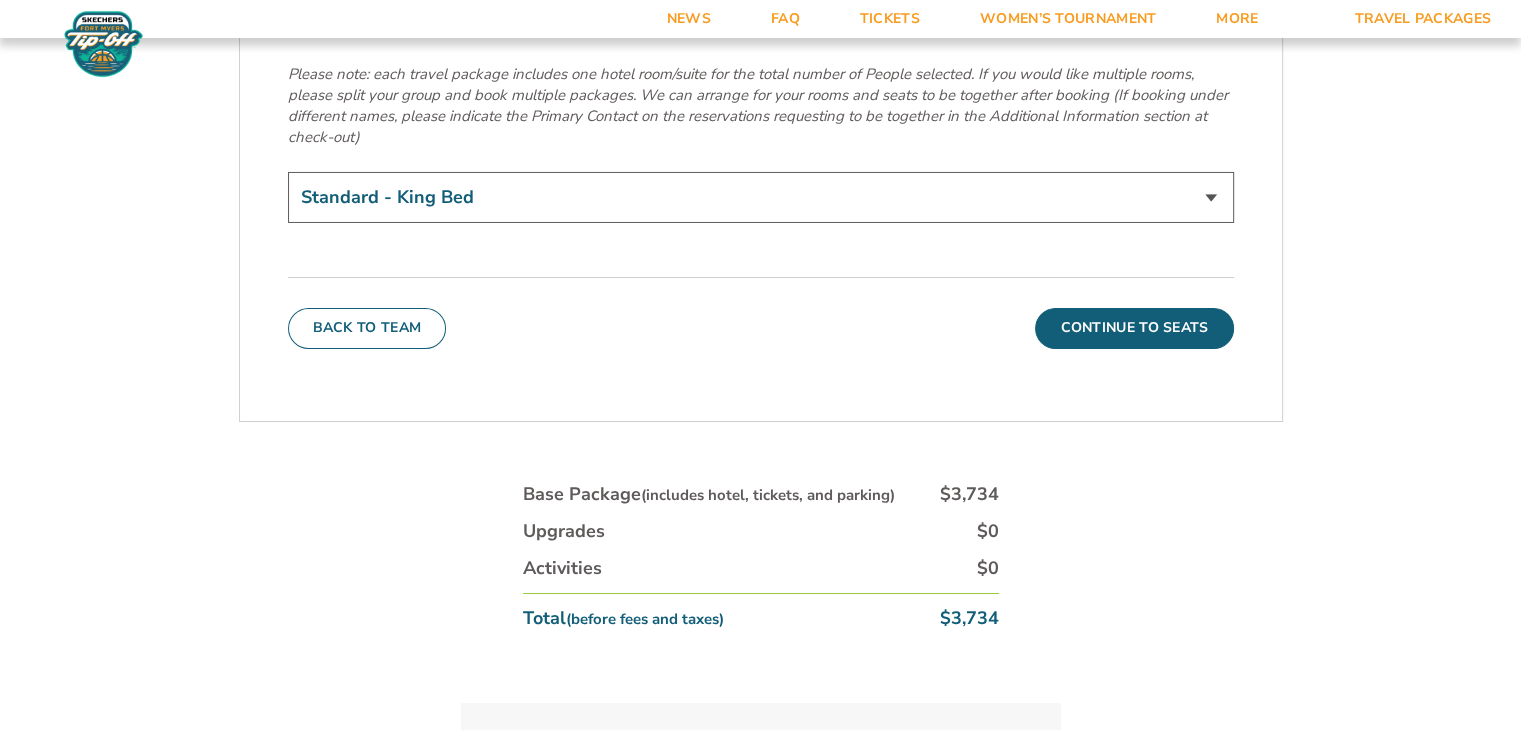 click on "2. Accommodations
We look forward to seeing you in Southwest Florida for the 2025 Skechers Fort Myers Tip-Off. Please see the details below to start building your custom vacation experience.
Stay With The Team
Your official team and fan hotel is Marriott Sanibel Harbour Resort & Spa. You can also explore additional hotel options below to find the perfect place to call home during the tournament.
Tailor Your Stay
Custom packages ranging from 3 to 6 nights are available. If you want to extend your hotel stay before or after the available dates online, we can work with the hotel to request availability for you. To do so, you’ll need to work directly with one of our customer service members. If you need a package option outside of what is listed below, please contact us  here .
Michigan State Game Schedule
Tuesday, November 25
Michigan State vs. East Carolina 1:00 p.m.
Thursday, November 27
Michigan State vs. North Carolina 4:30 p.m." at bounding box center (761, -3008) 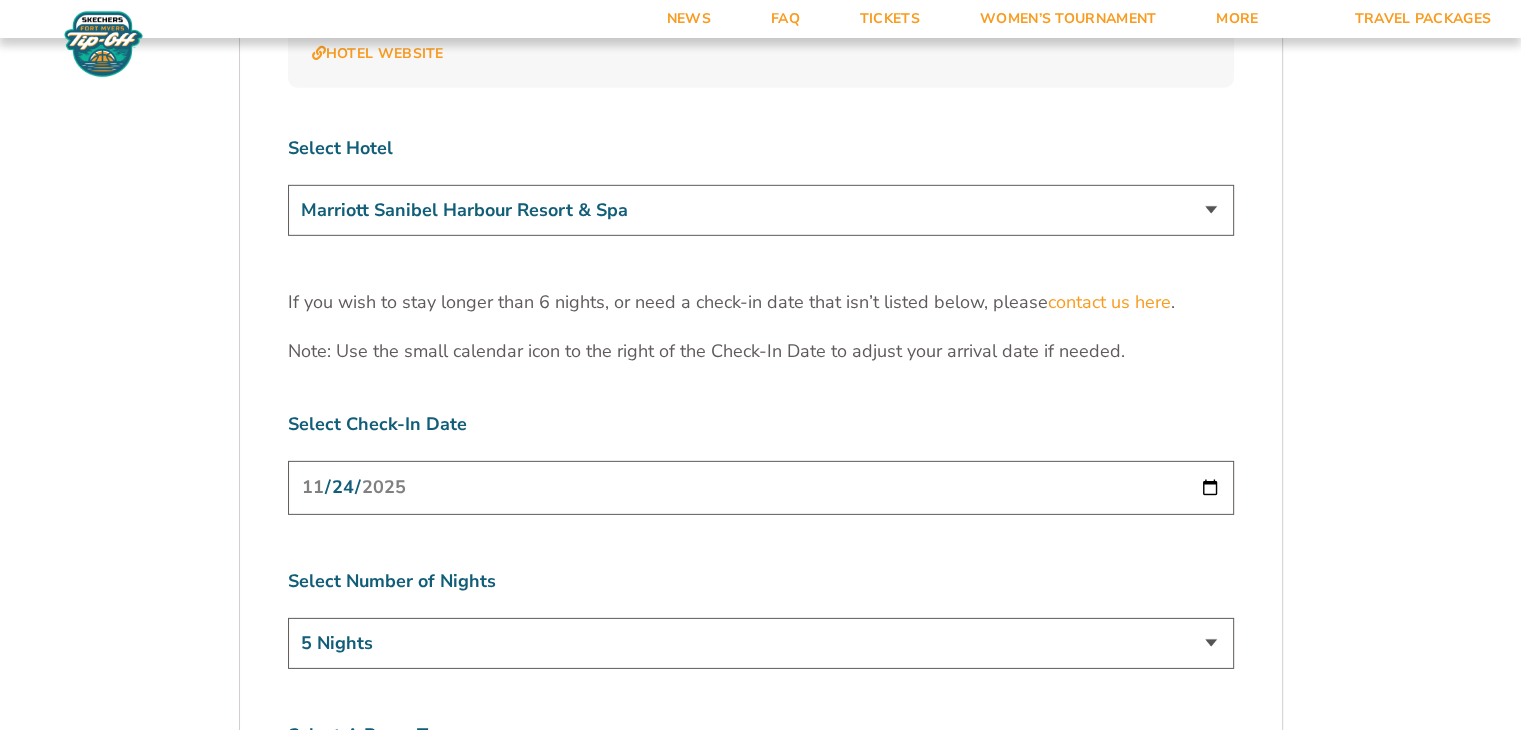 scroll, scrollTop: 6123, scrollLeft: 0, axis: vertical 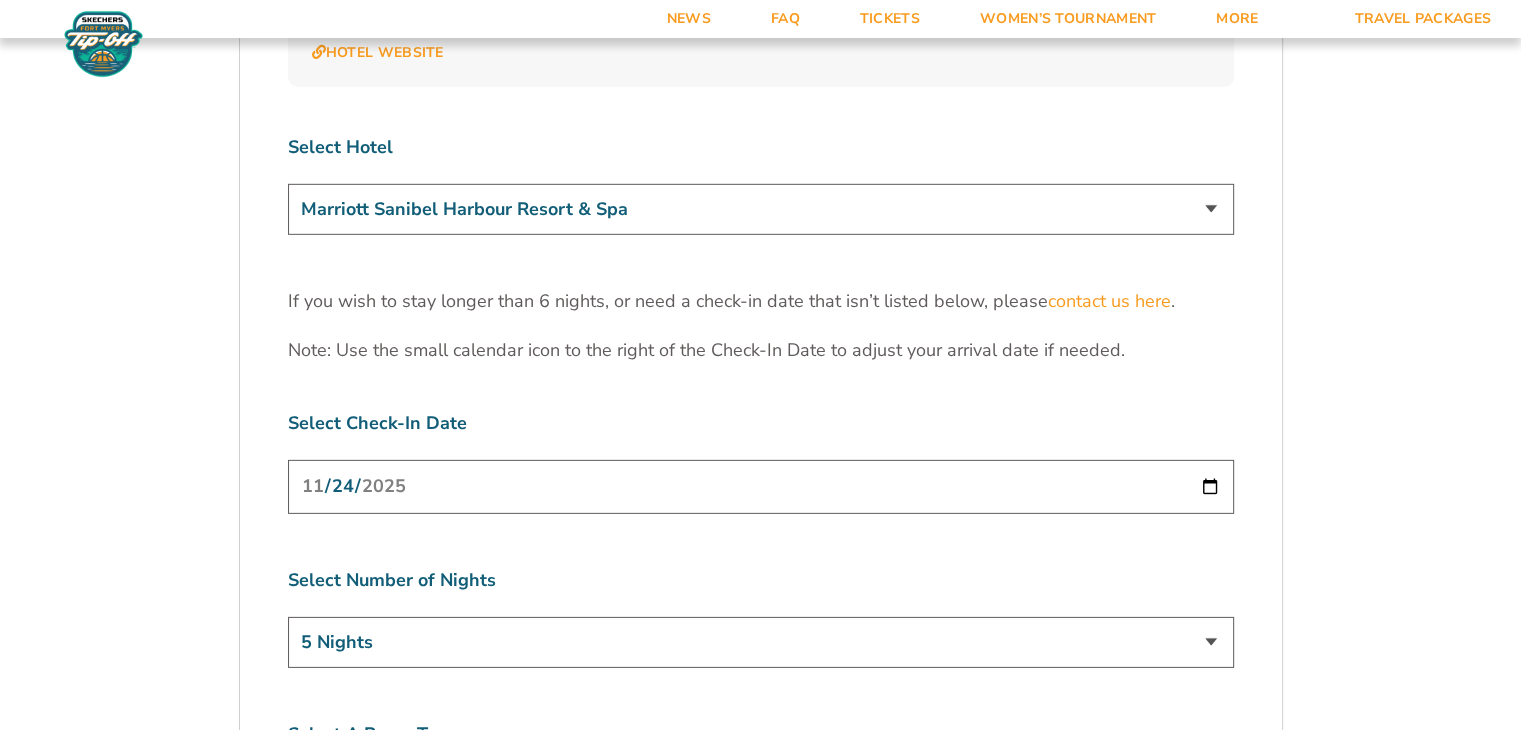 click on "Note: Use the small calendar icon to the right of the Check-In Date to adjust your arrival date if needed." at bounding box center (761, 350) 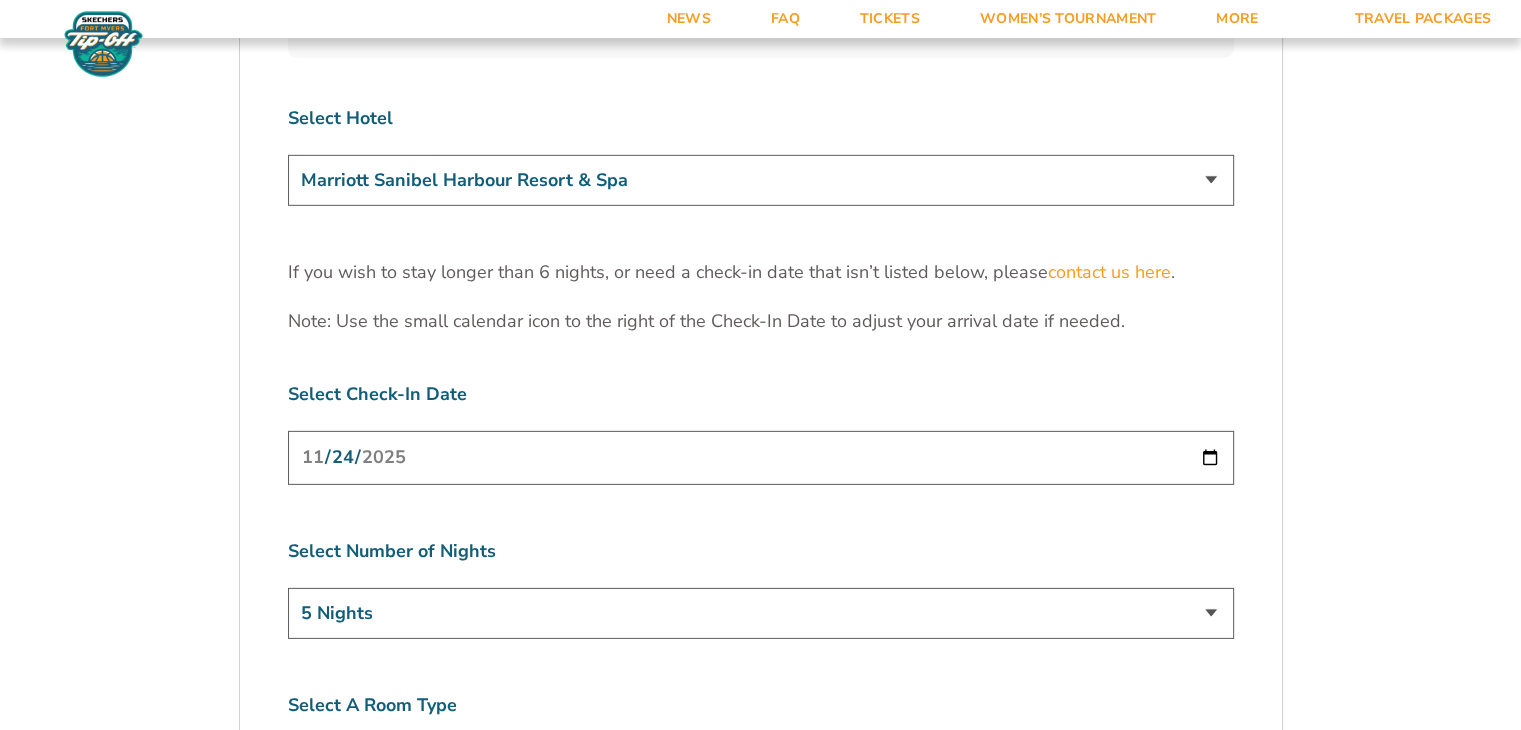 scroll, scrollTop: 6312, scrollLeft: 0, axis: vertical 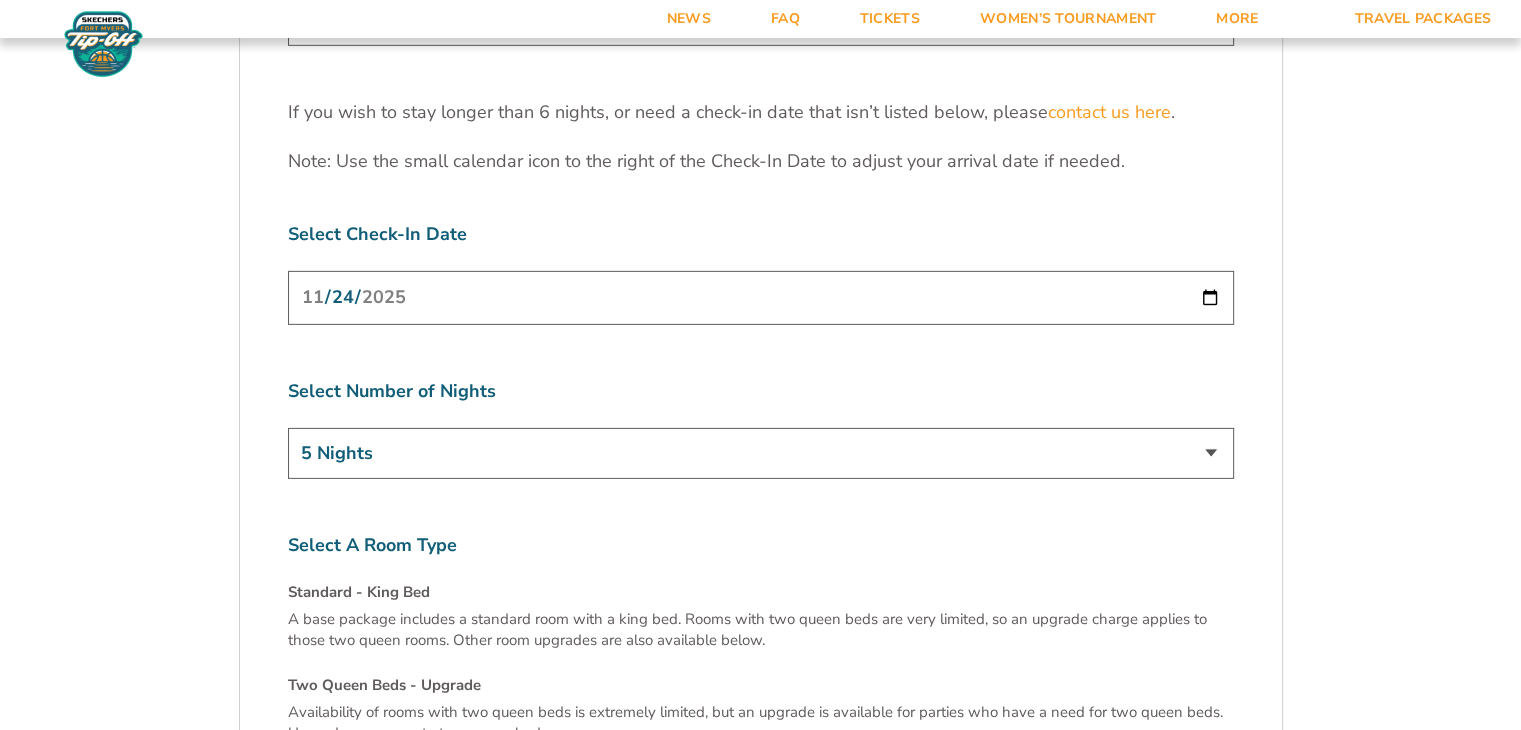 click on "Standard - King Bed" at bounding box center [761, 592] 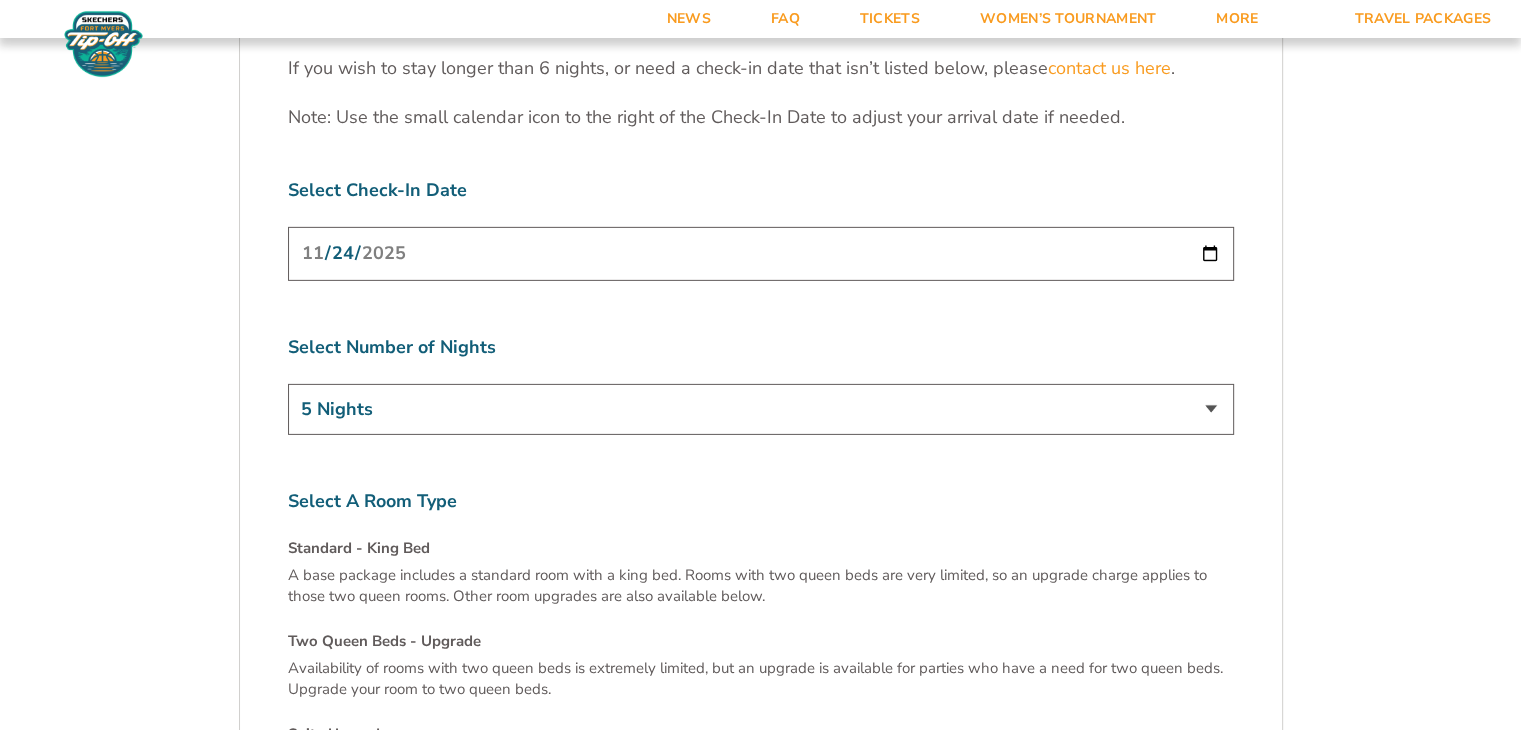 click on "2025-11-24" at bounding box center (761, 253) 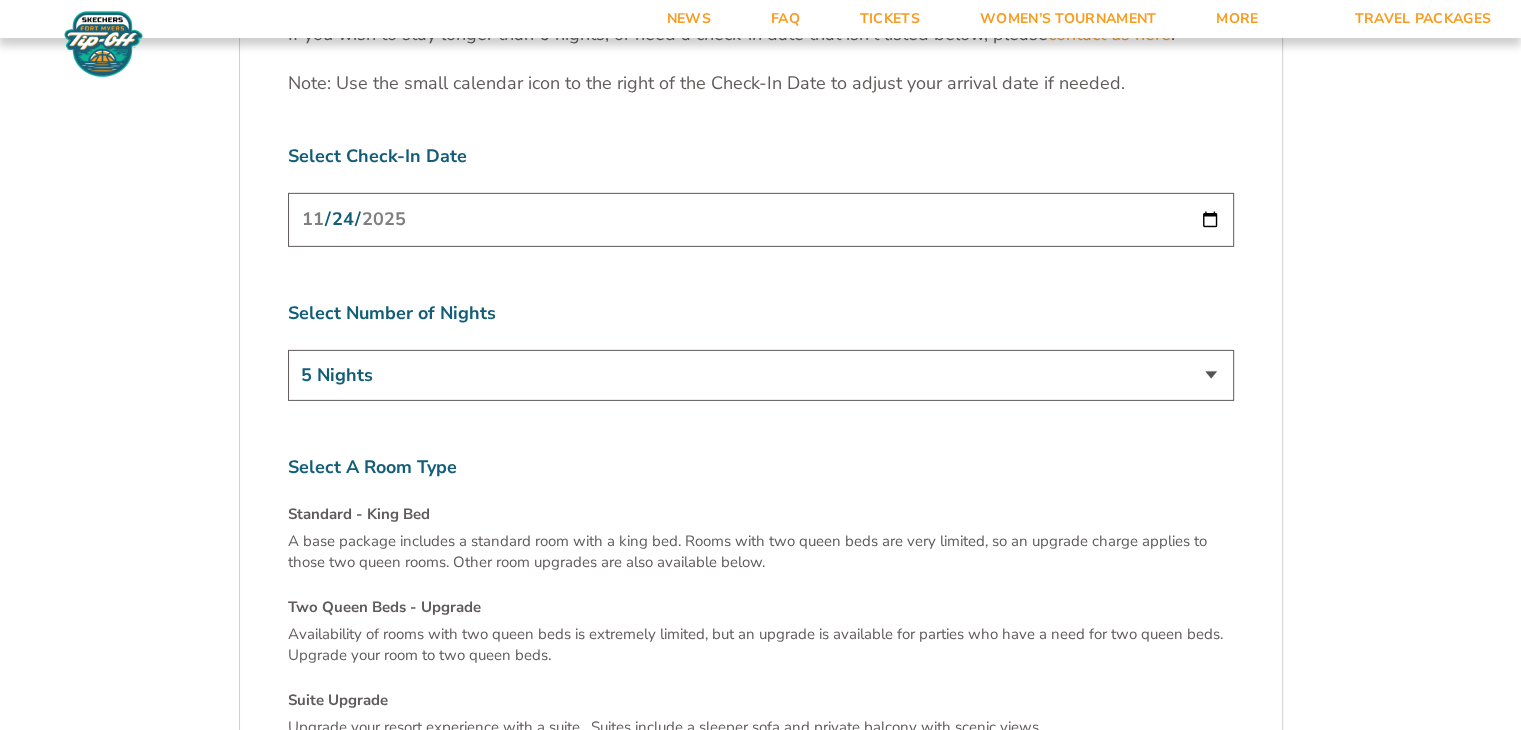 scroll, scrollTop: 6391, scrollLeft: 0, axis: vertical 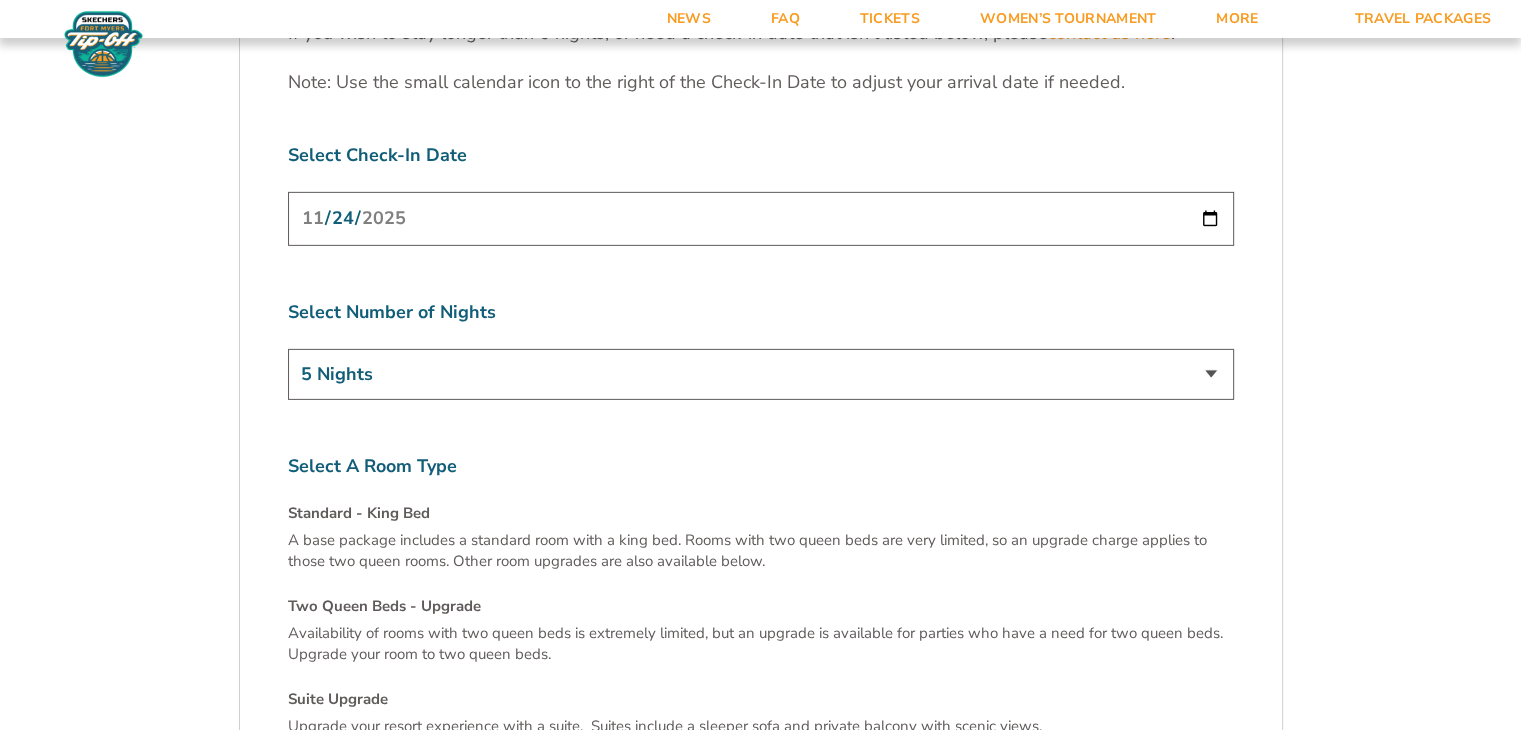 click on "2025-11-24" at bounding box center [761, 218] 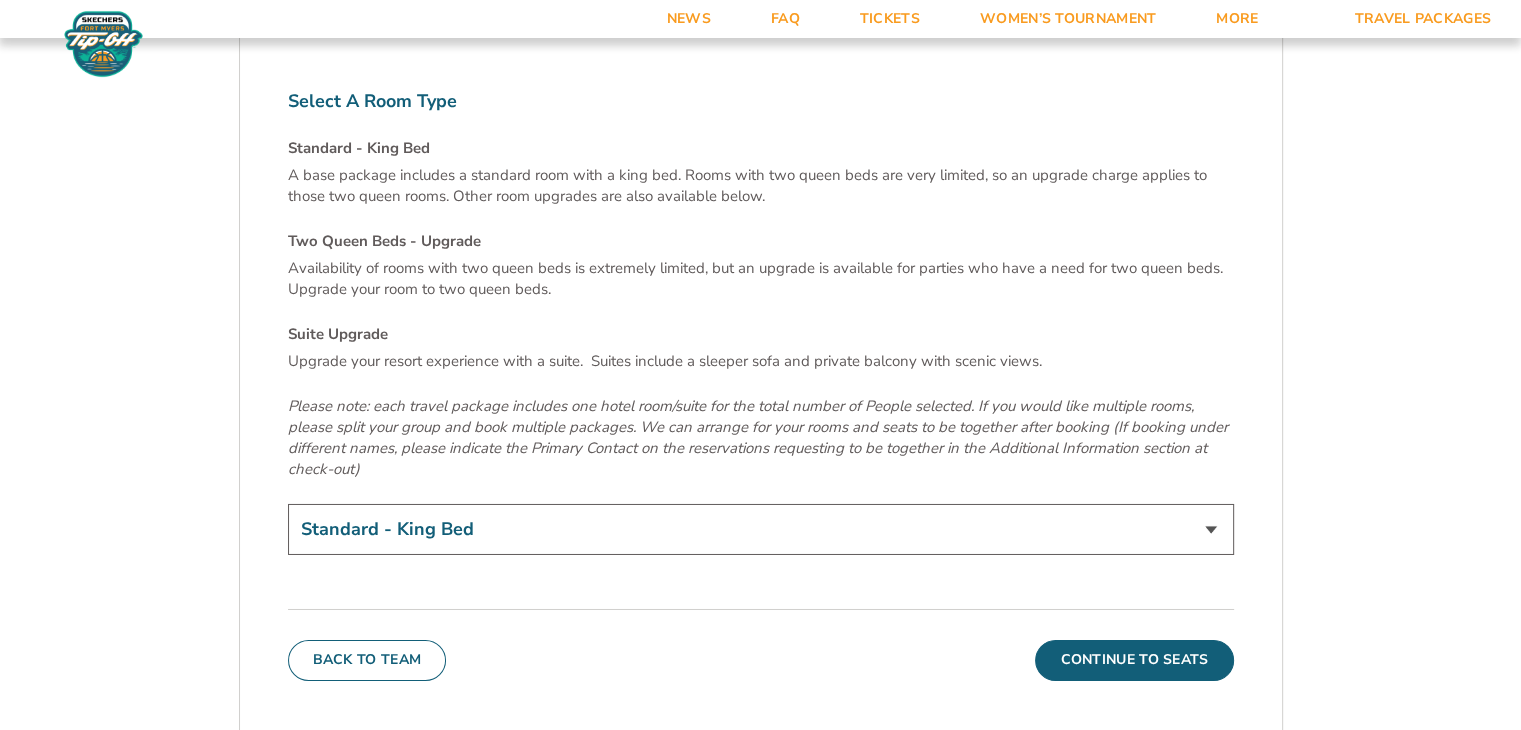 scroll, scrollTop: 6755, scrollLeft: 0, axis: vertical 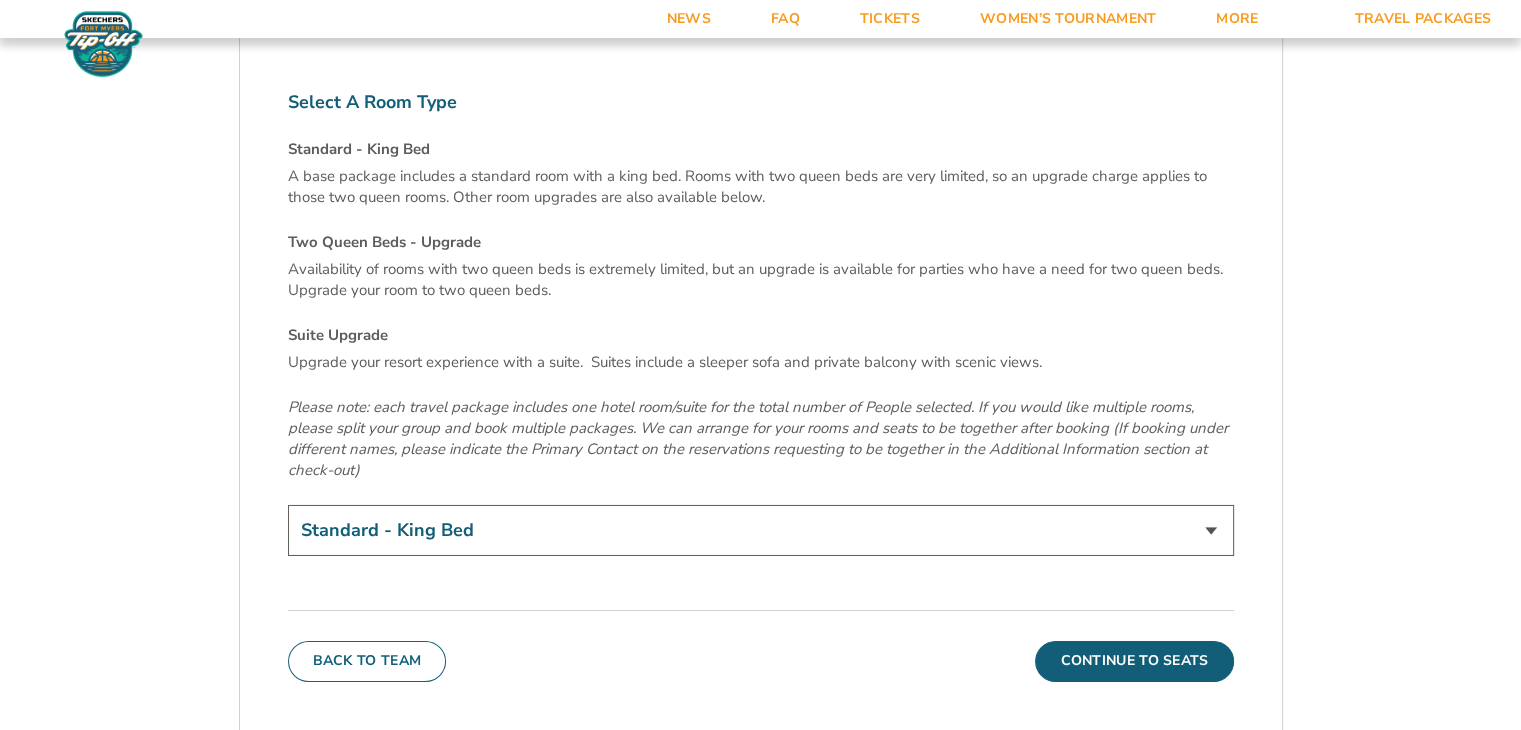 drag, startPoint x: 486, startPoint y: 490, endPoint x: 471, endPoint y: 511, distance: 25.806976 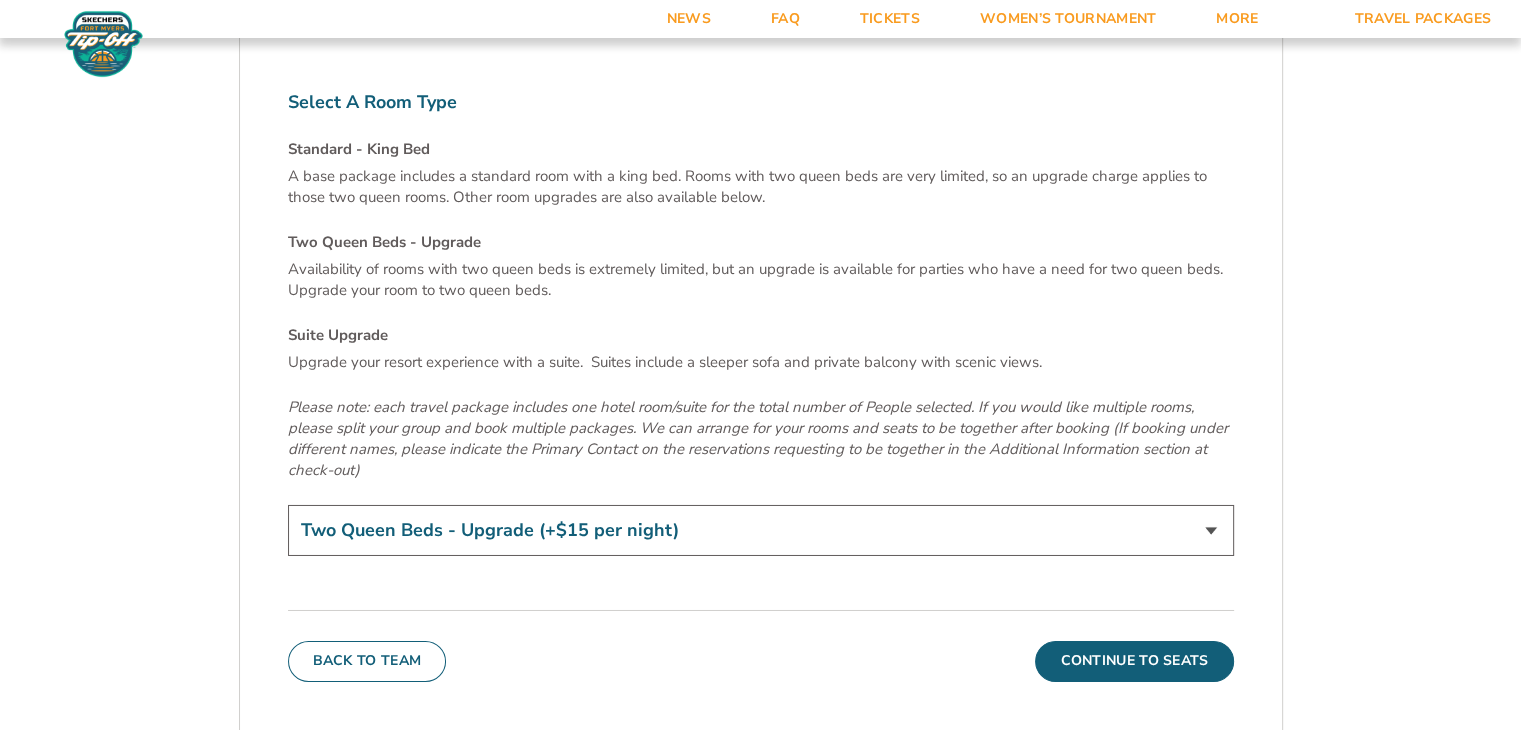 click on "Standard - King Bed Two Queen Beds - Upgrade (+$15 per night) Suite Upgrade (+$175 per night)" at bounding box center (761, 530) 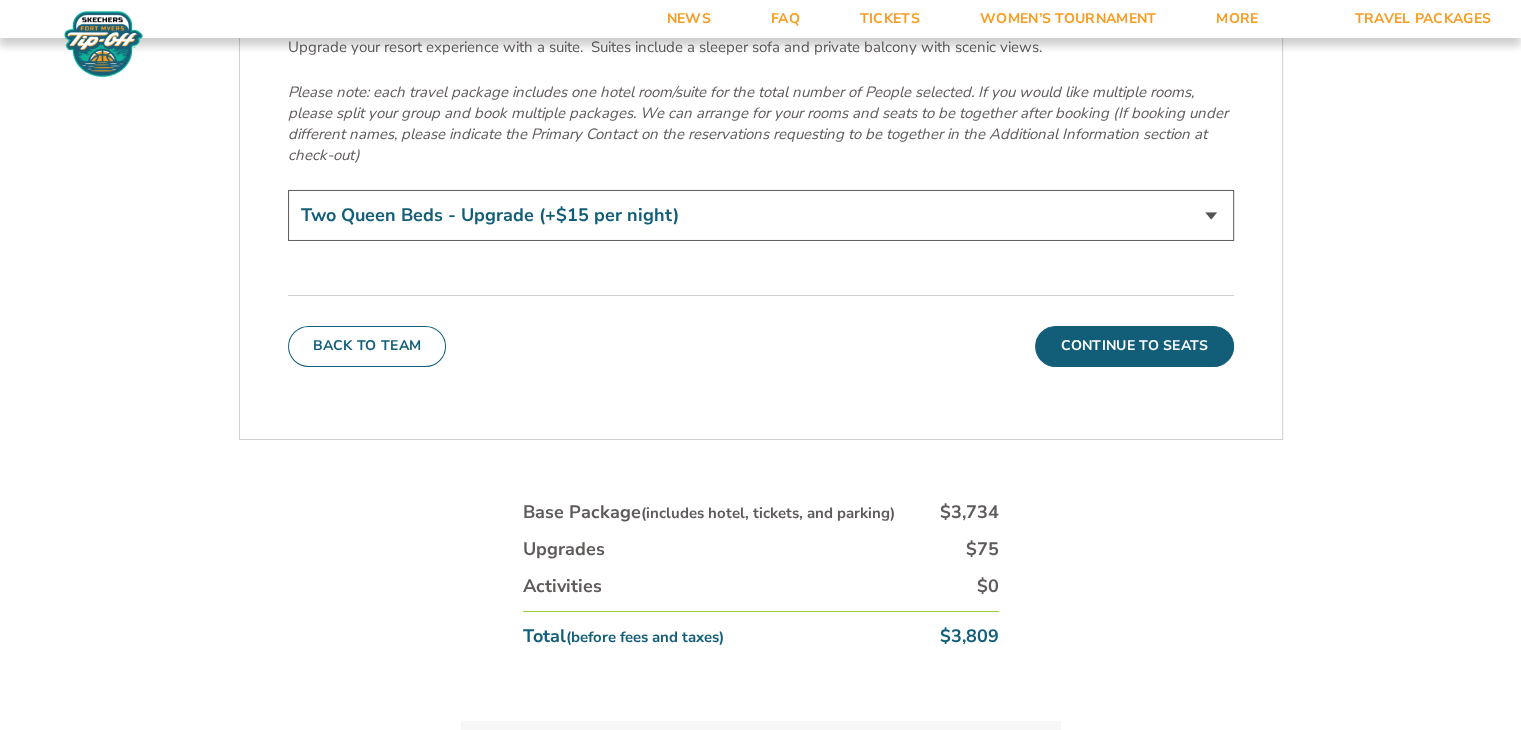 scroll, scrollTop: 7240, scrollLeft: 0, axis: vertical 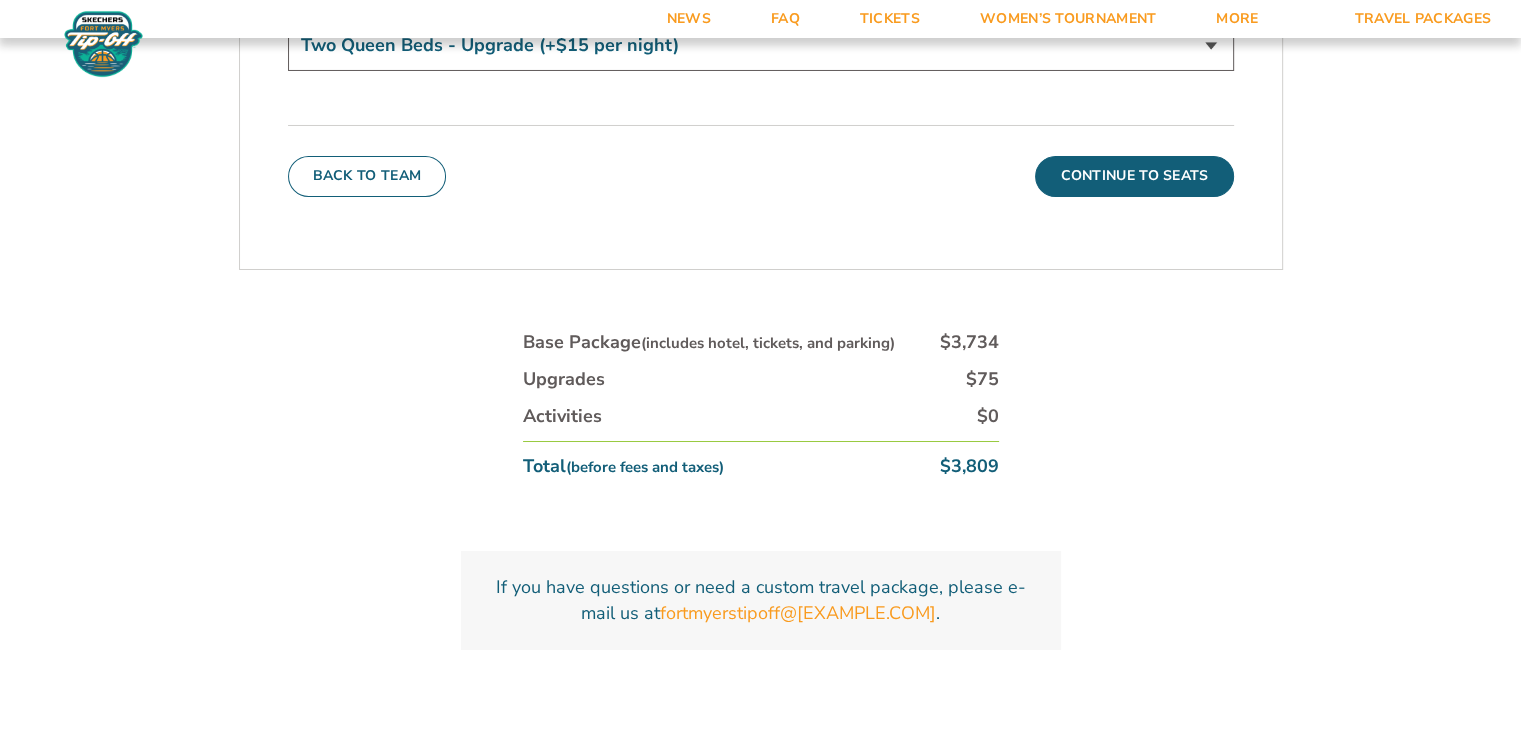 click on "1. Team
2. Accommodations
3. Seats
4. Activities
5. Parking
6. Details
1. Team
Select Your Team
Michigan State Spartans
Continue To Accommodations
2. Accommodations
We look forward to seeing you in Southwest Florida for the 2025 Skechers Fort Myers Tip-Off. Please see the details below to start building your custom vacation experience.
Stay With The Team
Your official team and fan hotel is Marriott Sanibel Harbour Resort & Spa. You can also explore additional hotel options below to find the perfect place to call home during the tournament.
Tailor Your Stay
here .
Michigan State Game Schedule" at bounding box center (761, -2980) 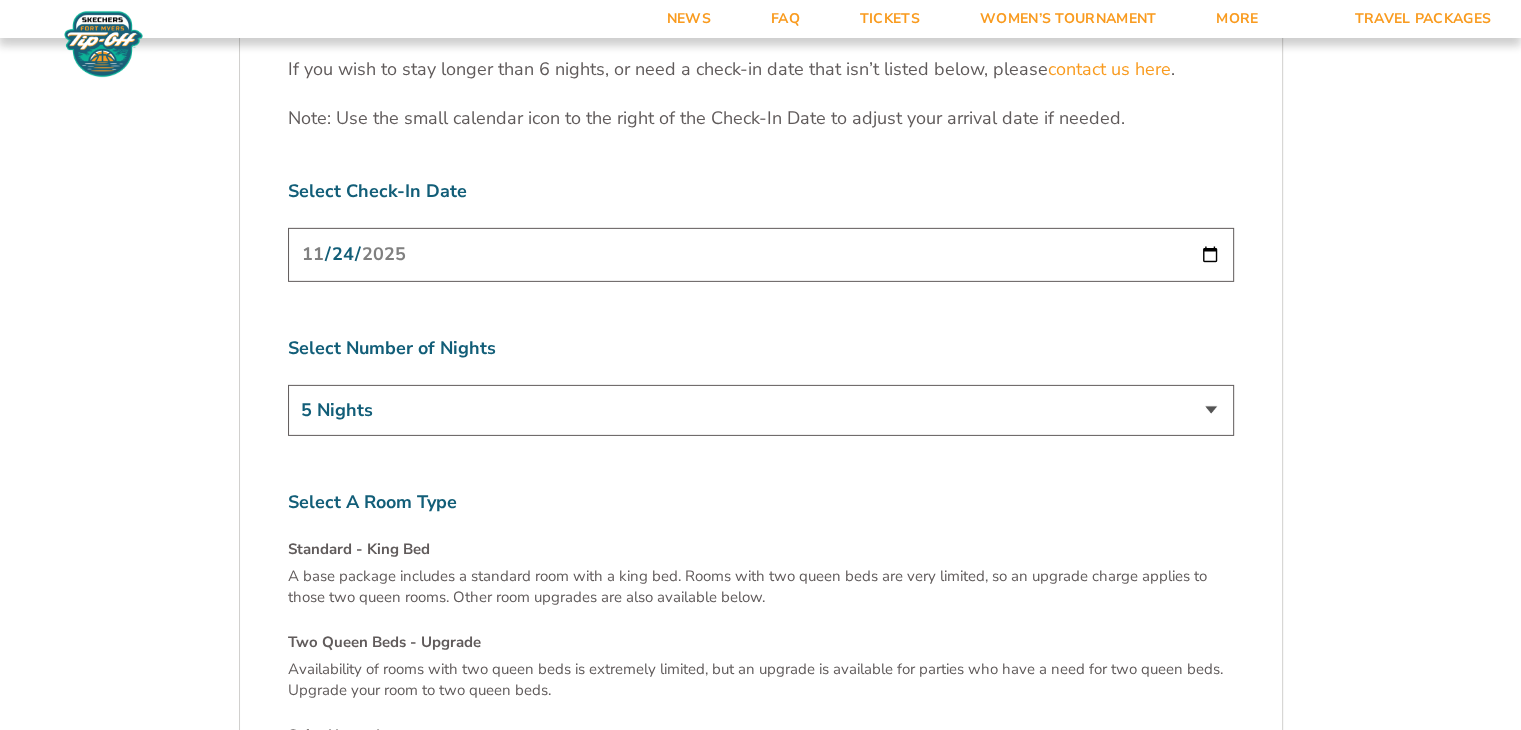 scroll, scrollTop: 6354, scrollLeft: 0, axis: vertical 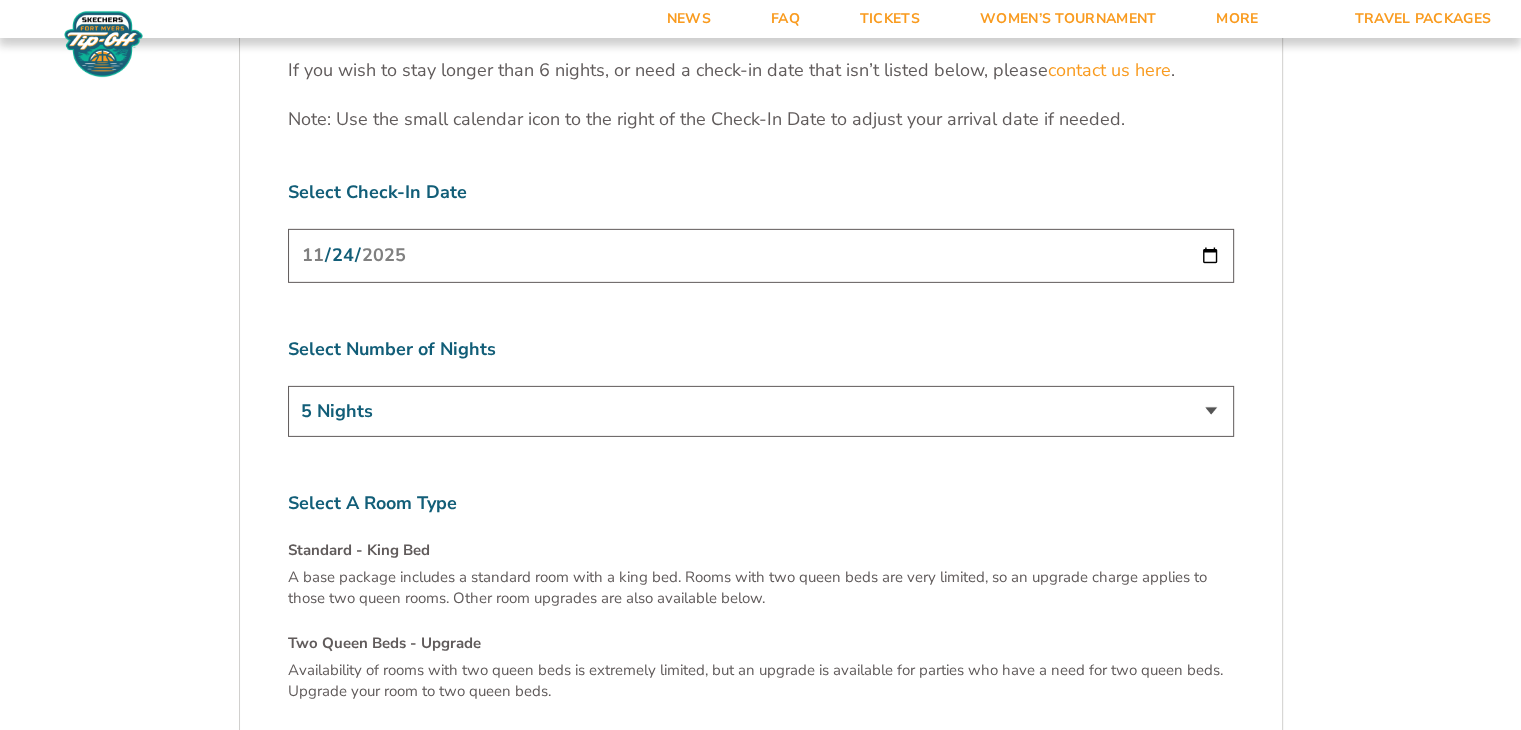 click on "2025-11-24" at bounding box center (761, 255) 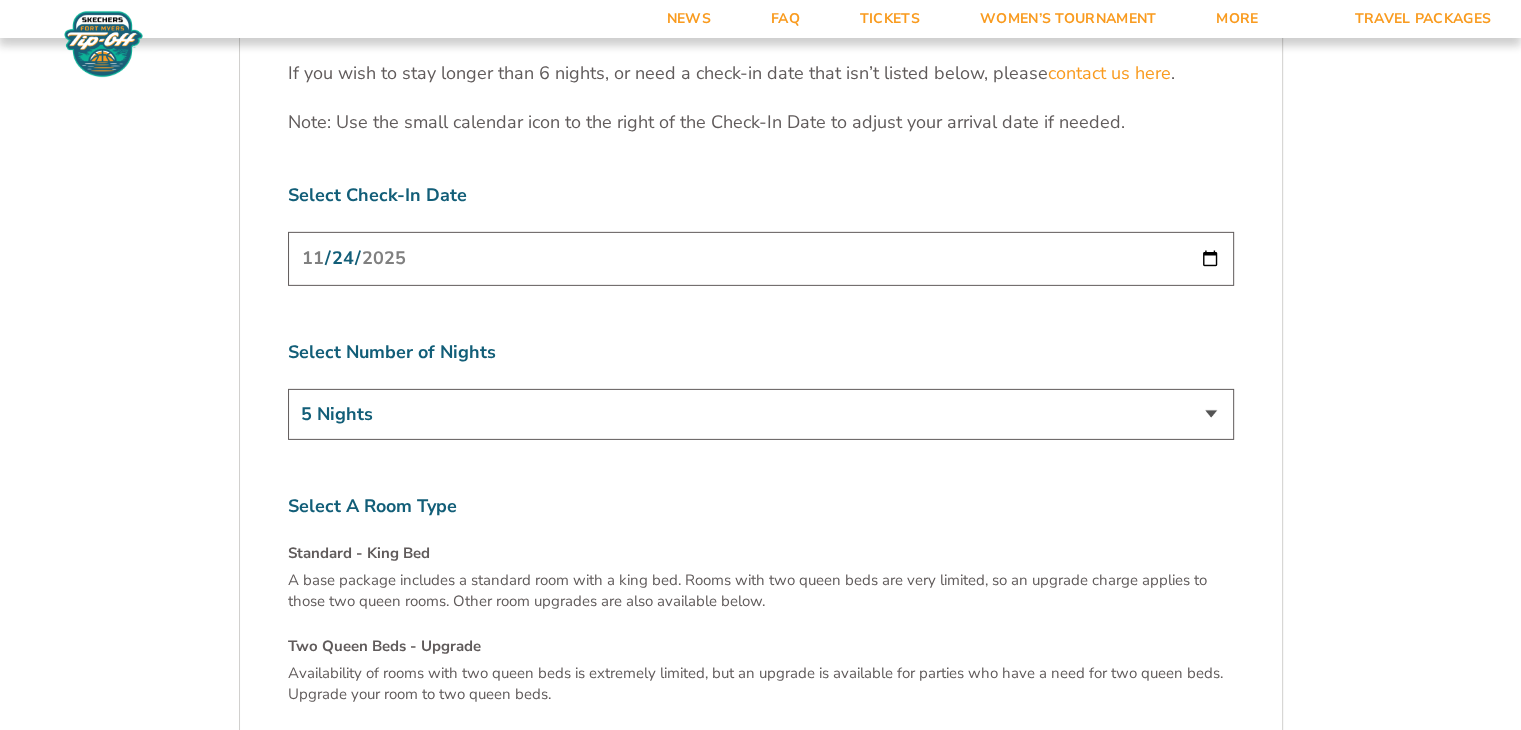 scroll, scrollTop: 6326, scrollLeft: 0, axis: vertical 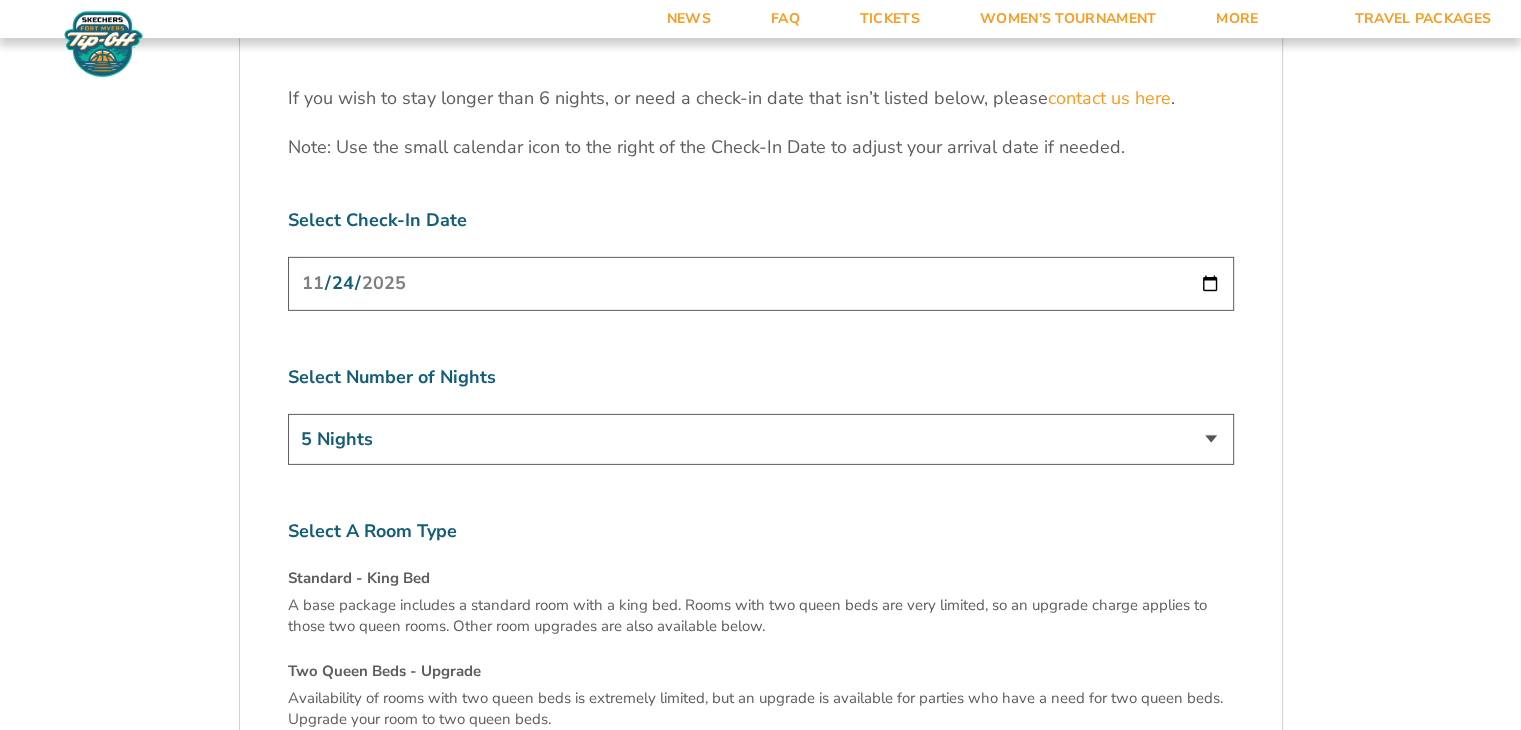 click on "2025-11-24" at bounding box center [761, 283] 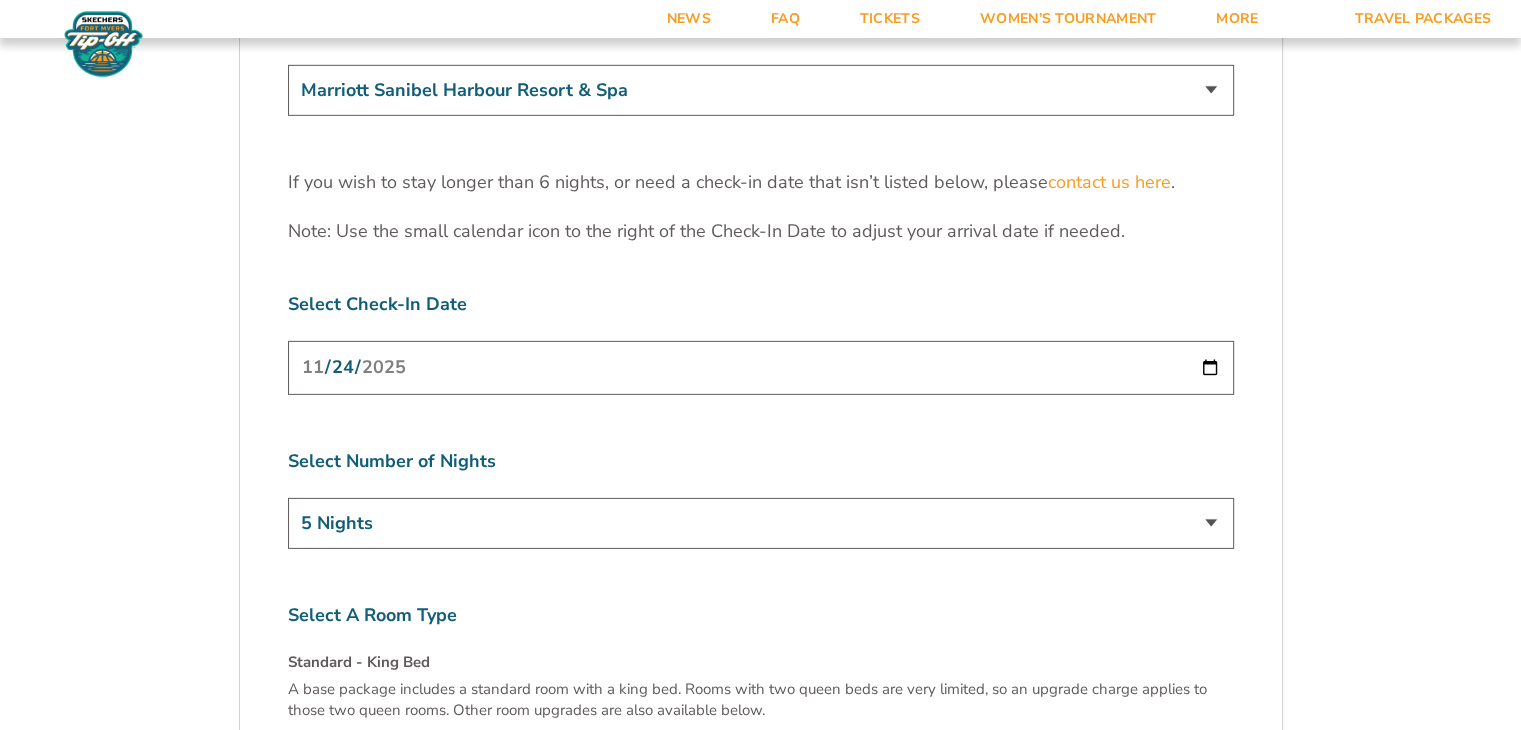 scroll, scrollTop: 6240, scrollLeft: 0, axis: vertical 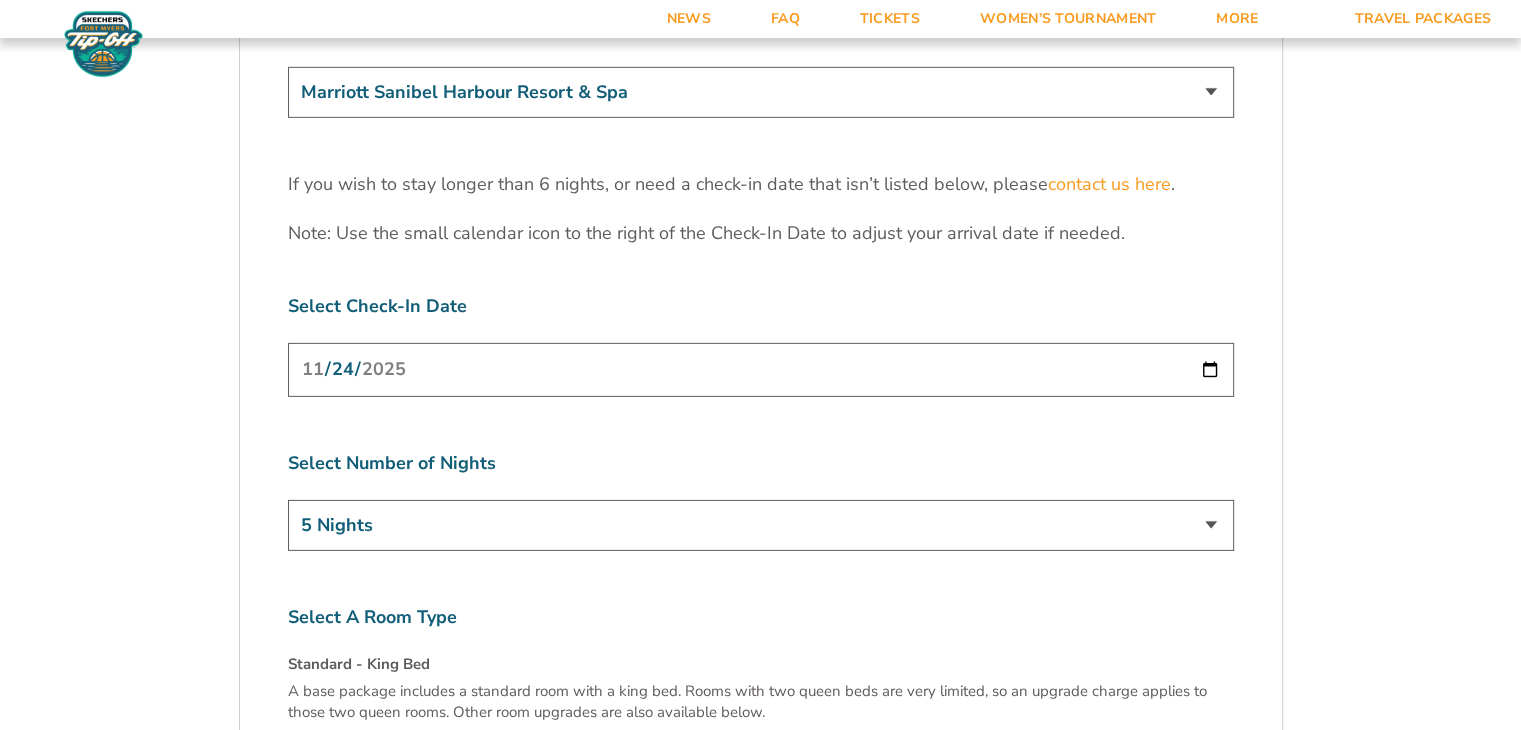 click on "Marriott Sanibel Harbour Resort & Spa Margaritaville Beach Resort Pink Shell Beach Resort & Marina Luminary Hotel & Co., Autograph Collection" at bounding box center (761, 92) 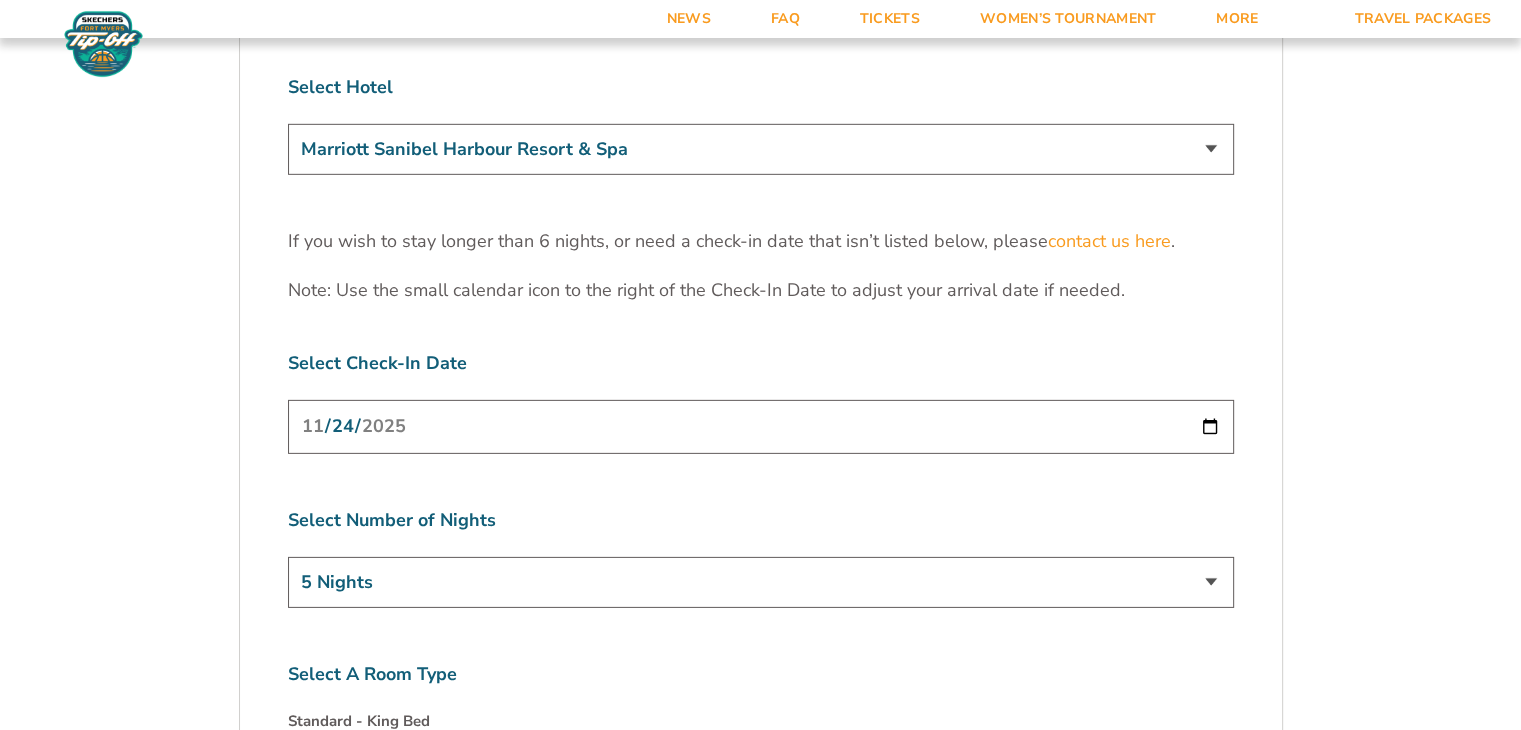 scroll, scrollTop: 6090, scrollLeft: 0, axis: vertical 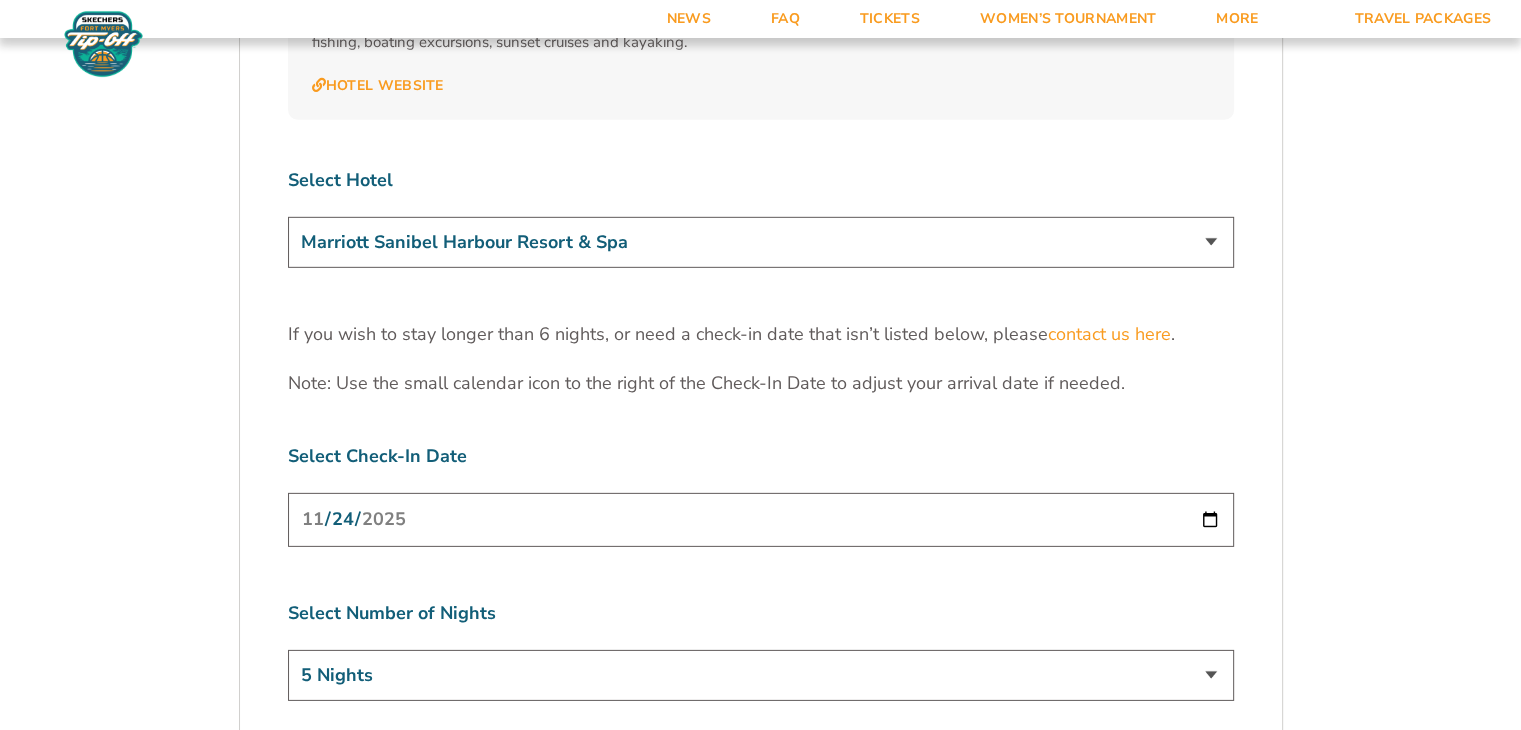 click on "Marriott Sanibel Harbour Resort & Spa Margaritaville Beach Resort Pink Shell Beach Resort & Marina Luminary Hotel & Co., Autograph Collection" at bounding box center [761, 242] 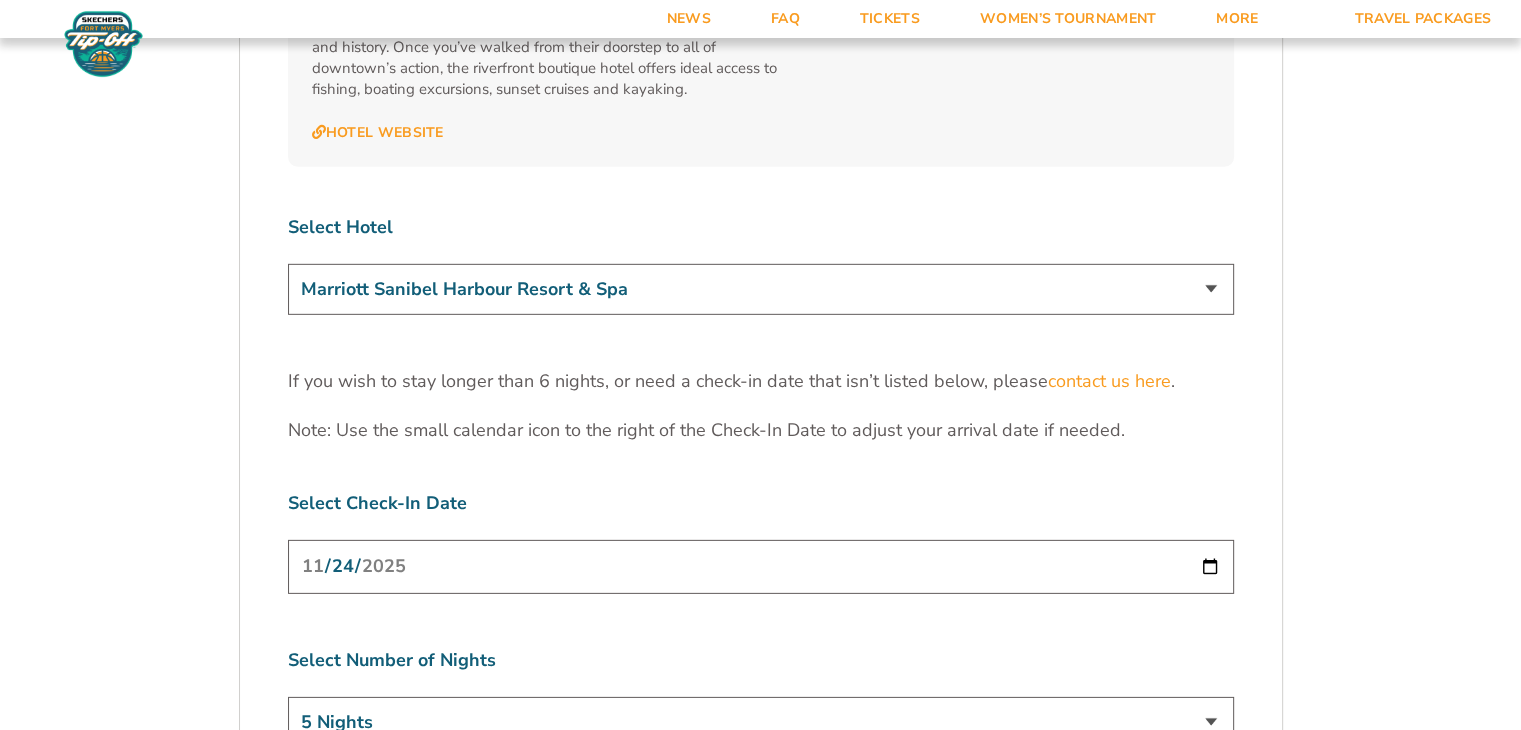 scroll, scrollTop: 6034, scrollLeft: 0, axis: vertical 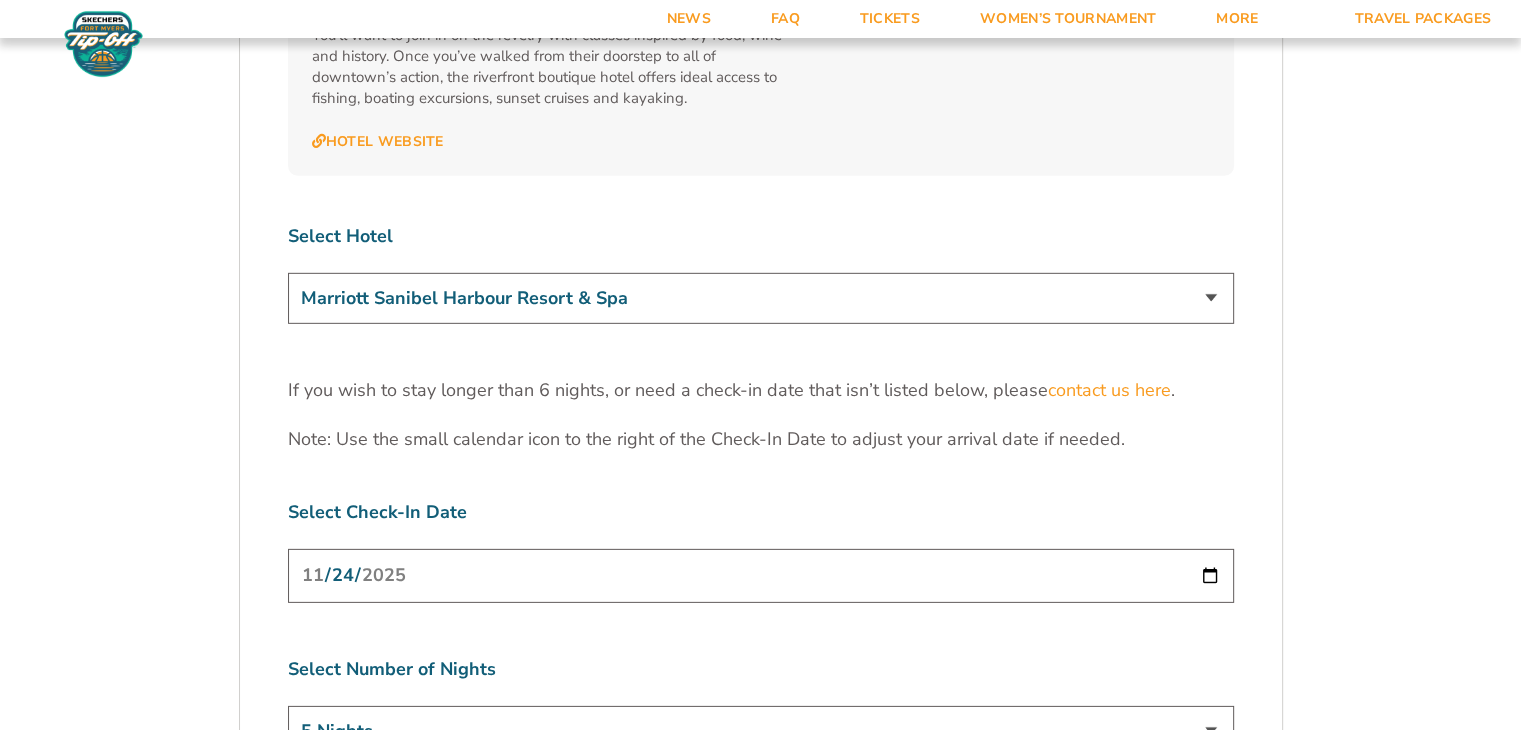 click on "Marriott Sanibel Harbour Resort & Spa Margaritaville Beach Resort Pink Shell Beach Resort & Marina Luminary Hotel & Co., Autograph Collection" at bounding box center (761, 298) 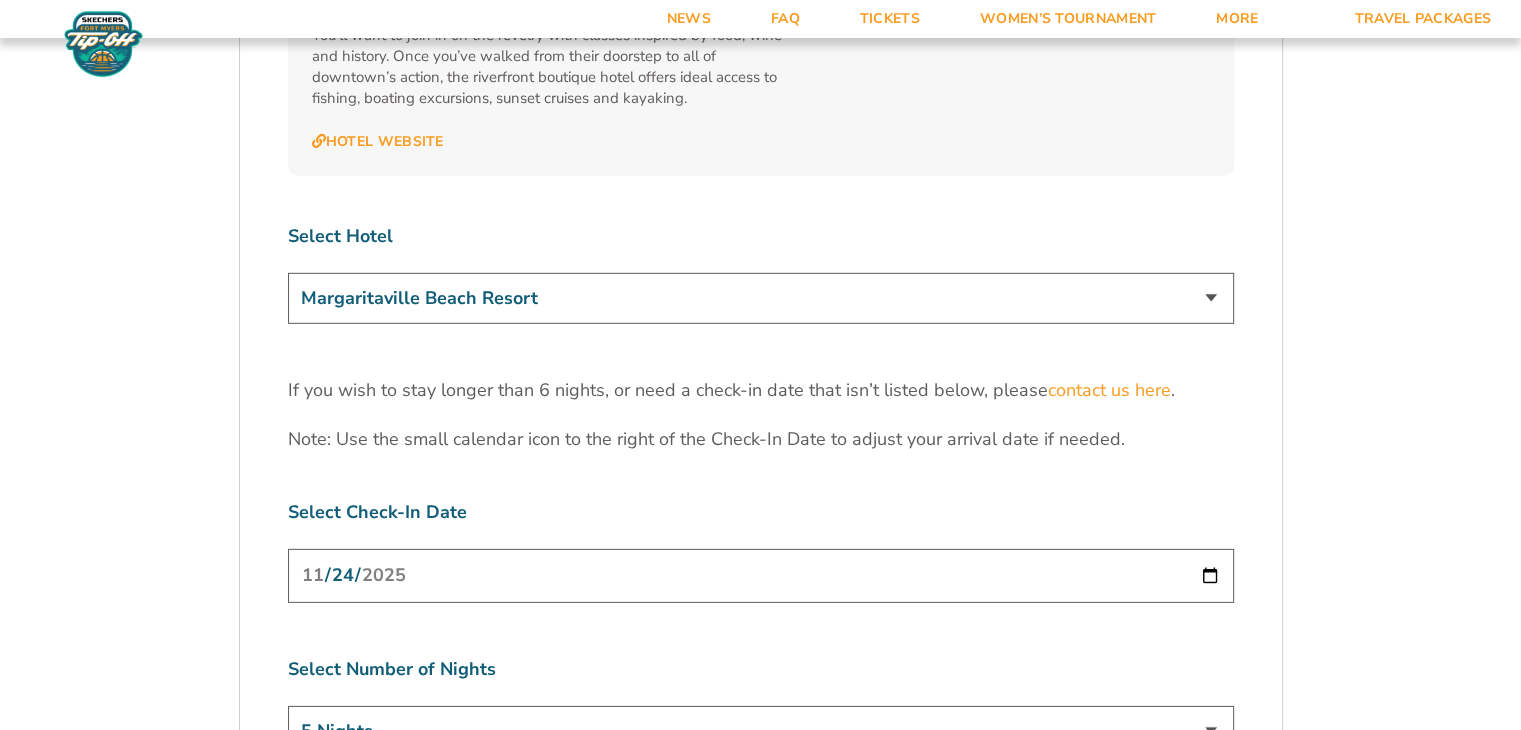 click on "Marriott Sanibel Harbour Resort & Spa Margaritaville Beach Resort Pink Shell Beach Resort & Marina Luminary Hotel & Co., Autograph Collection" at bounding box center (761, 298) 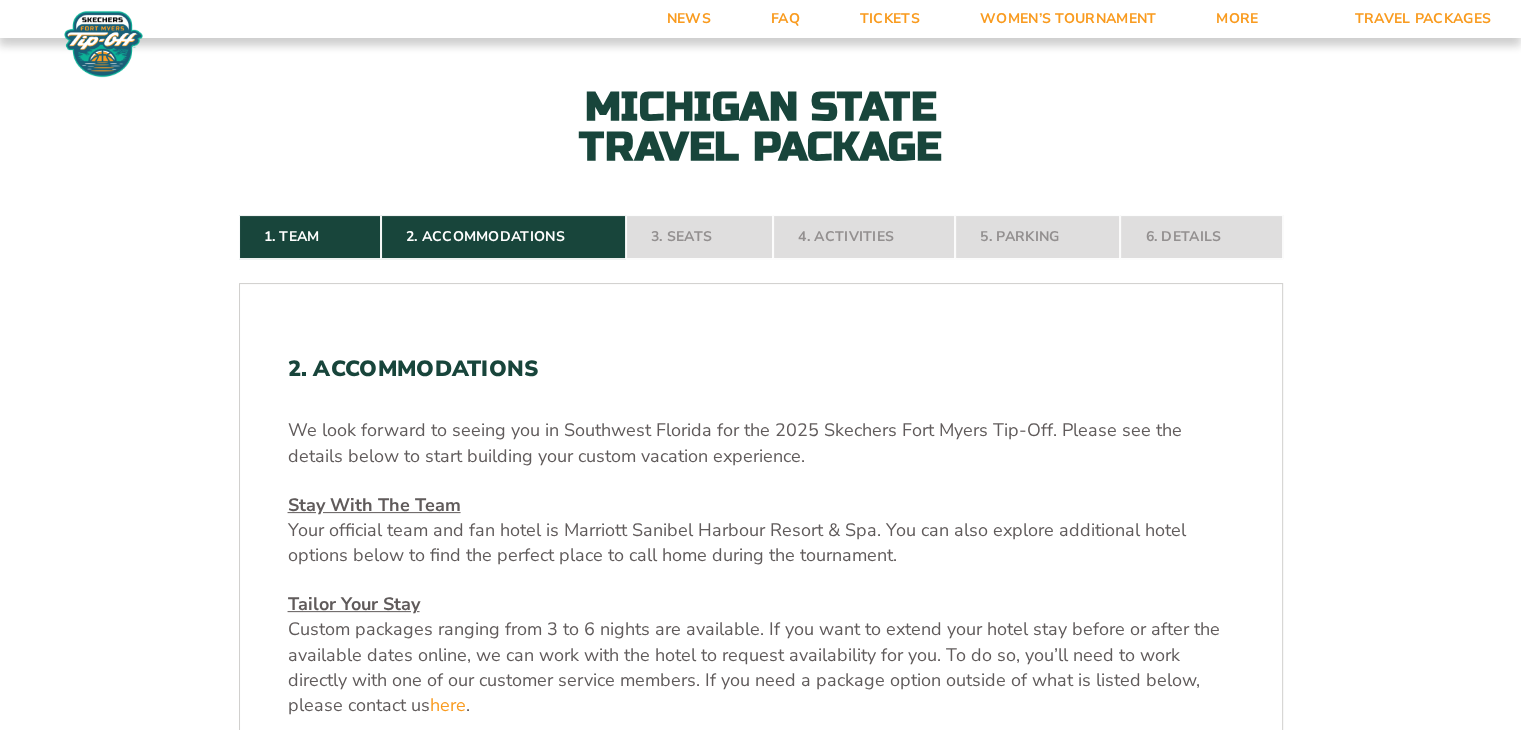 scroll, scrollTop: 98, scrollLeft: 0, axis: vertical 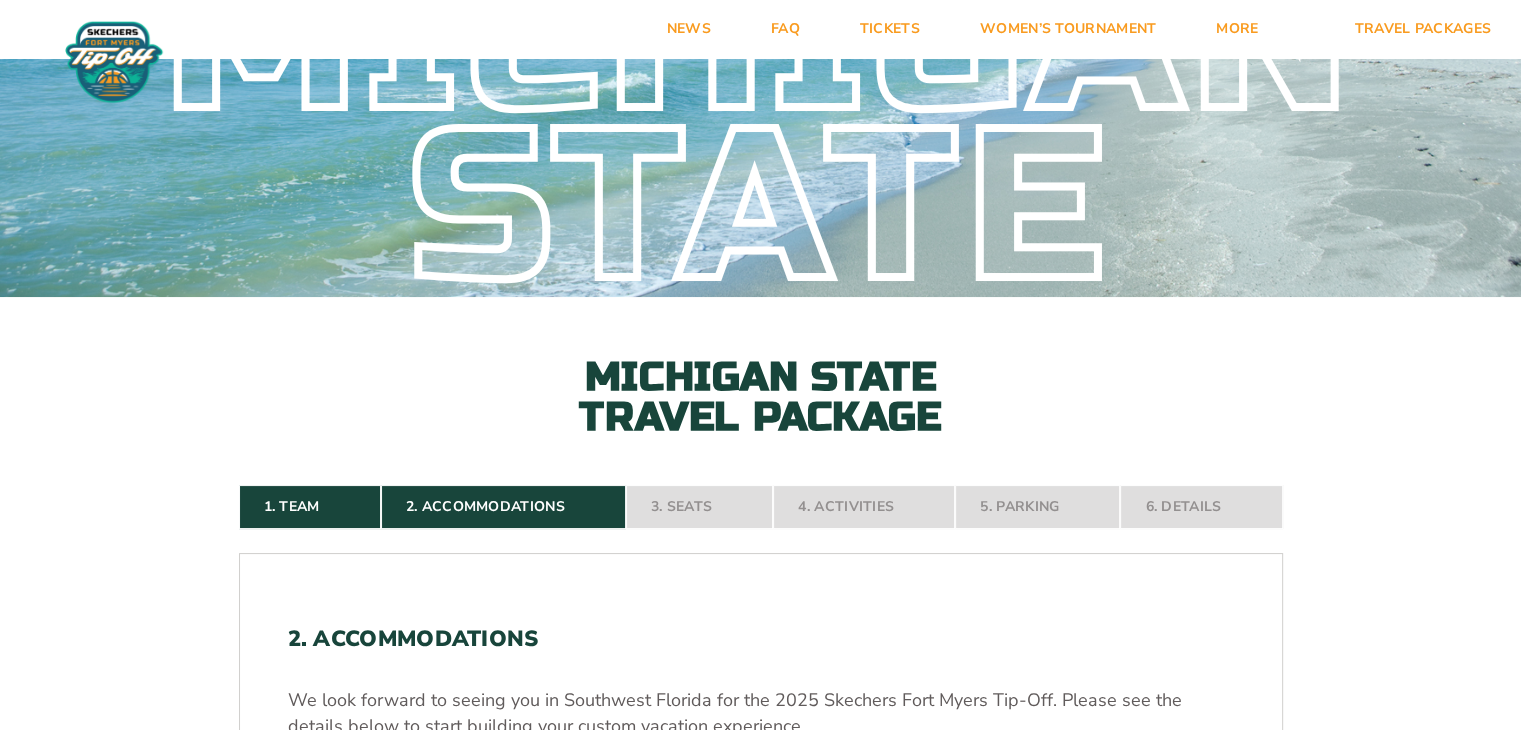 click on "1. Team
2. Accommodations
3. Seats
4. Activities
5. Parking
6. Details" at bounding box center (761, 507) 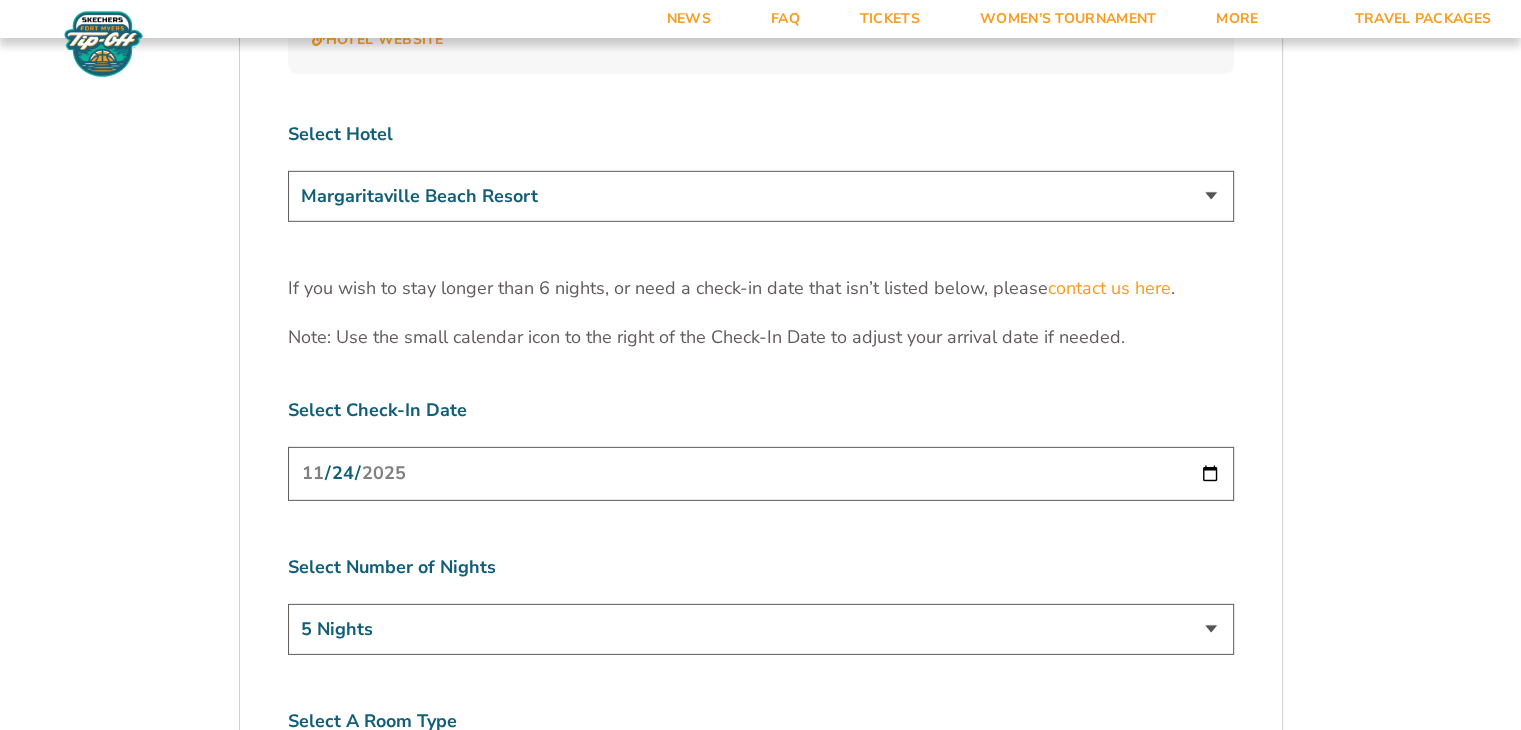 scroll, scrollTop: 6131, scrollLeft: 0, axis: vertical 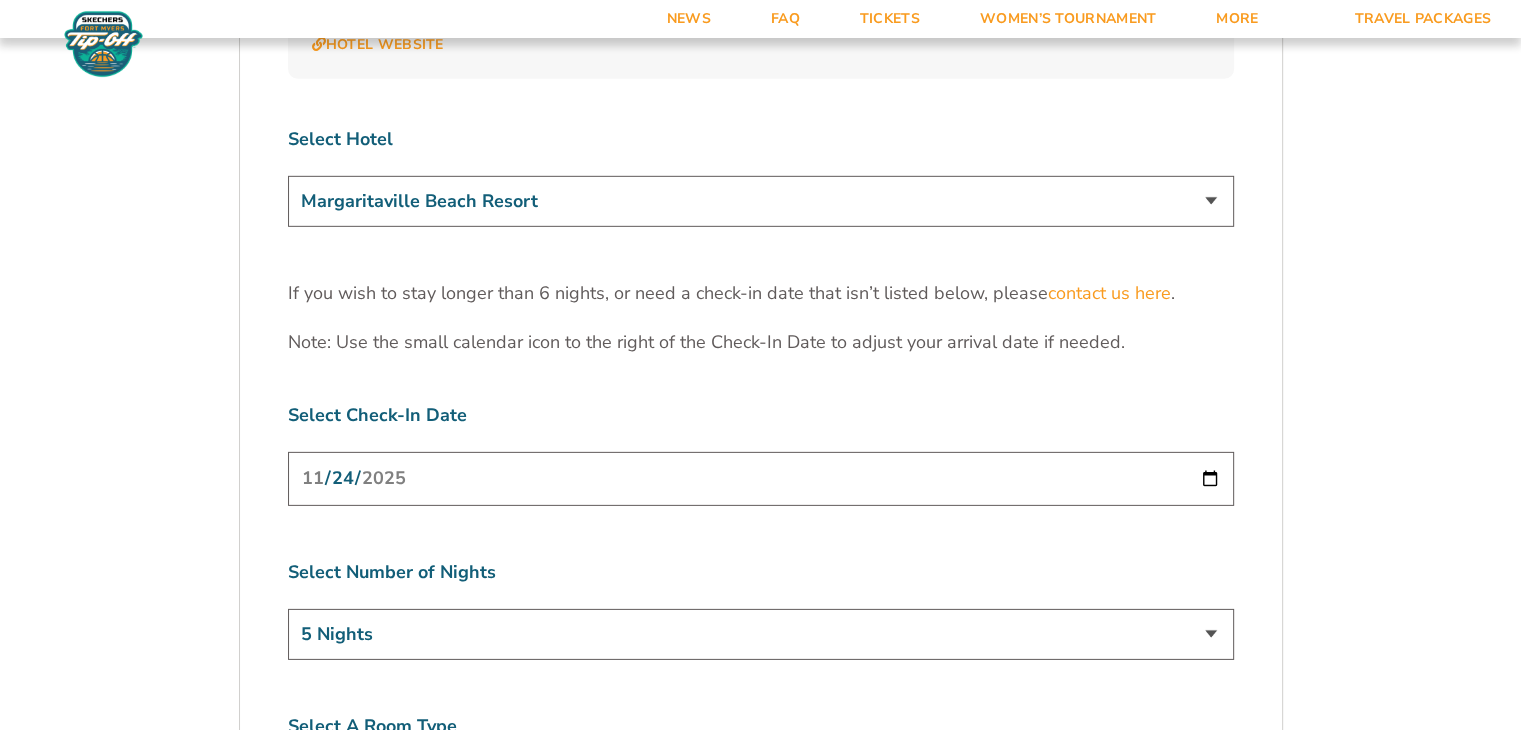 click on "Marriott Sanibel Harbour Resort & Spa Margaritaville Beach Resort Pink Shell Beach Resort & Marina Luminary Hotel & Co., Autograph Collection" at bounding box center (761, 201) 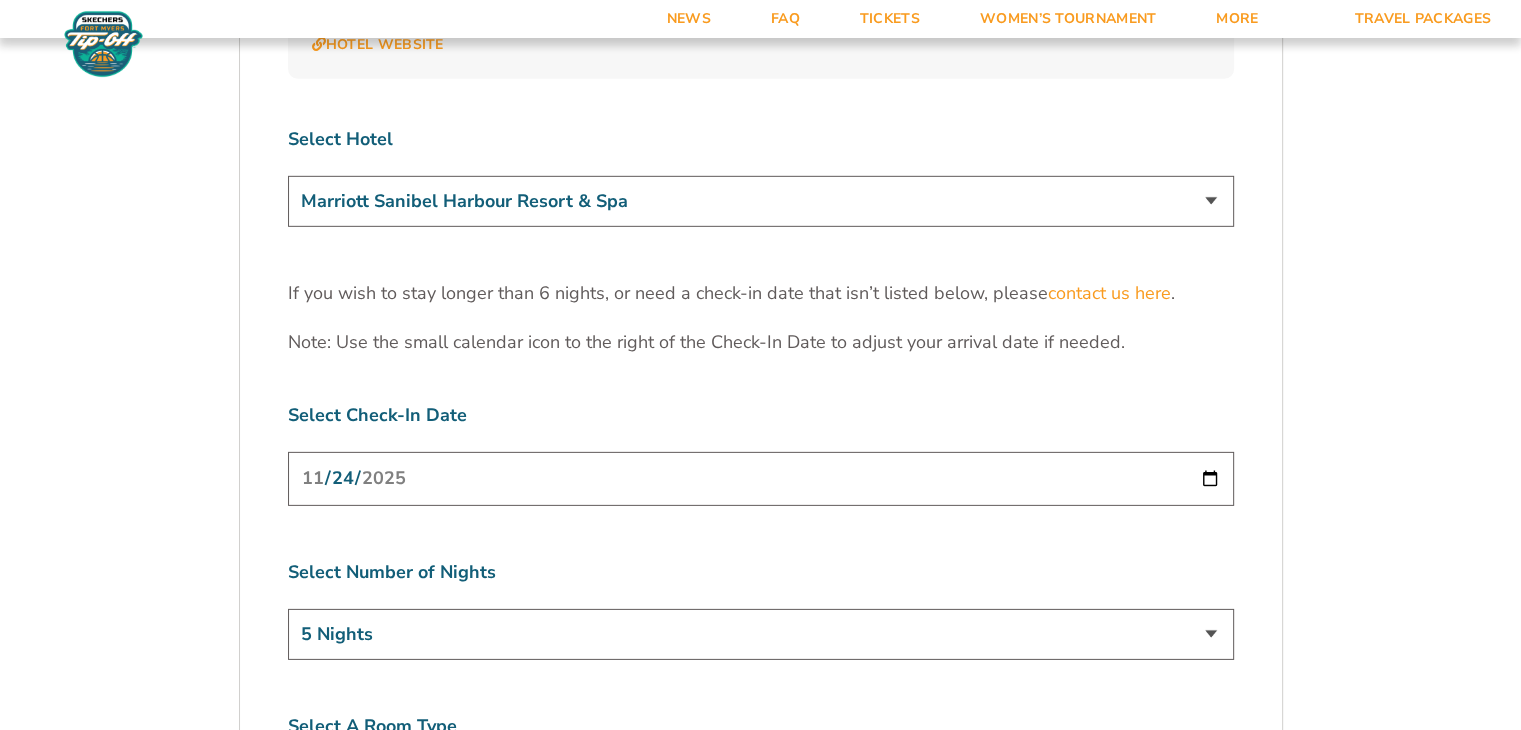 click on "Marriott Sanibel Harbour Resort & Spa Margaritaville Beach Resort Pink Shell Beach Resort & Marina Luminary Hotel & Co., Autograph Collection" at bounding box center [761, 201] 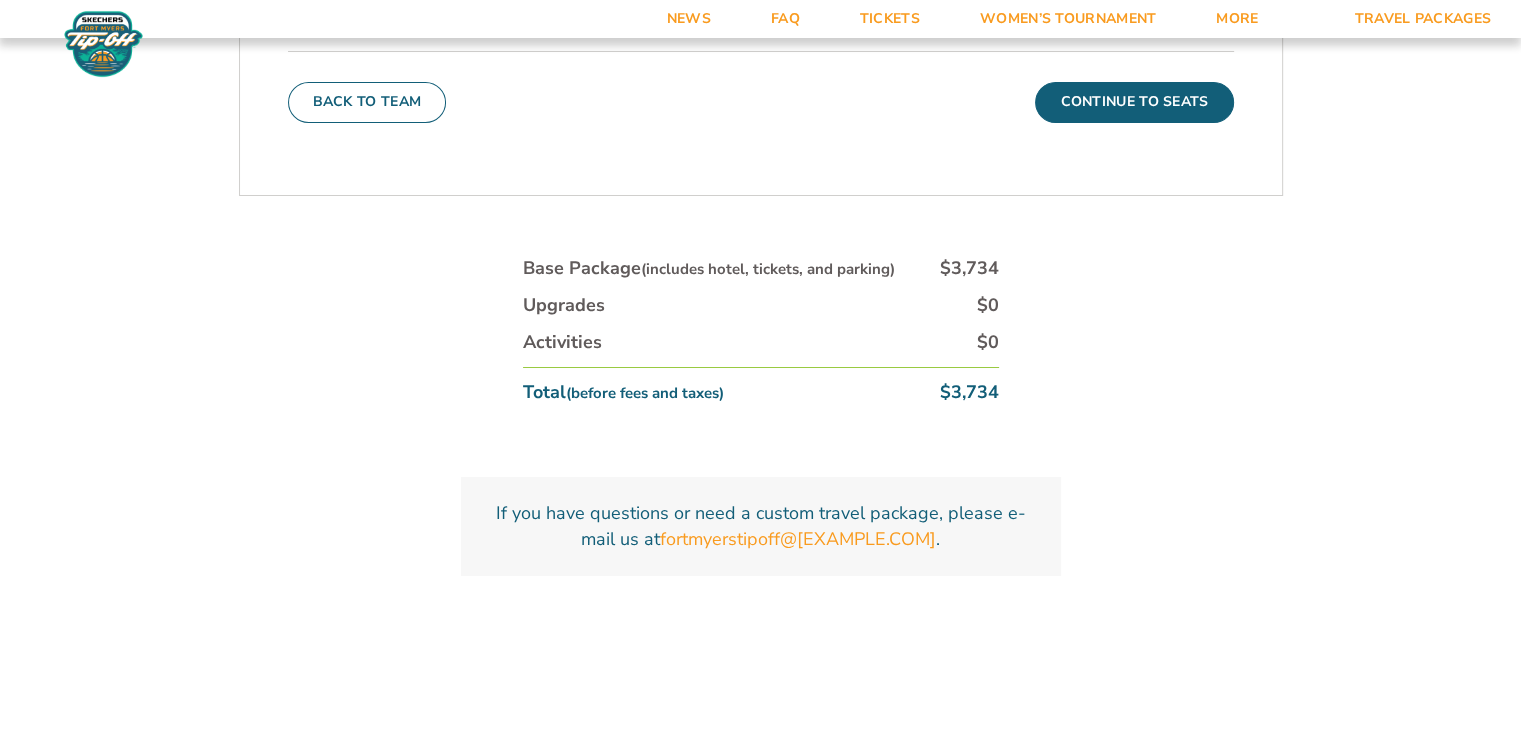 scroll, scrollTop: 7312, scrollLeft: 0, axis: vertical 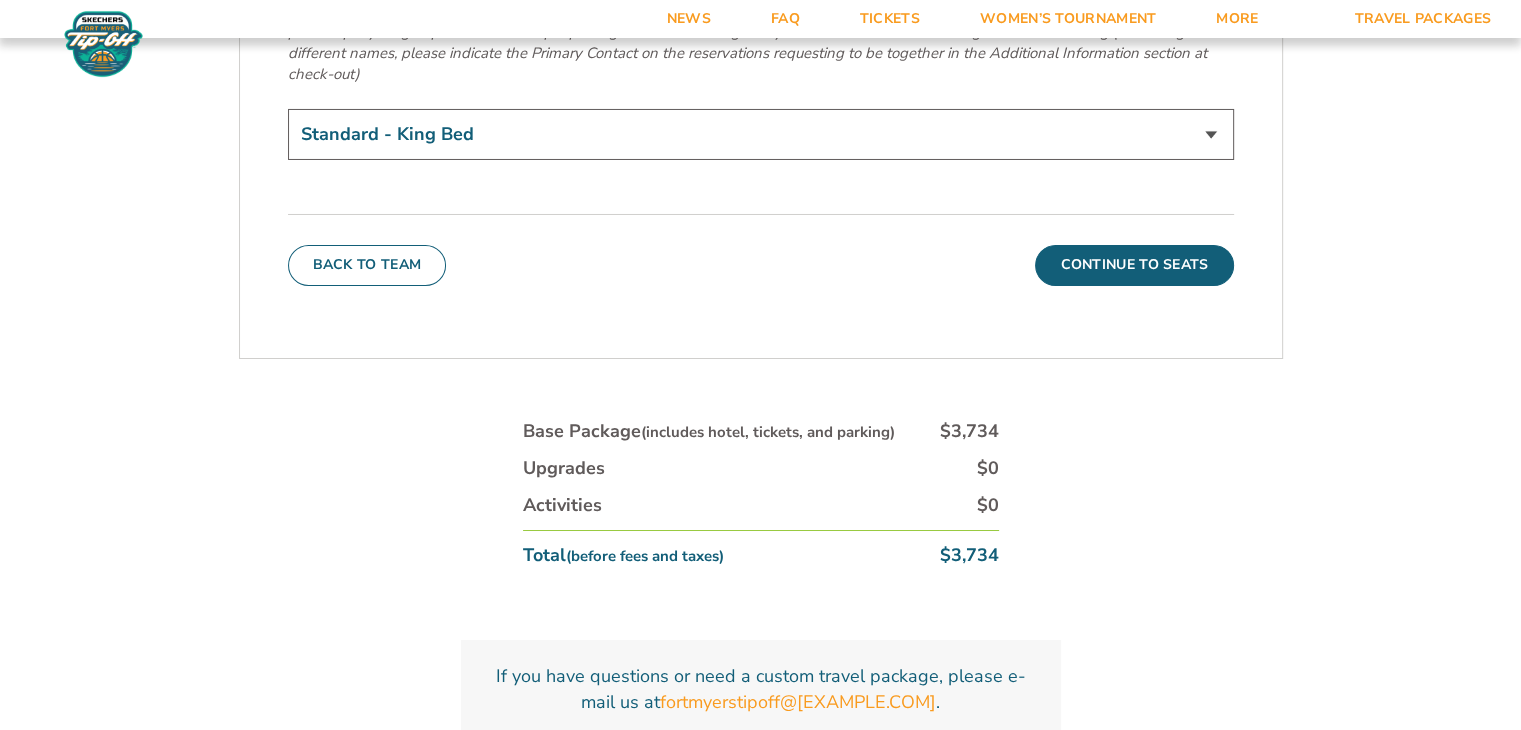 click on "2. Accommodations
We look forward to seeing you in Southwest Florida for the 2025 Skechers Fort Myers Tip-Off. Please see the details below to start building your custom vacation experience.
Stay With The Team
Your official team and fan hotel is Marriott Sanibel Harbour Resort & Spa. You can also explore additional hotel options below to find the perfect place to call home during the tournament.
Tailor Your Stay
Custom packages ranging from 3 to 6 nights are available. If you want to extend your hotel stay before or after the available dates online, we can work with the hotel to request availability for you. To do so, you’ll need to work directly with one of our customer service members. If you need a package option outside of what is listed below, please contact us  here .
Michigan State Game Schedule
Tuesday, November 25
Michigan State vs. East Carolina 1:00 p.m.
Thursday, November 27
Michigan State vs. North Carolina 4:30 p.m." at bounding box center [761, -3071] 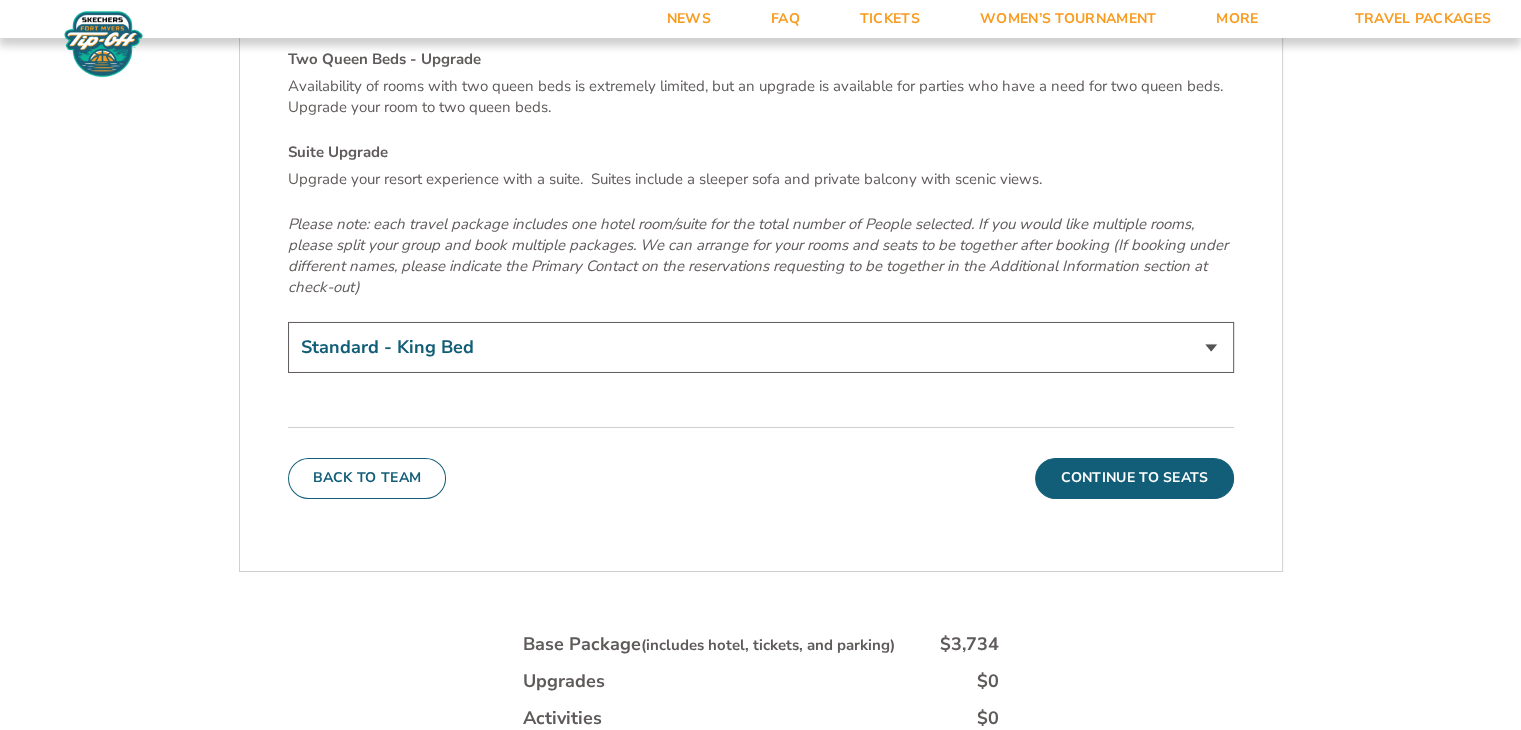 scroll, scrollTop: 6926, scrollLeft: 0, axis: vertical 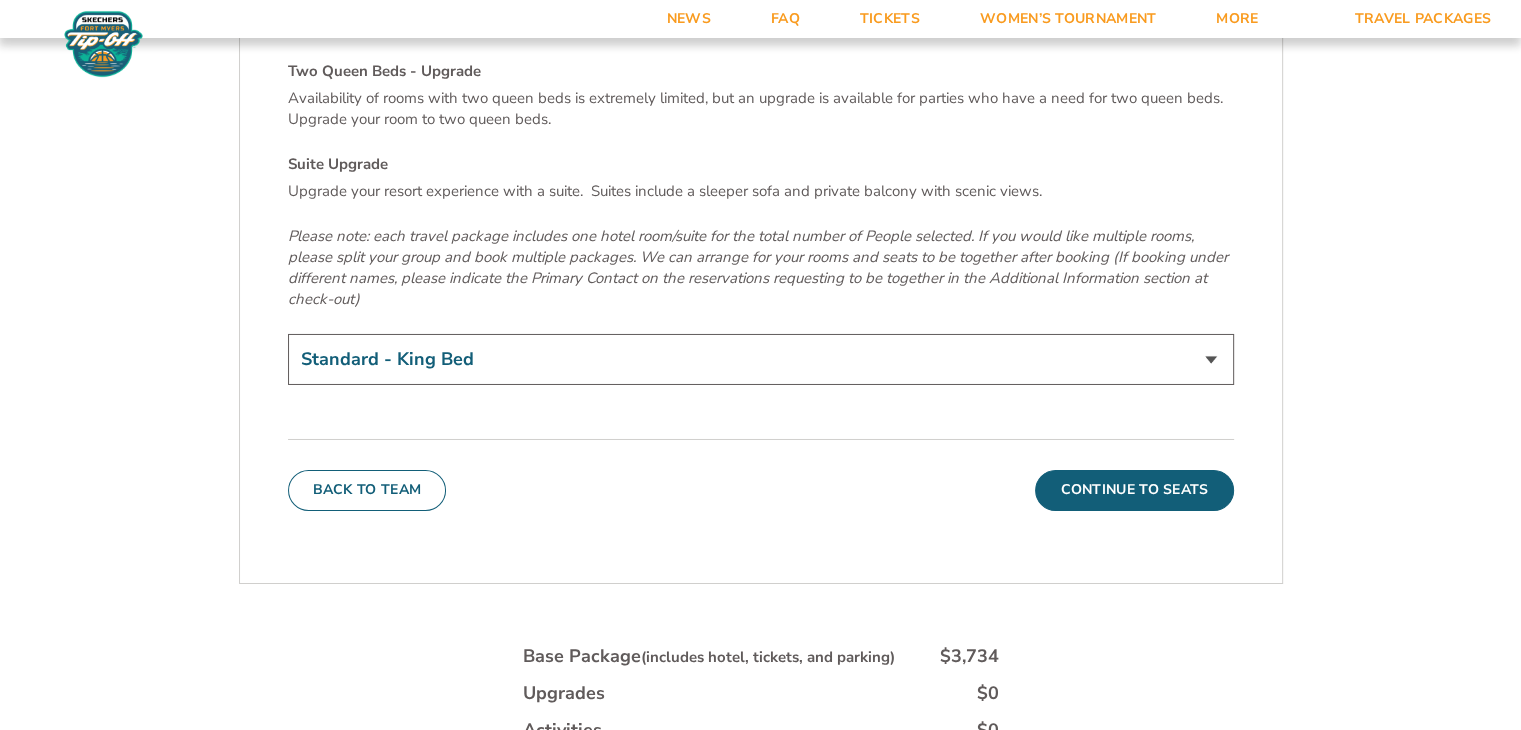 click on "Standard - King Bed Two Queen Beds - Upgrade (+$15 per night) Suite Upgrade (+$175 per night)" at bounding box center [761, 359] 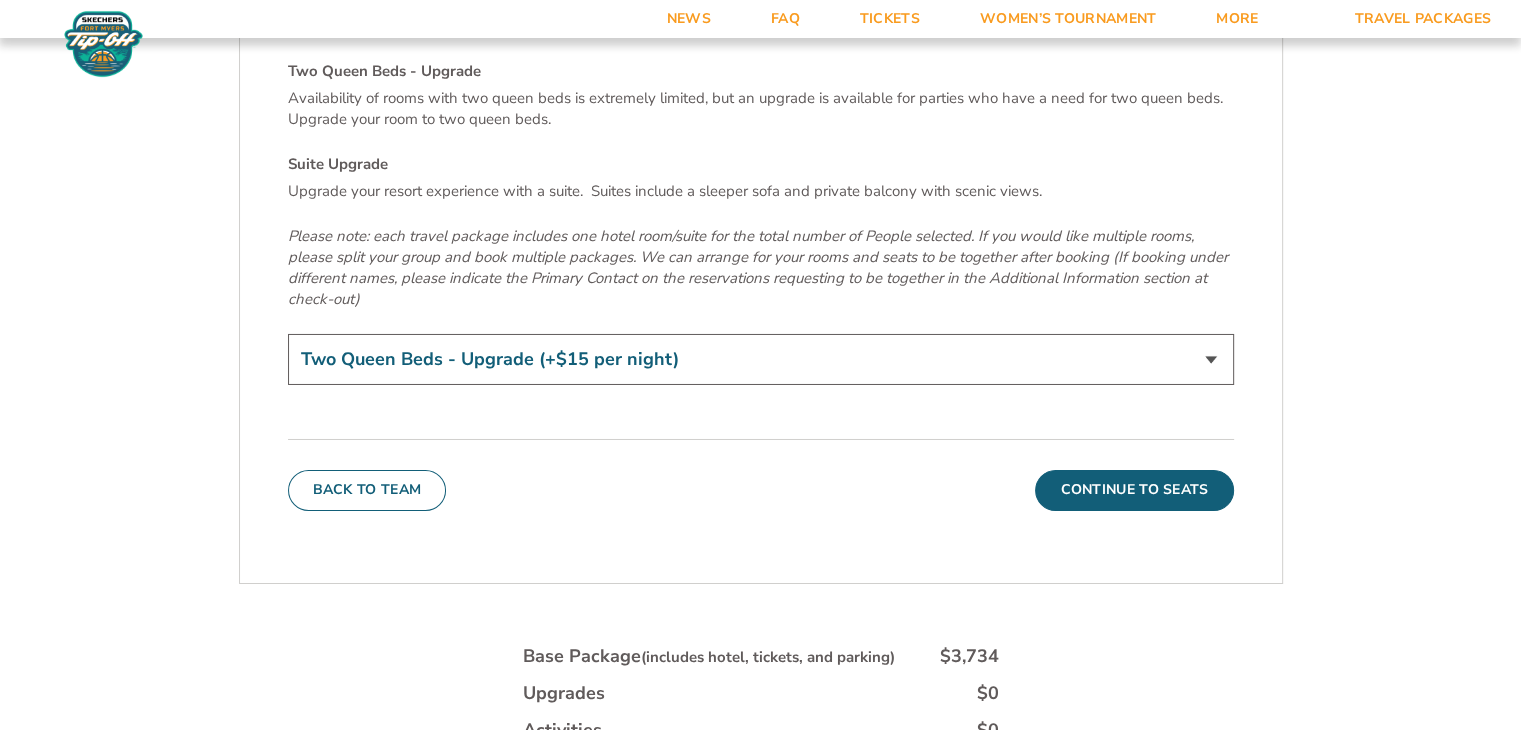 click on "Standard - King Bed Two Queen Beds - Upgrade (+$15 per night) Suite Upgrade (+$175 per night)" at bounding box center (761, 359) 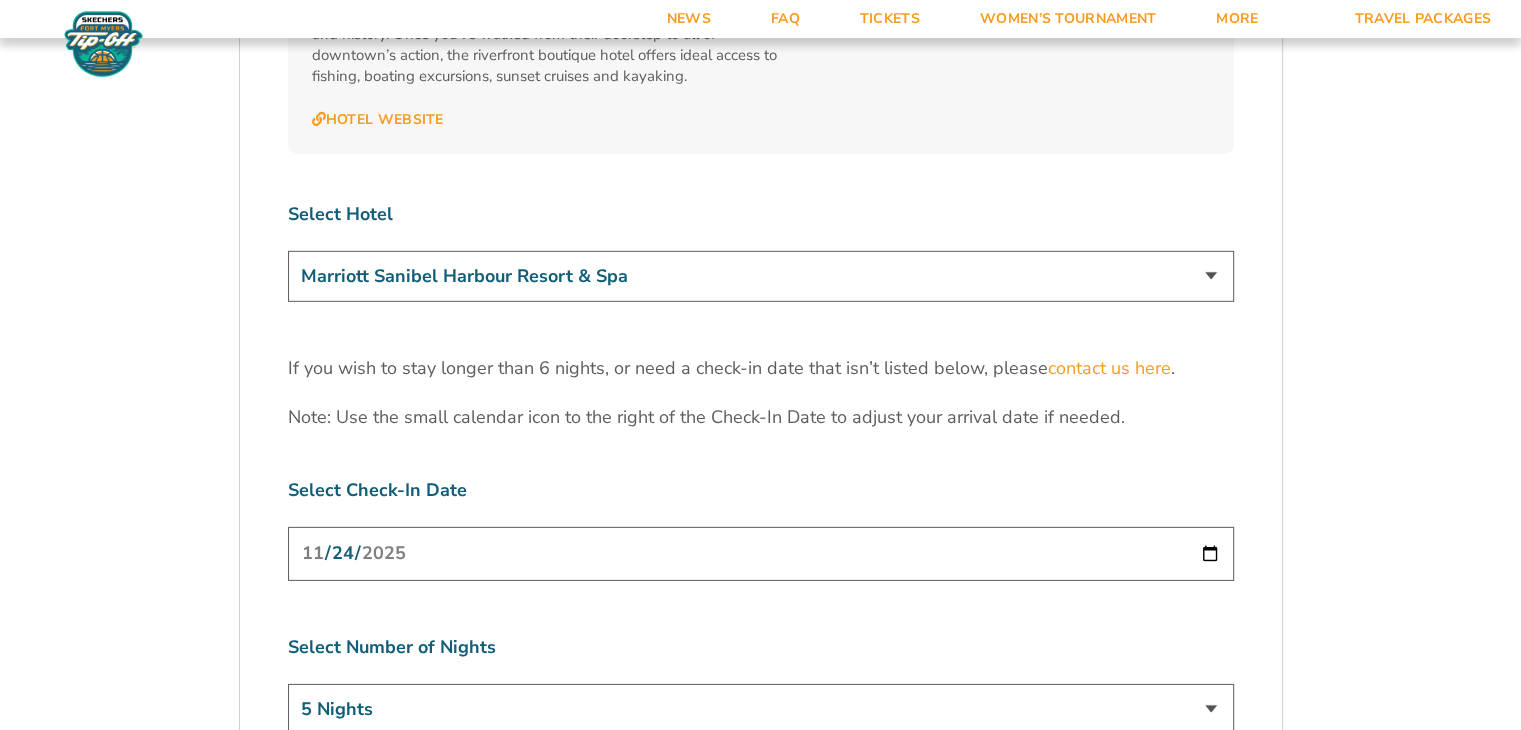 scroll, scrollTop: 6055, scrollLeft: 0, axis: vertical 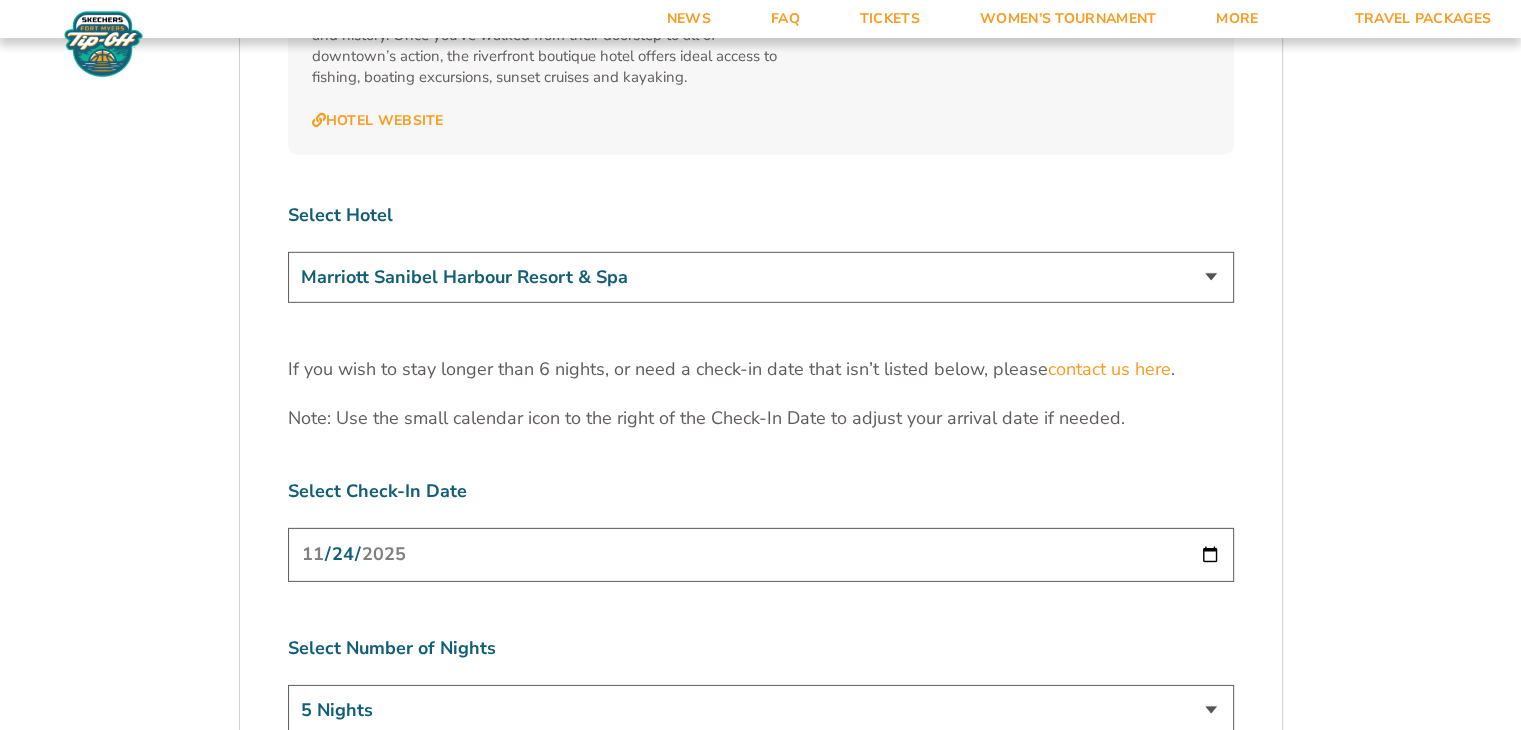 click on "Marriott Sanibel Harbour Resort & Spa Margaritaville Beach Resort Pink Shell Beach Resort & Marina Luminary Hotel & Co., Autograph Collection" at bounding box center [761, 277] 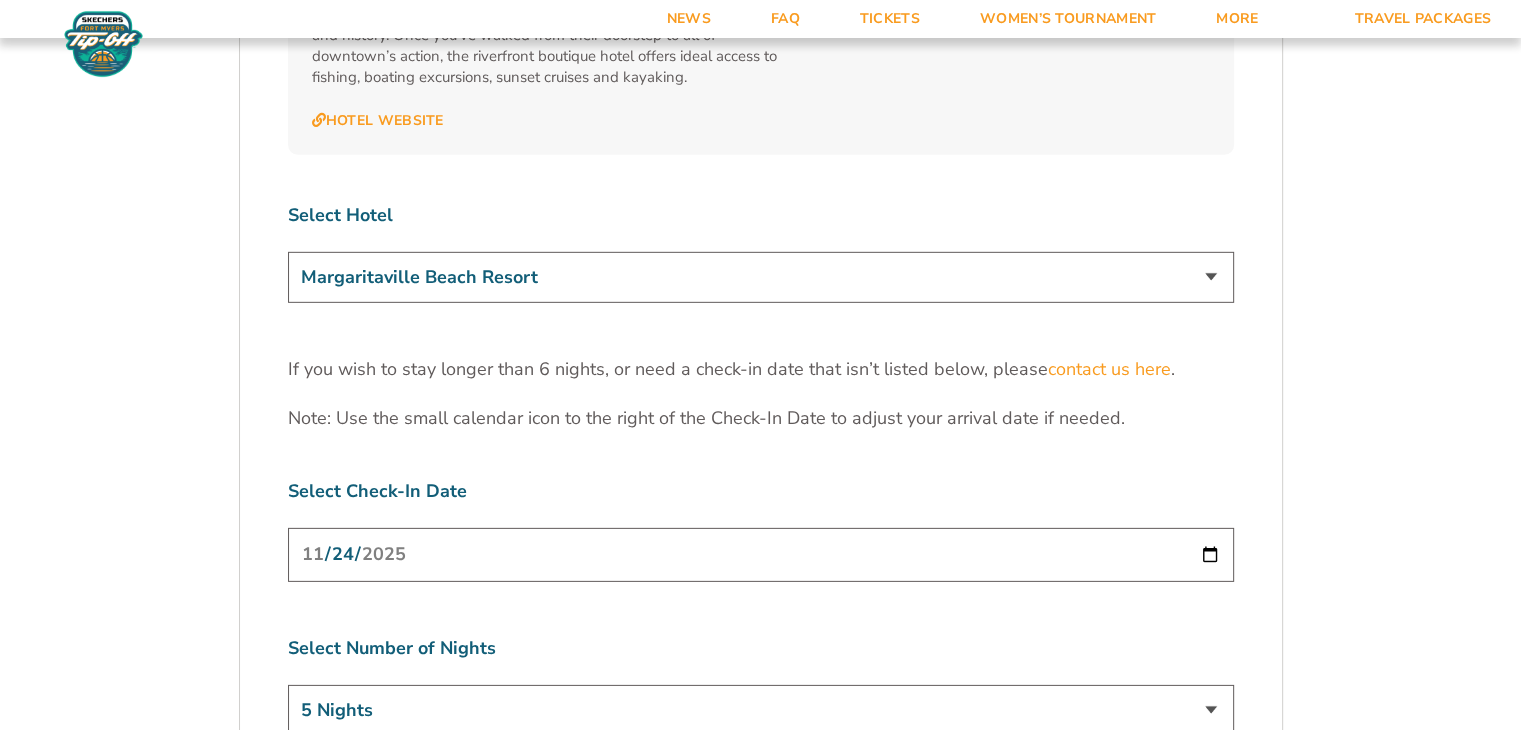 click on "Marriott Sanibel Harbour Resort & Spa Margaritaville Beach Resort Pink Shell Beach Resort & Marina Luminary Hotel & Co., Autograph Collection" at bounding box center (761, 277) 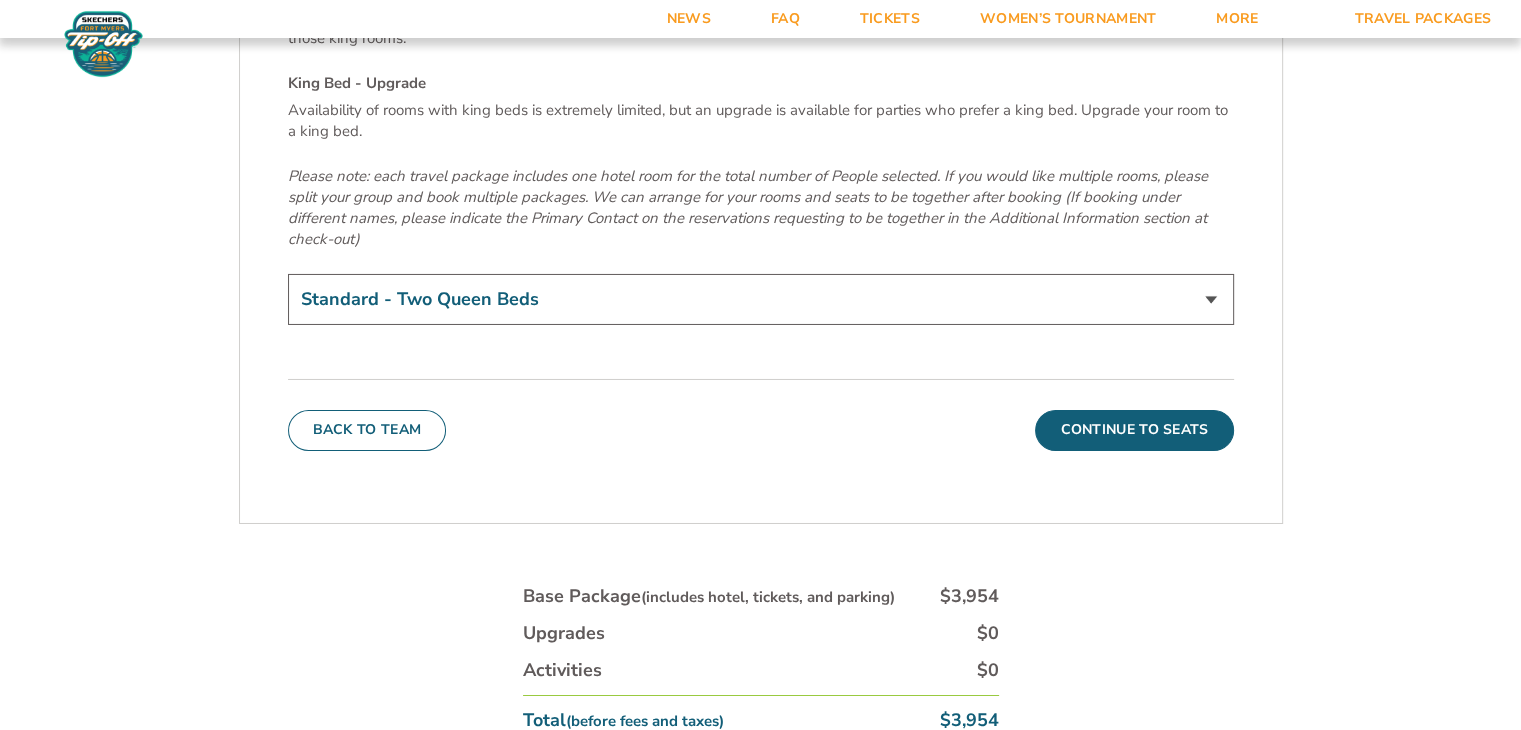 scroll, scrollTop: 6915, scrollLeft: 0, axis: vertical 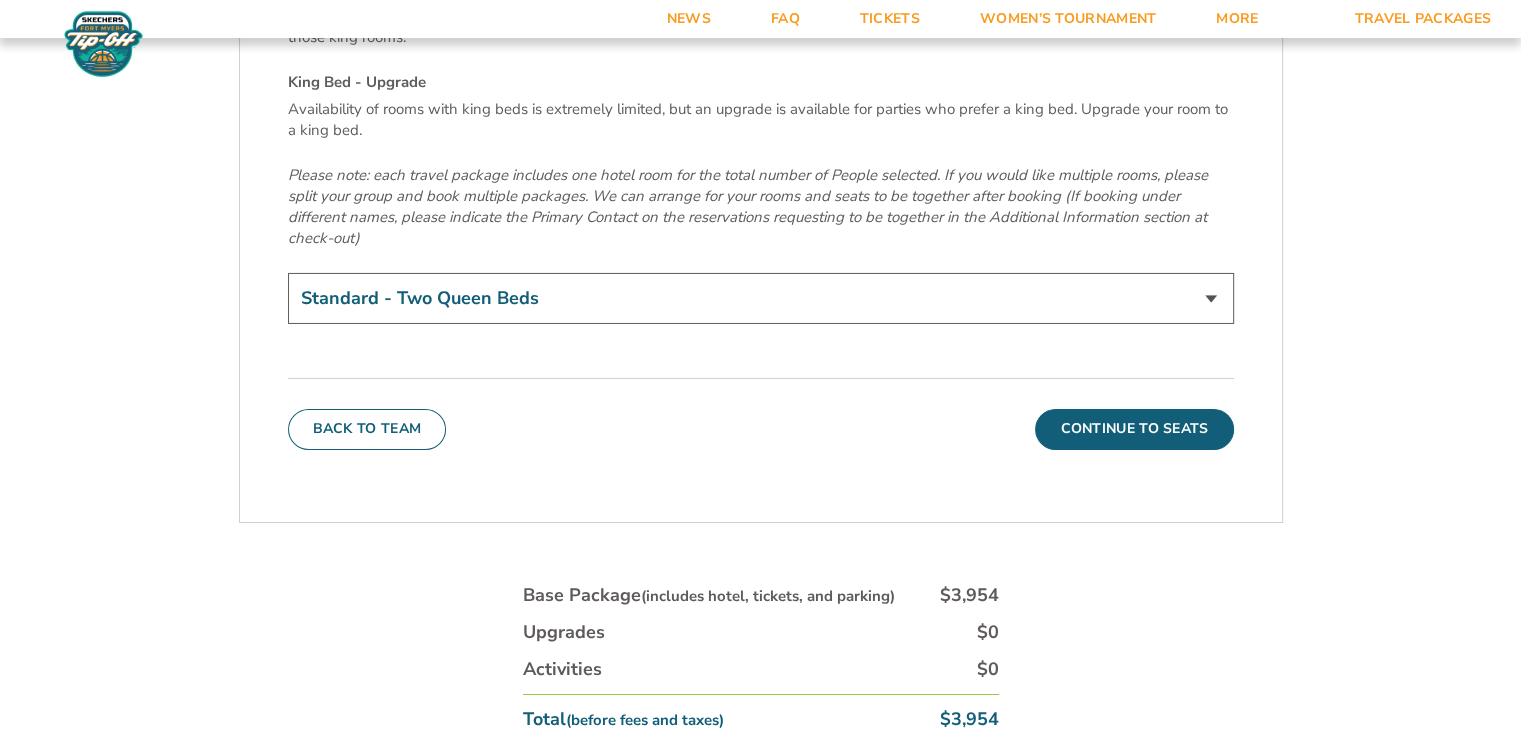 click on "Standard - Two Queen Beds King Bed - Upgrade (+$15 per night)" at bounding box center (761, 298) 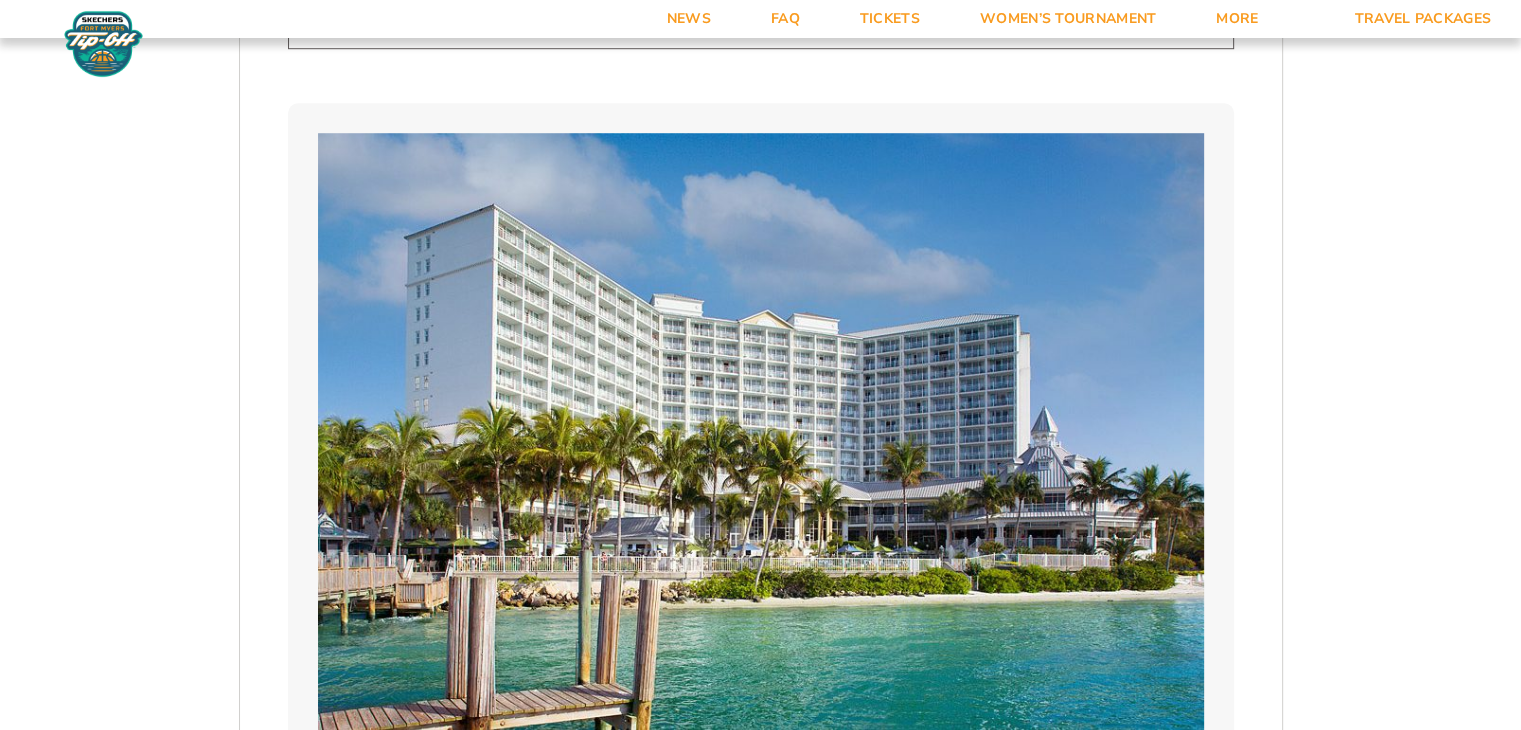 scroll, scrollTop: 1428, scrollLeft: 0, axis: vertical 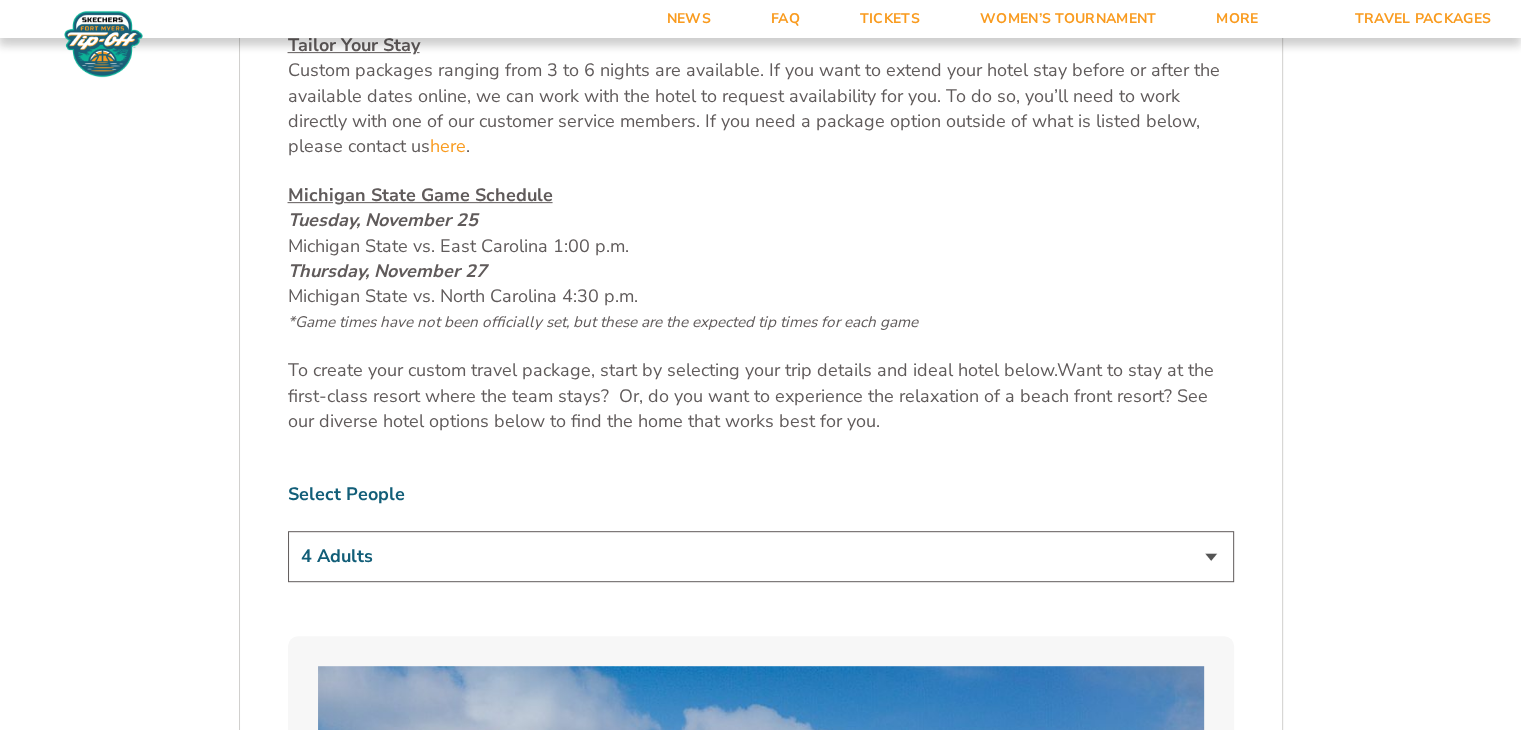 click on "1 Adult
2 Adults
3 Adults
4 Adults
2 Adults + 1 Child
2 Adults + 2 Children
2 Adults + 3 Children" at bounding box center (761, 556) 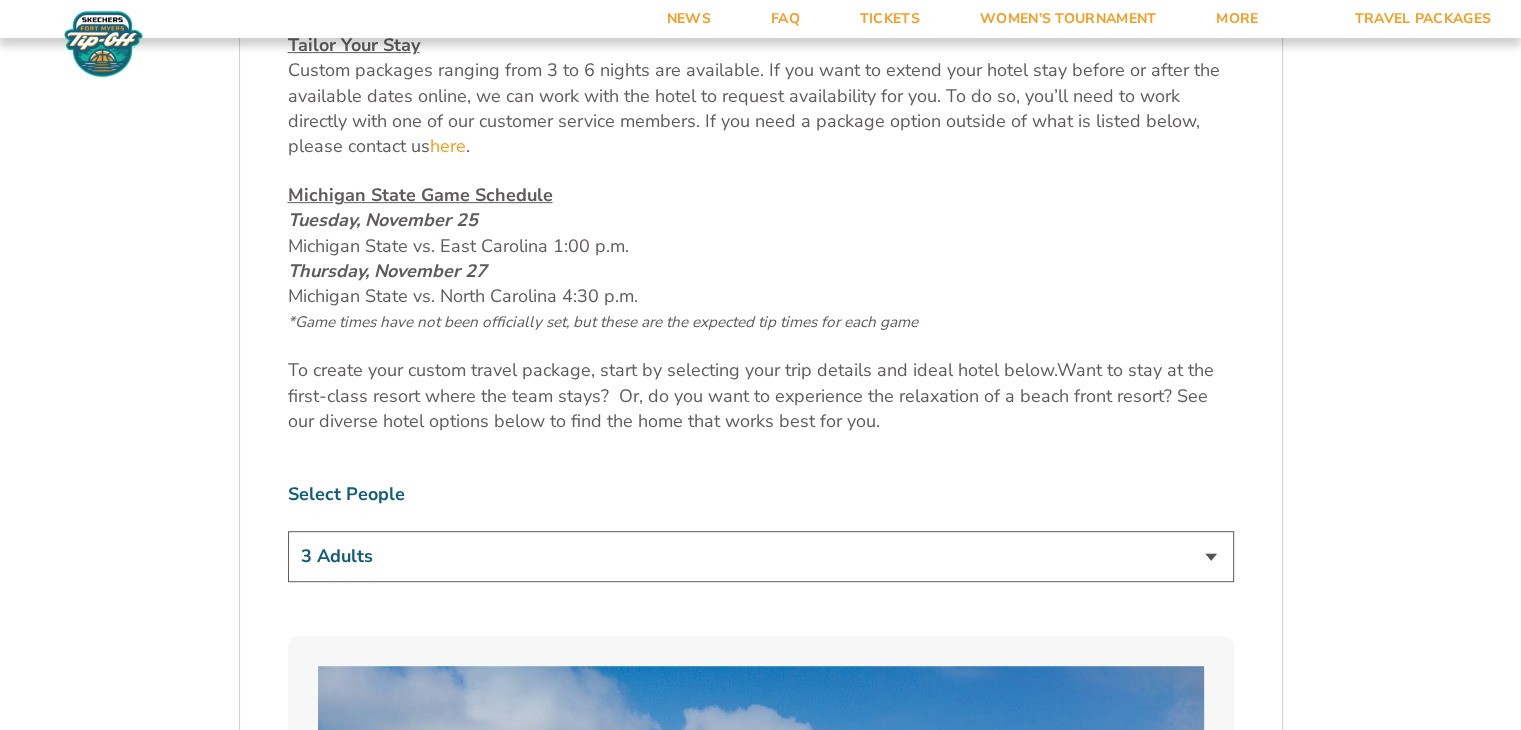 click on "1 Adult
2 Adults
3 Adults
4 Adults
2 Adults + 1 Child
2 Adults + 2 Children
2 Adults + 3 Children" at bounding box center (761, 556) 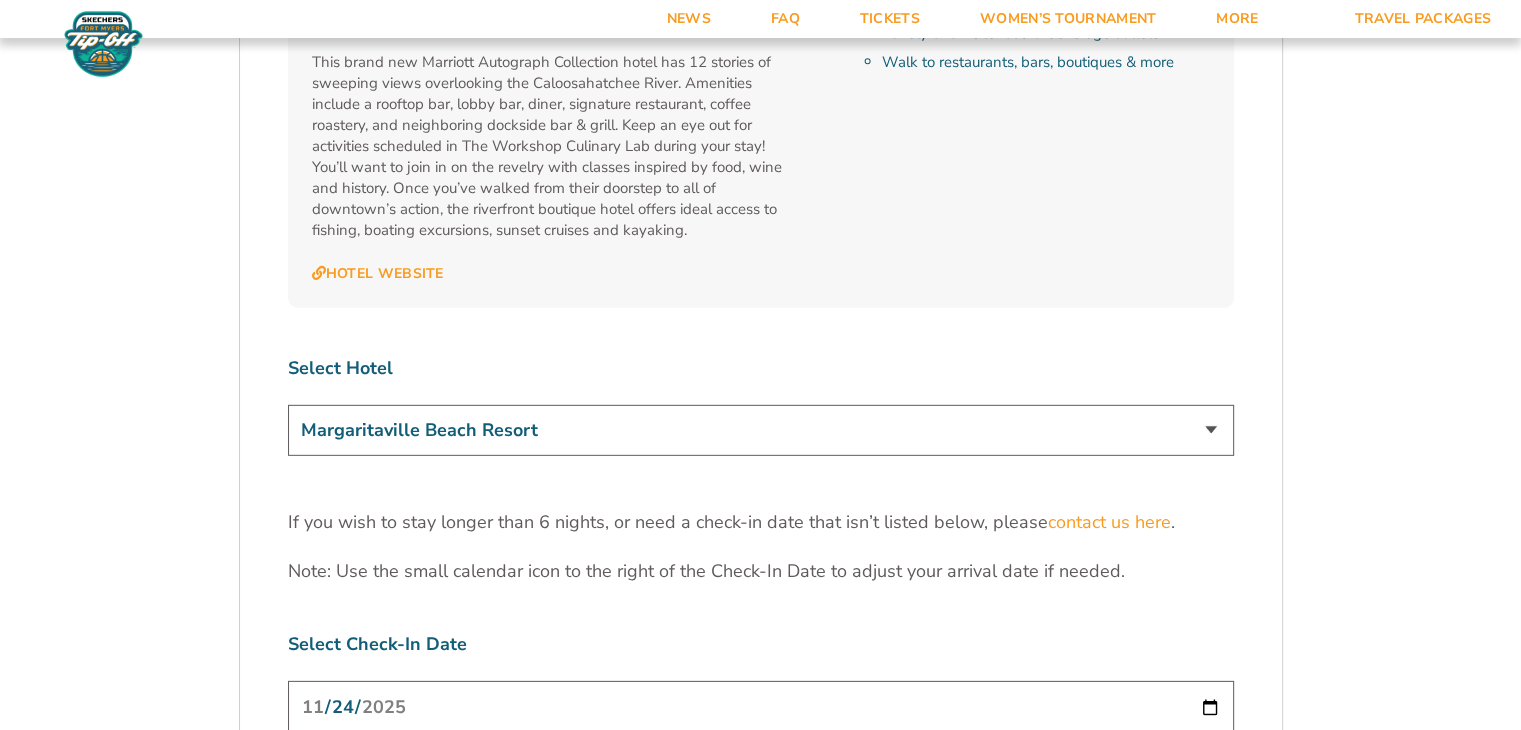 scroll, scrollTop: 5951, scrollLeft: 0, axis: vertical 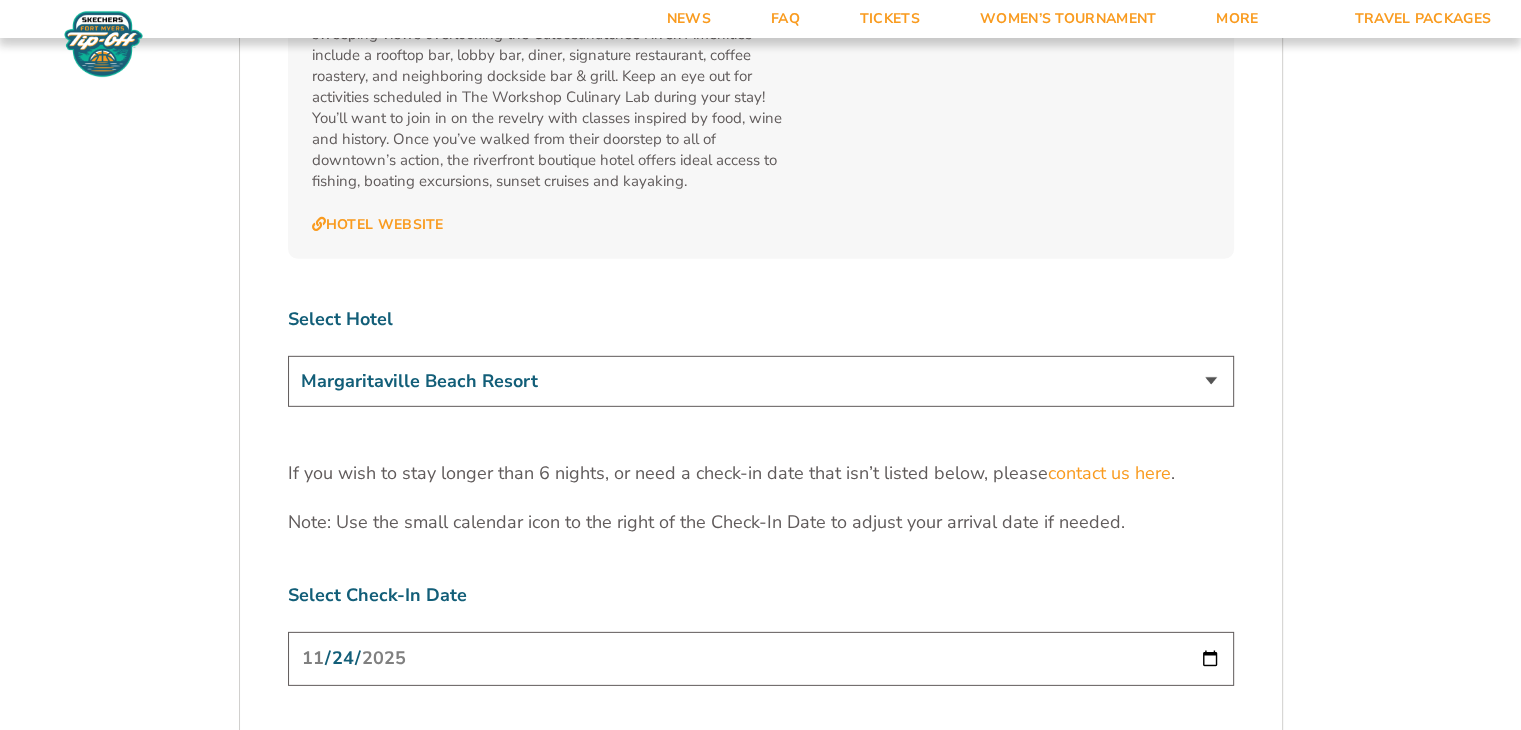 click on "Marriott Sanibel Harbour Resort & Spa Margaritaville Beach Resort Pink Shell Beach Resort & Marina Luminary Hotel & Co., Autograph Collection" at bounding box center [761, 381] 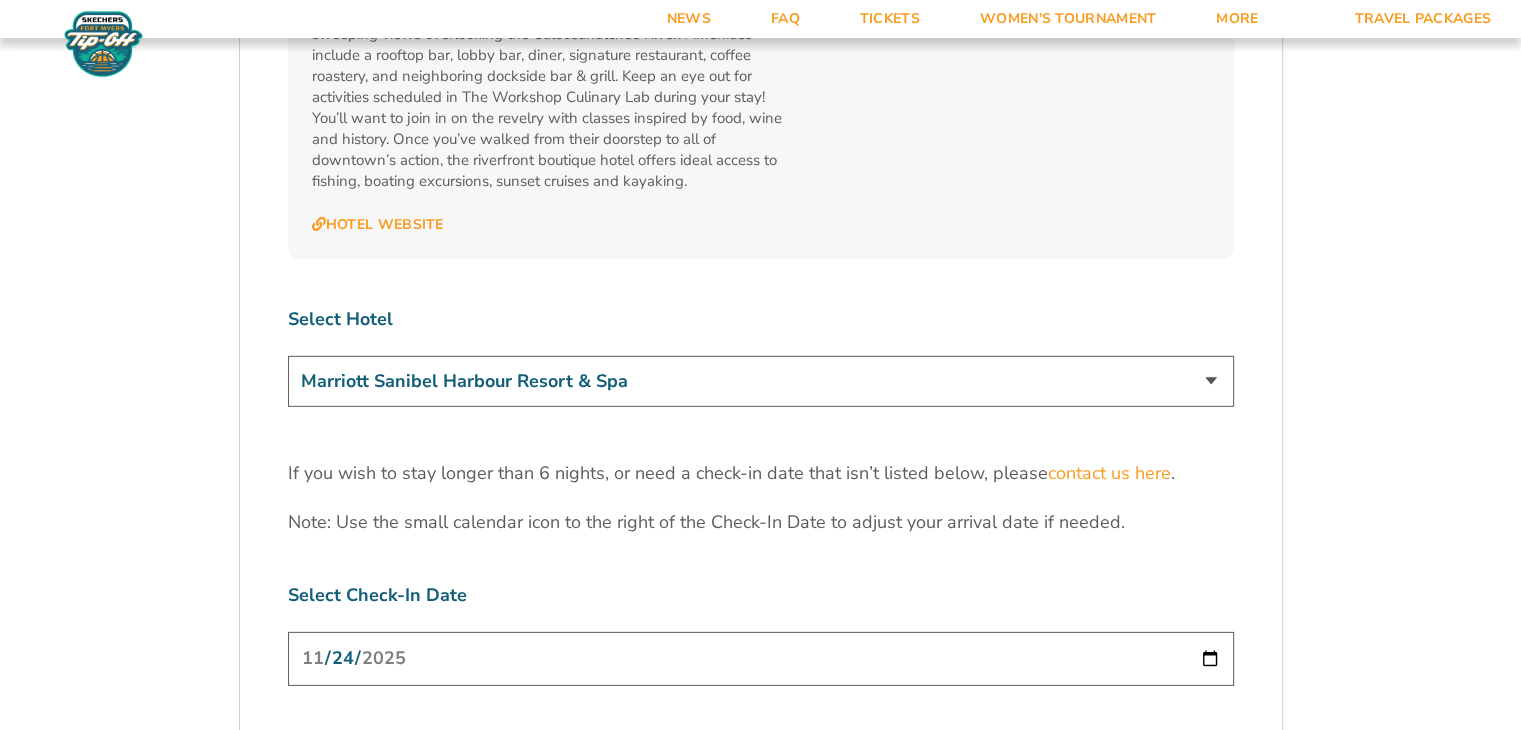 click on "Marriott Sanibel Harbour Resort & Spa Margaritaville Beach Resort Pink Shell Beach Resort & Marina Luminary Hotel & Co., Autograph Collection" at bounding box center [761, 381] 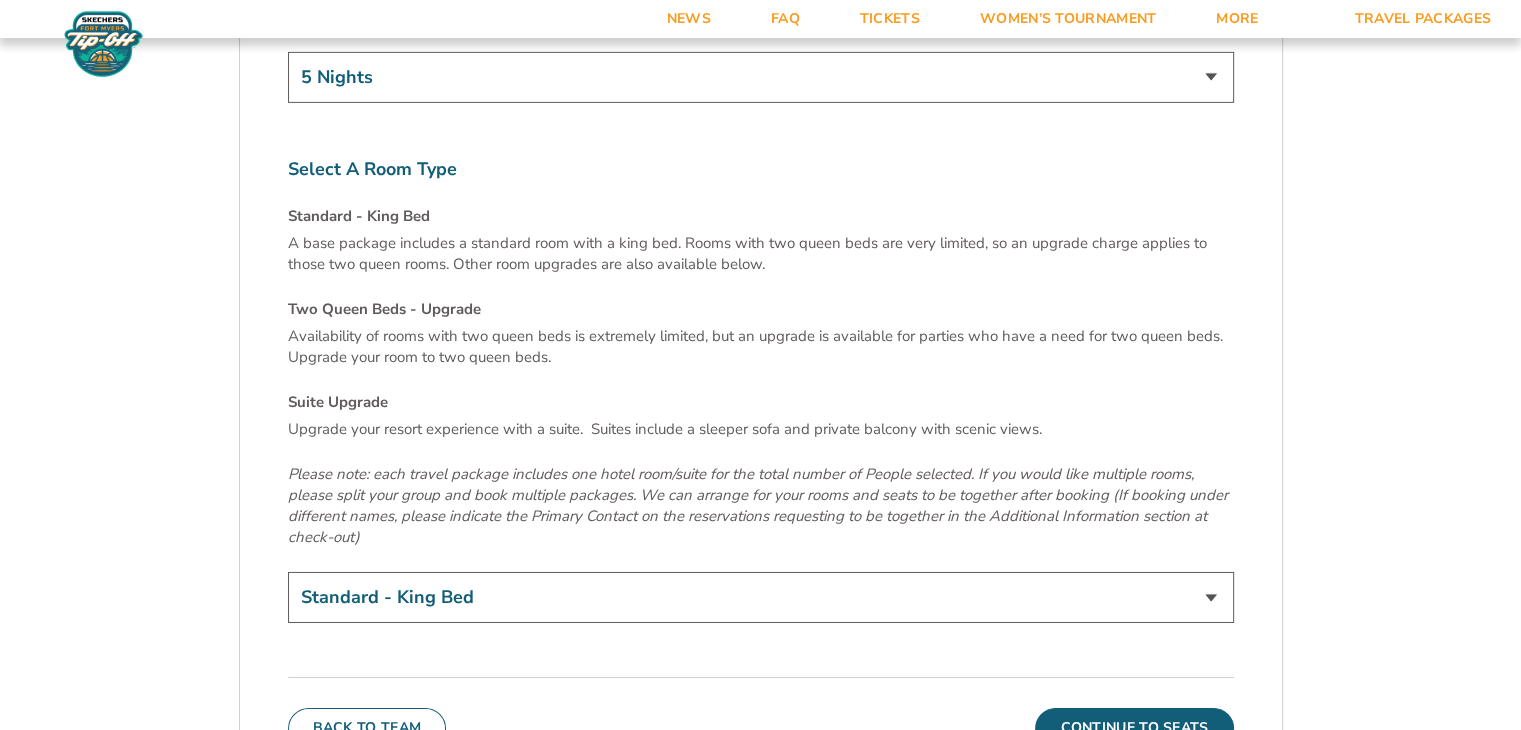 scroll, scrollTop: 6686, scrollLeft: 0, axis: vertical 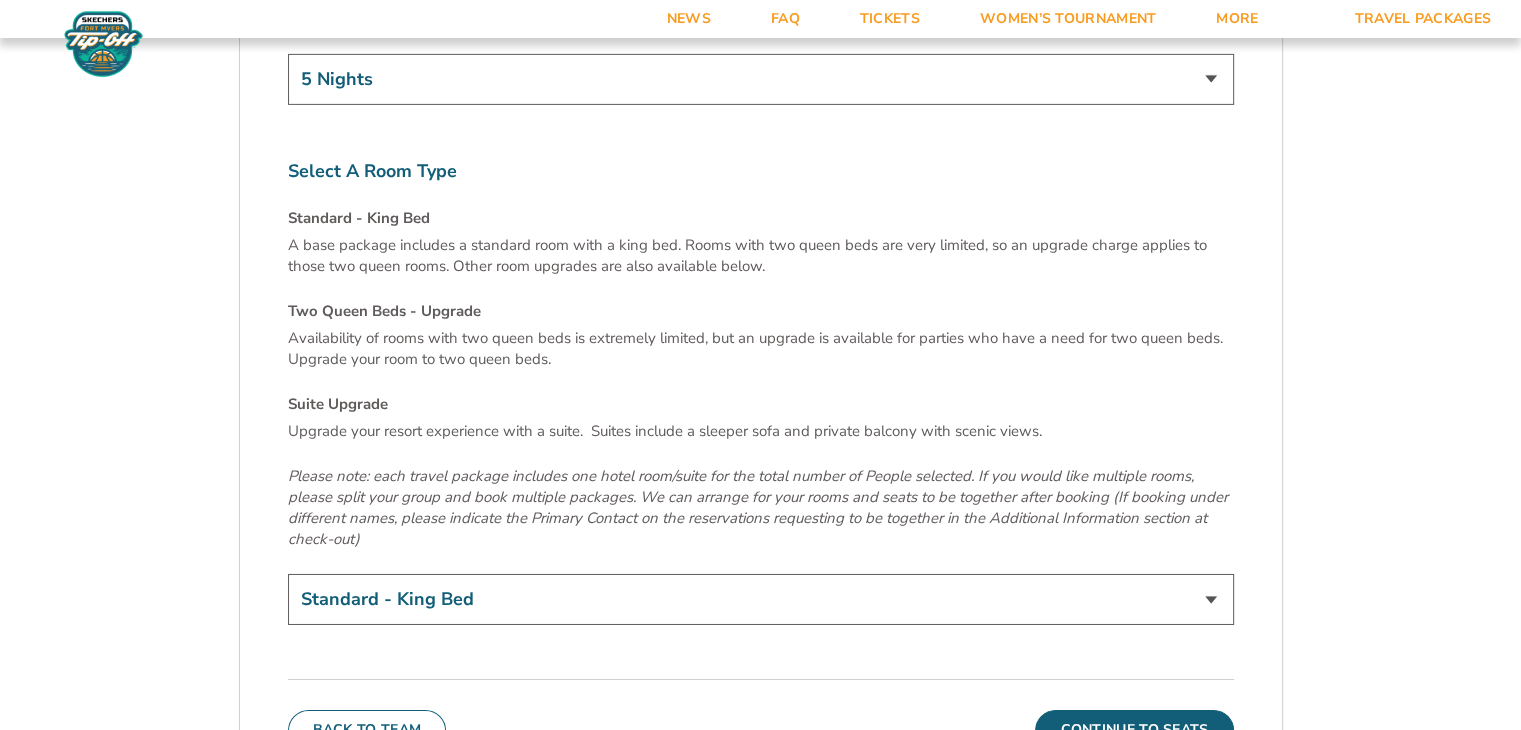 click on "Standard - King Bed Two Queen Beds - Upgrade (+$15 per night) Suite Upgrade (+$175 per night)" at bounding box center (761, 599) 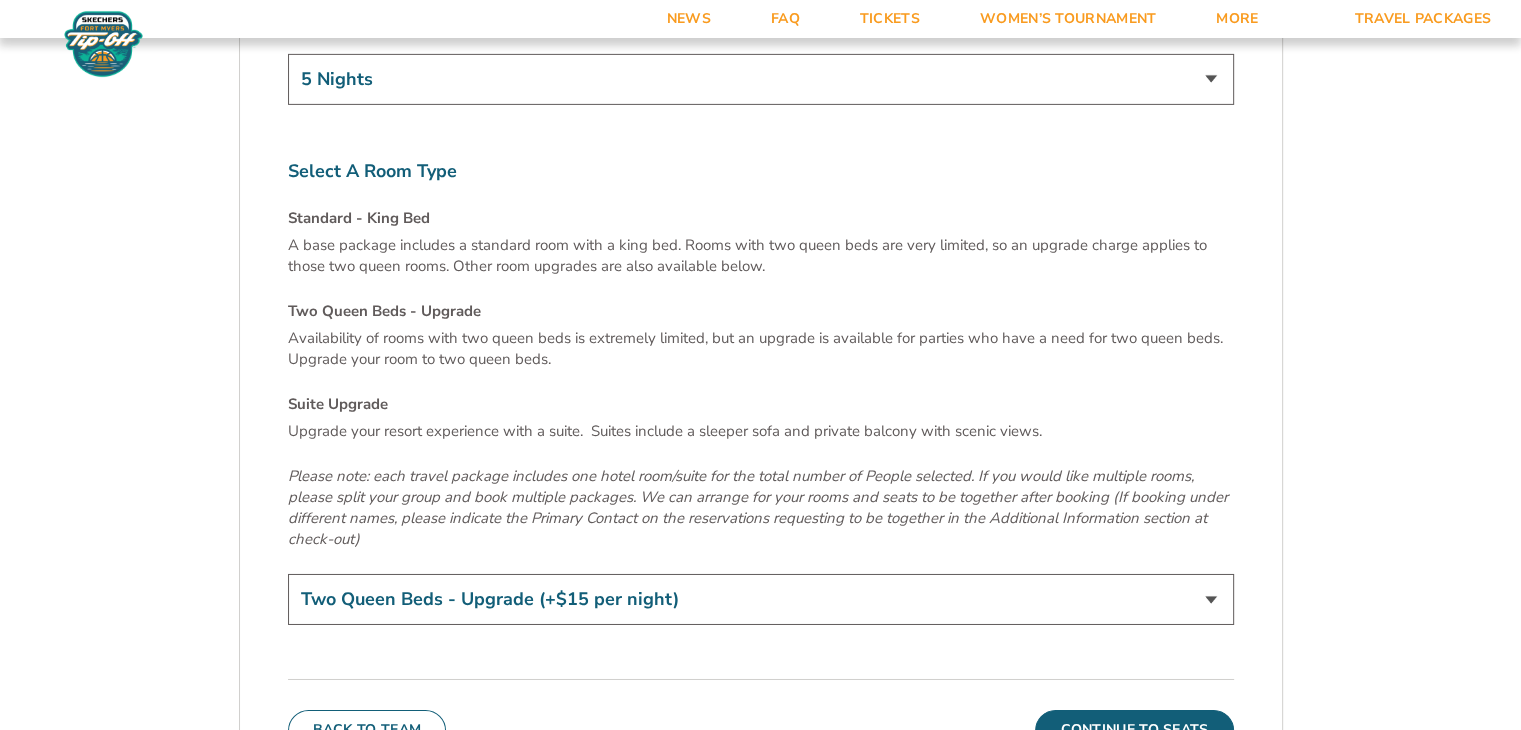 click on "Standard - King Bed Two Queen Beds - Upgrade (+$15 per night) Suite Upgrade (+$175 per night)" at bounding box center [761, 599] 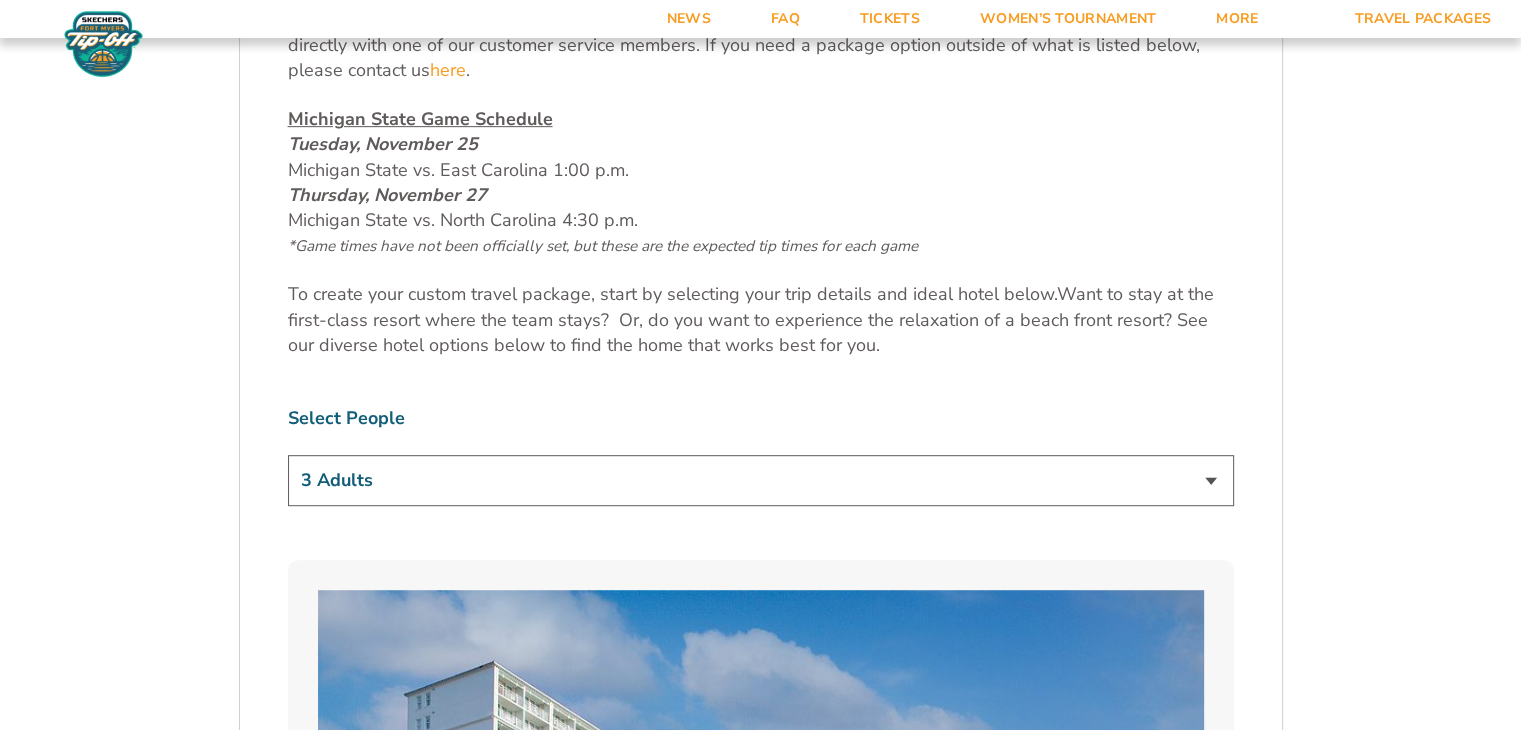 scroll, scrollTop: 1002, scrollLeft: 0, axis: vertical 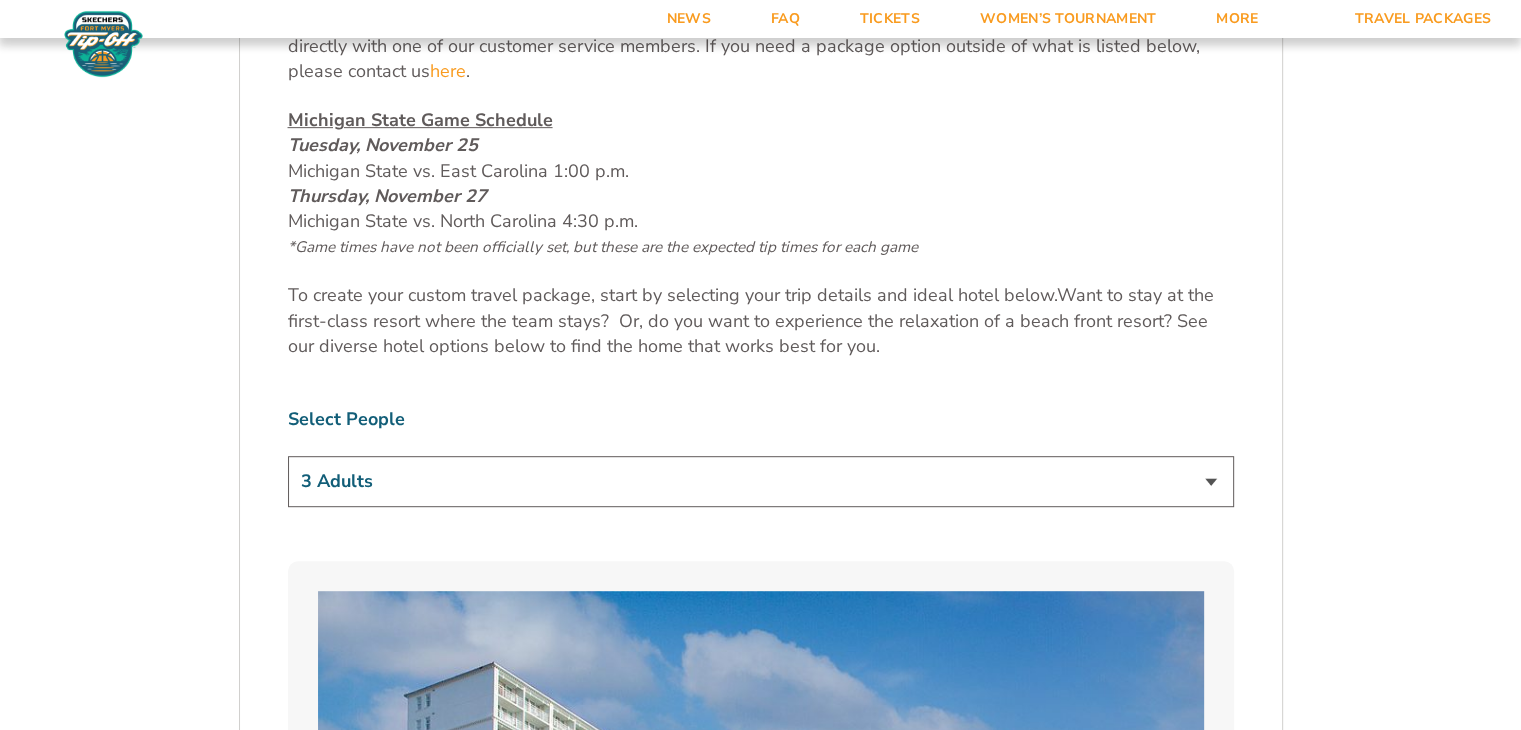 click on "1 Adult
2 Adults
3 Adults
4 Adults
2 Adults + 1 Child
2 Adults + 2 Children
2 Adults + 3 Children" at bounding box center [761, 481] 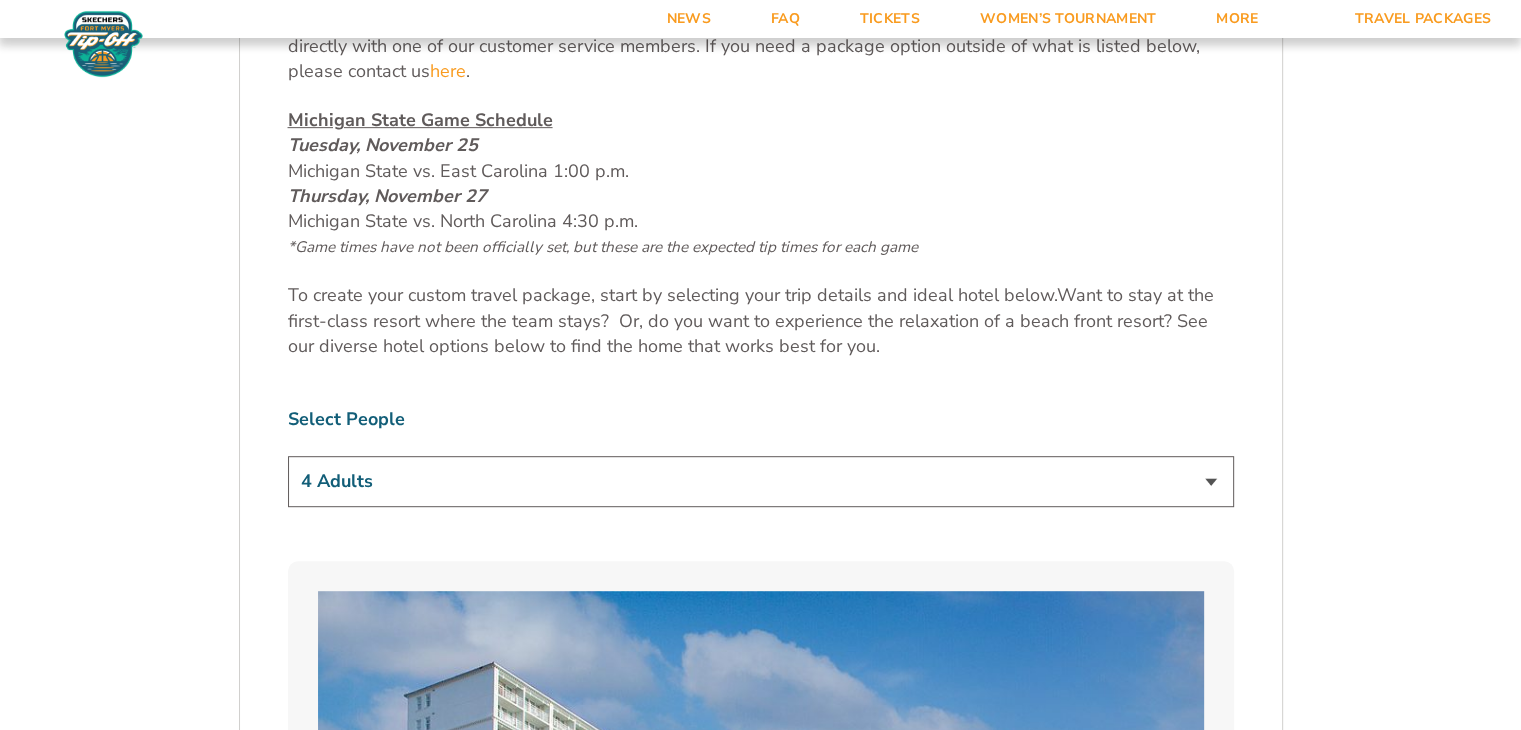 click on "1 Adult
2 Adults
3 Adults
4 Adults
2 Adults + 1 Child
2 Adults + 2 Children
2 Adults + 3 Children" at bounding box center [761, 481] 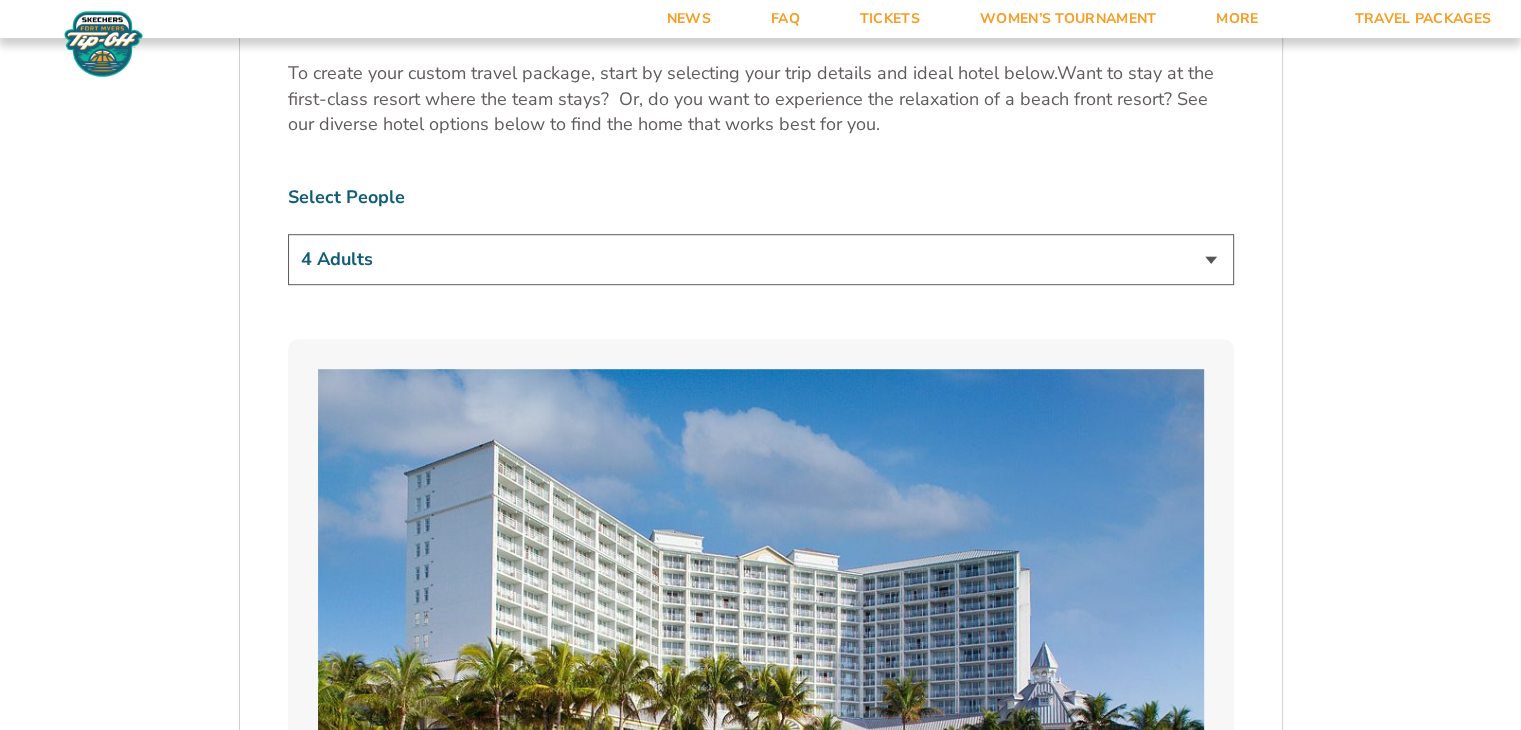 scroll, scrollTop: 1276, scrollLeft: 0, axis: vertical 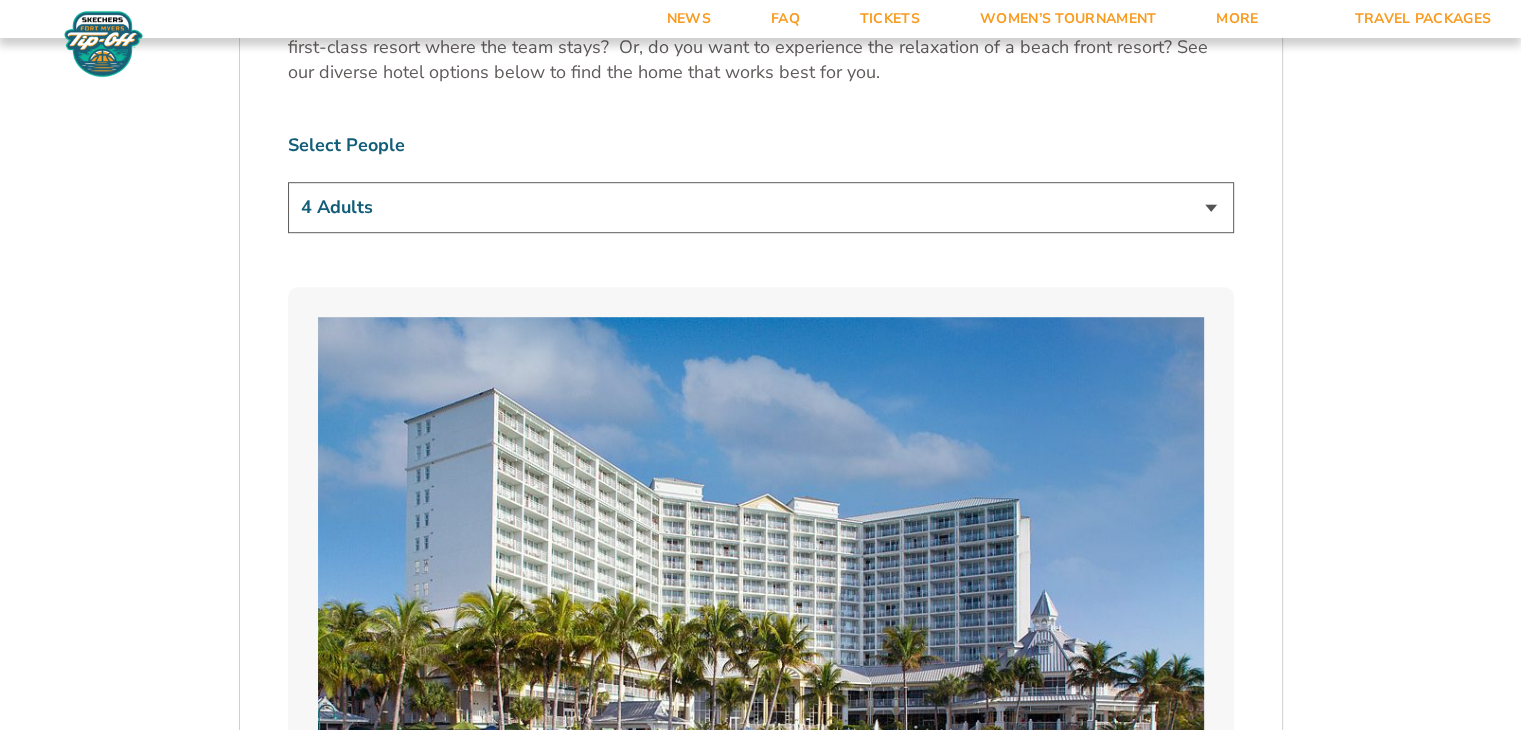 click on "1 Adult
2 Adults
3 Adults
4 Adults
2 Adults + 1 Child
2 Adults + 2 Children
2 Adults + 3 Children" at bounding box center [761, 207] 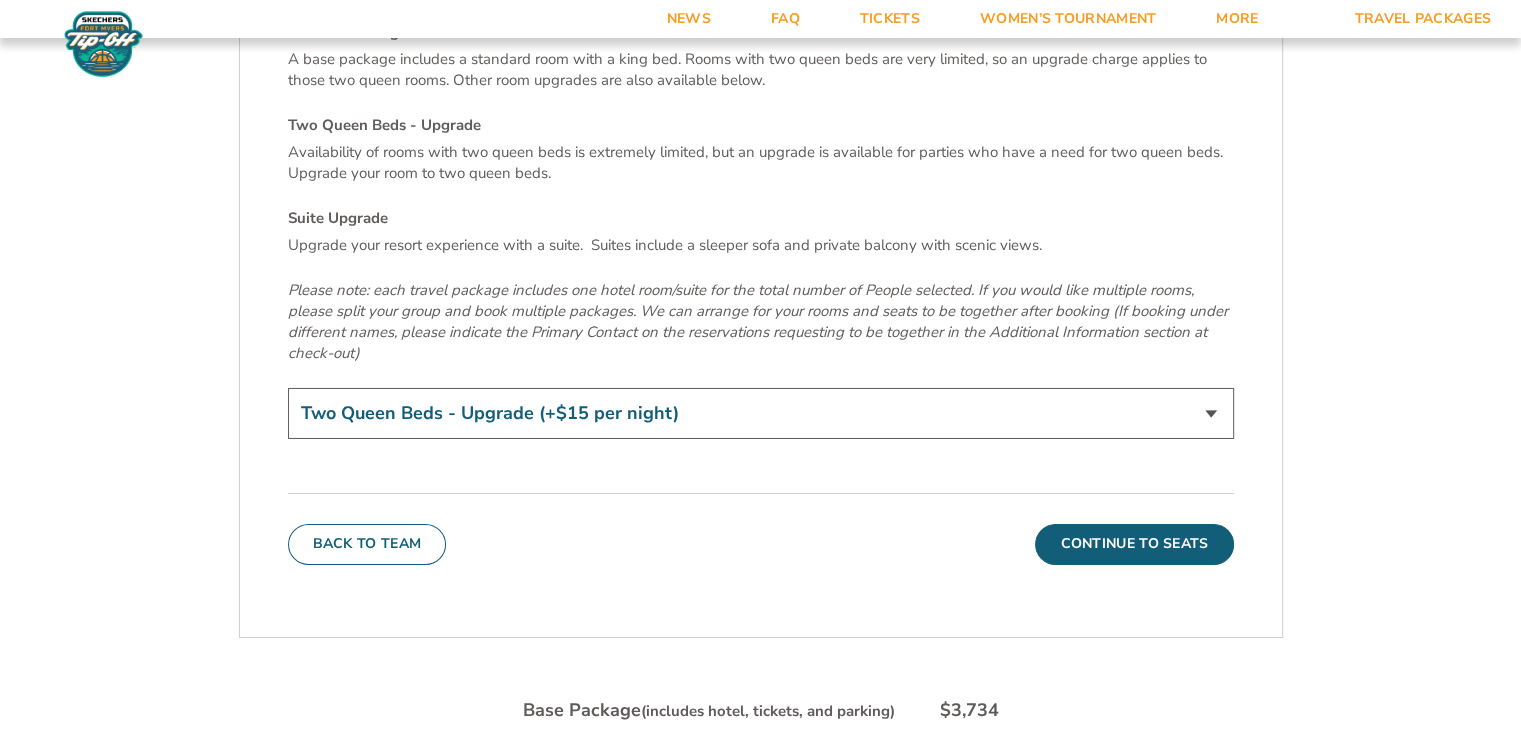 scroll, scrollTop: 6870, scrollLeft: 0, axis: vertical 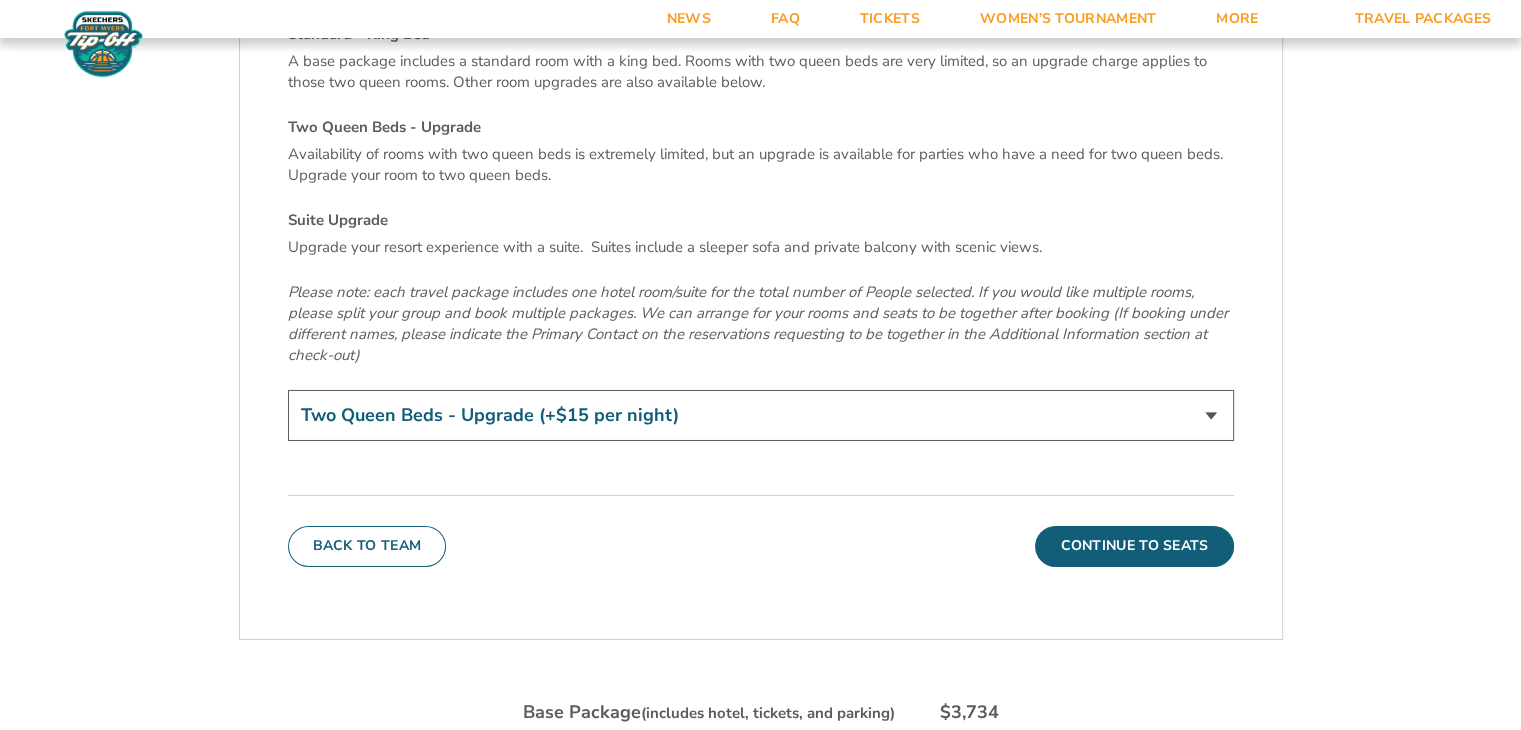 click on "Standard - King Bed Two Queen Beds - Upgrade (+$15 per night) Suite Upgrade (+$175 per night)" at bounding box center (761, 415) 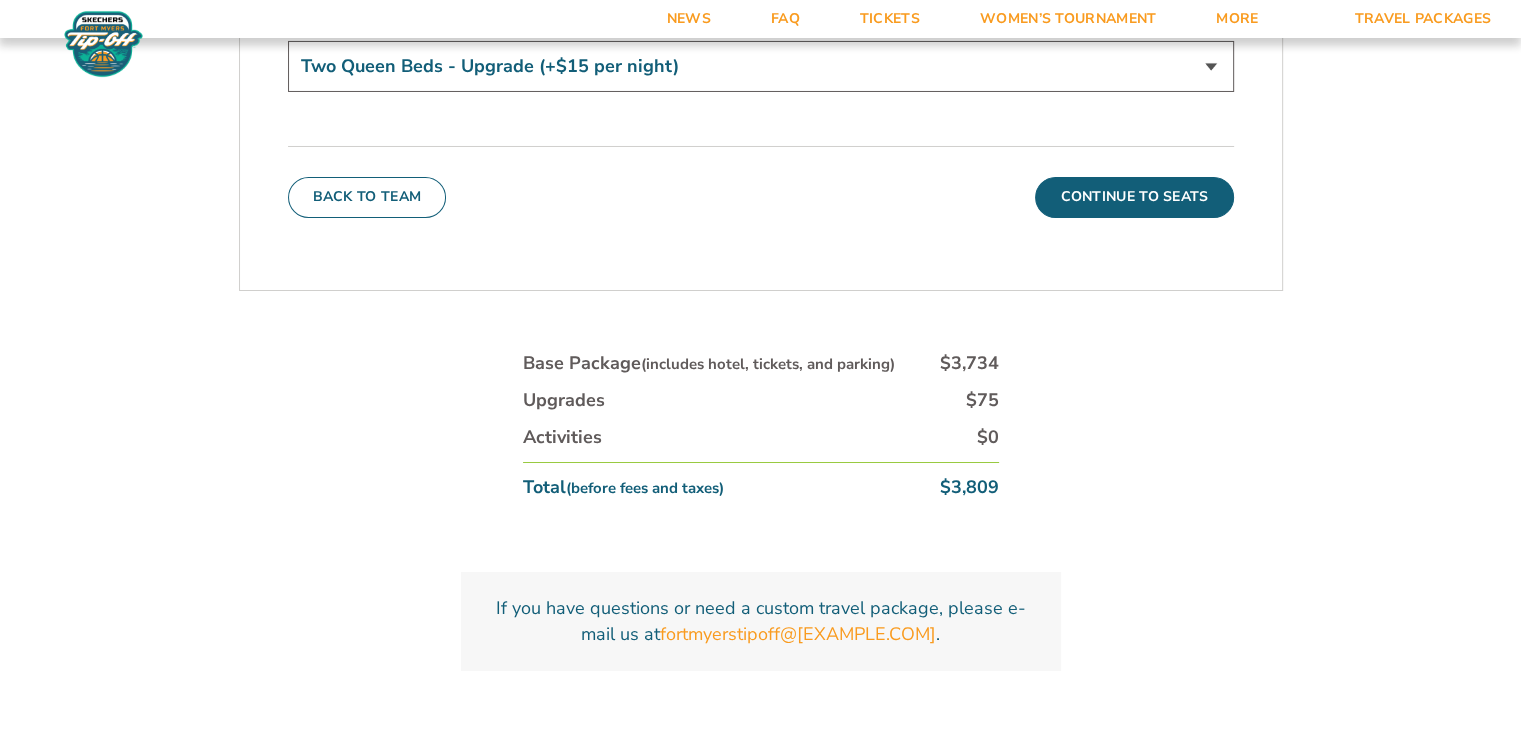 scroll, scrollTop: 7218, scrollLeft: 0, axis: vertical 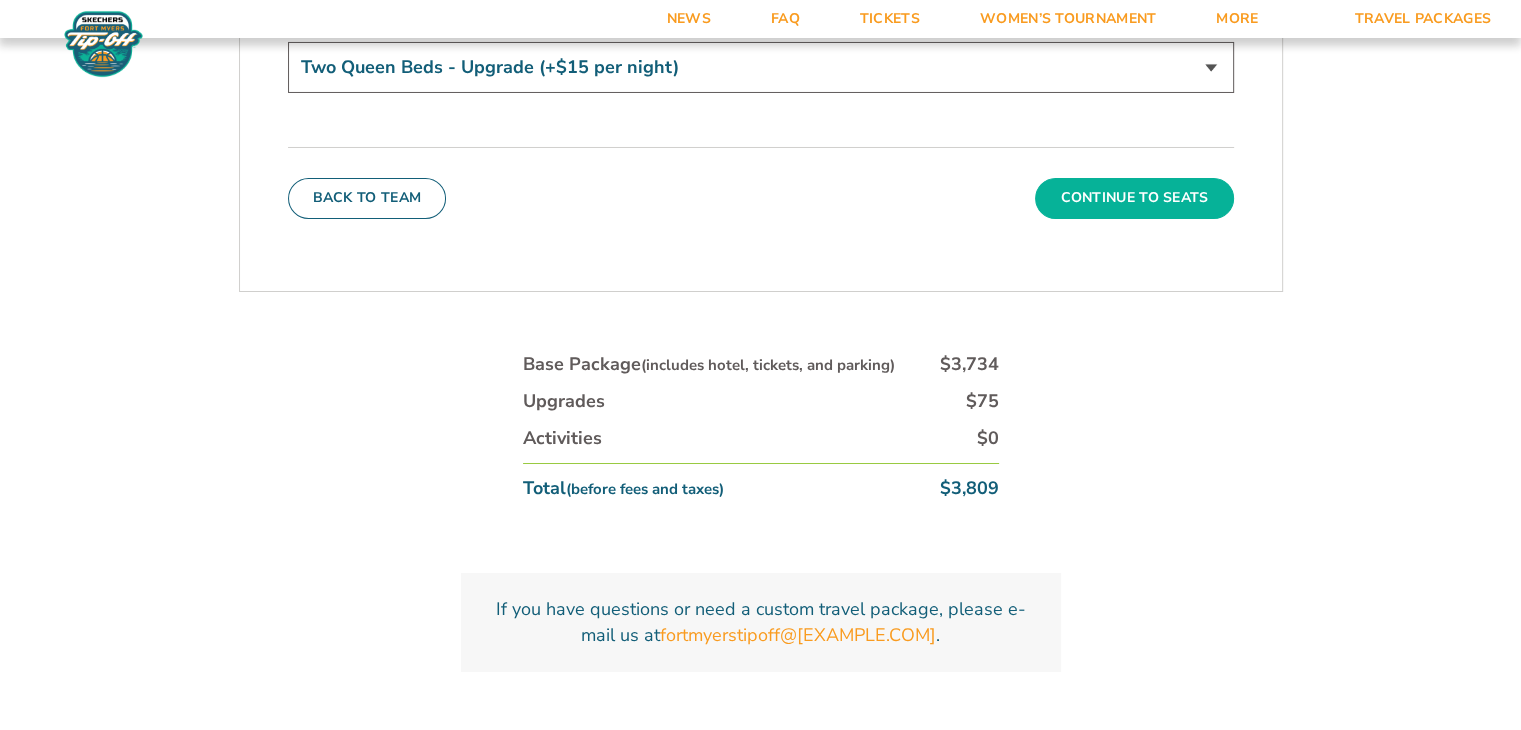 click on "Continue To Seats" at bounding box center [1134, 198] 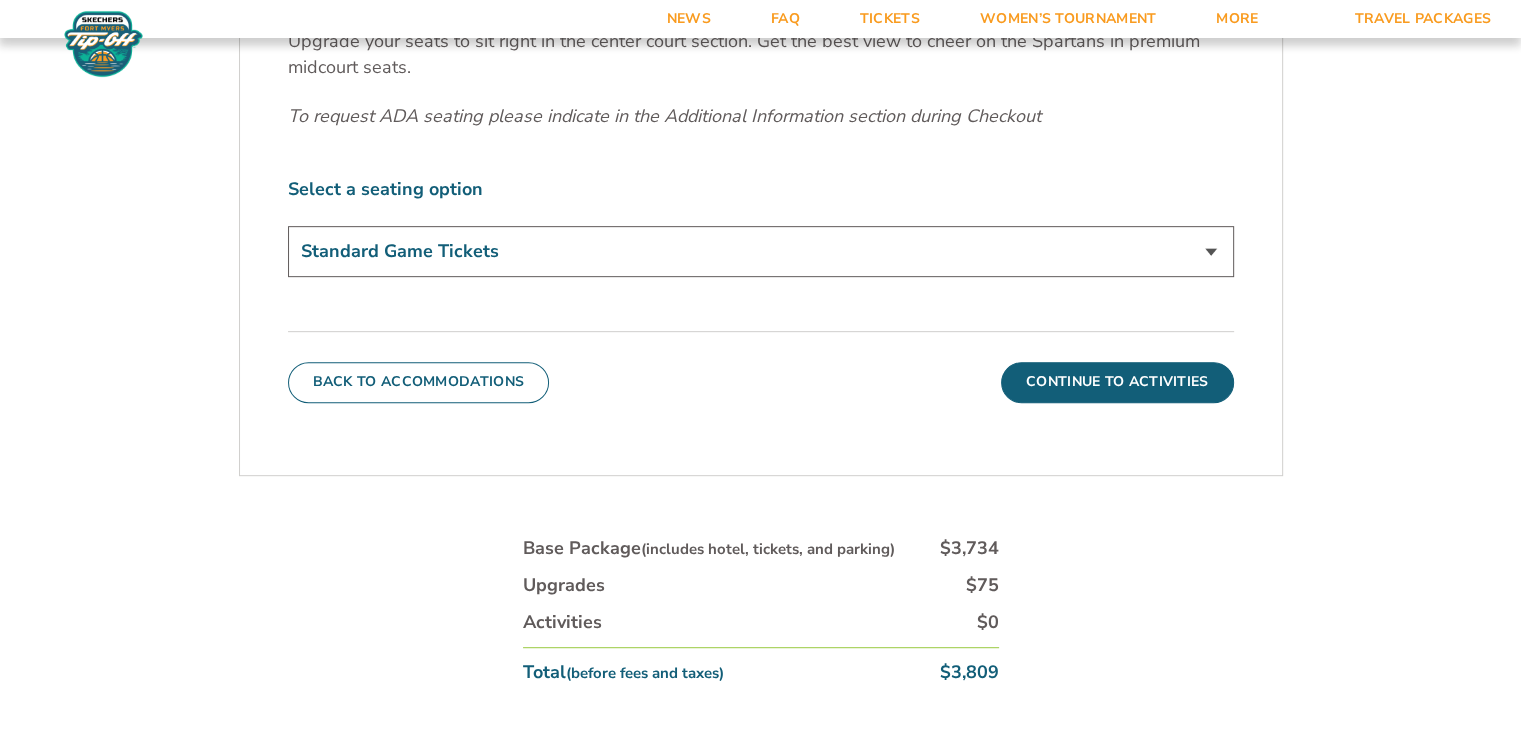 scroll, scrollTop: 904, scrollLeft: 0, axis: vertical 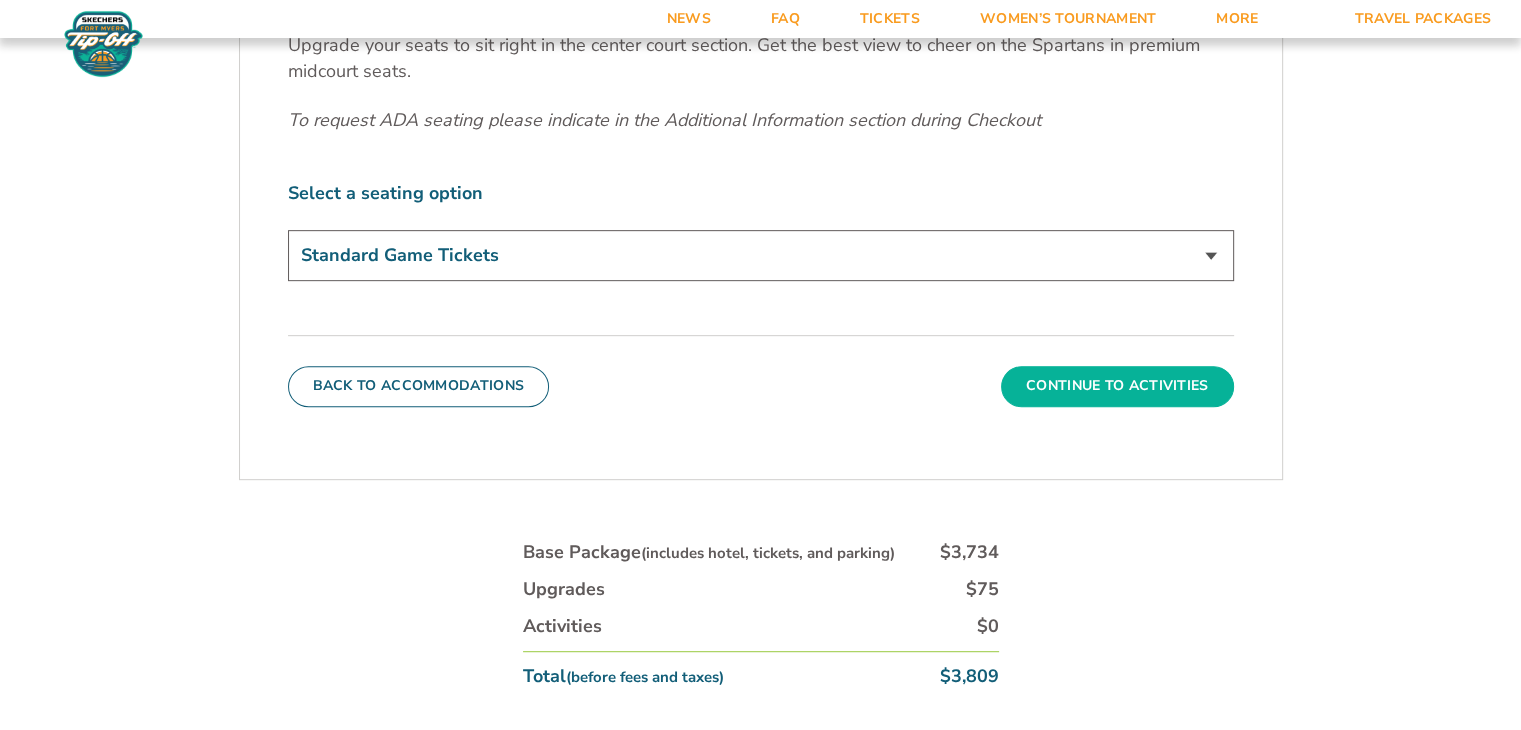 click on "Continue To Activities" at bounding box center [1117, 386] 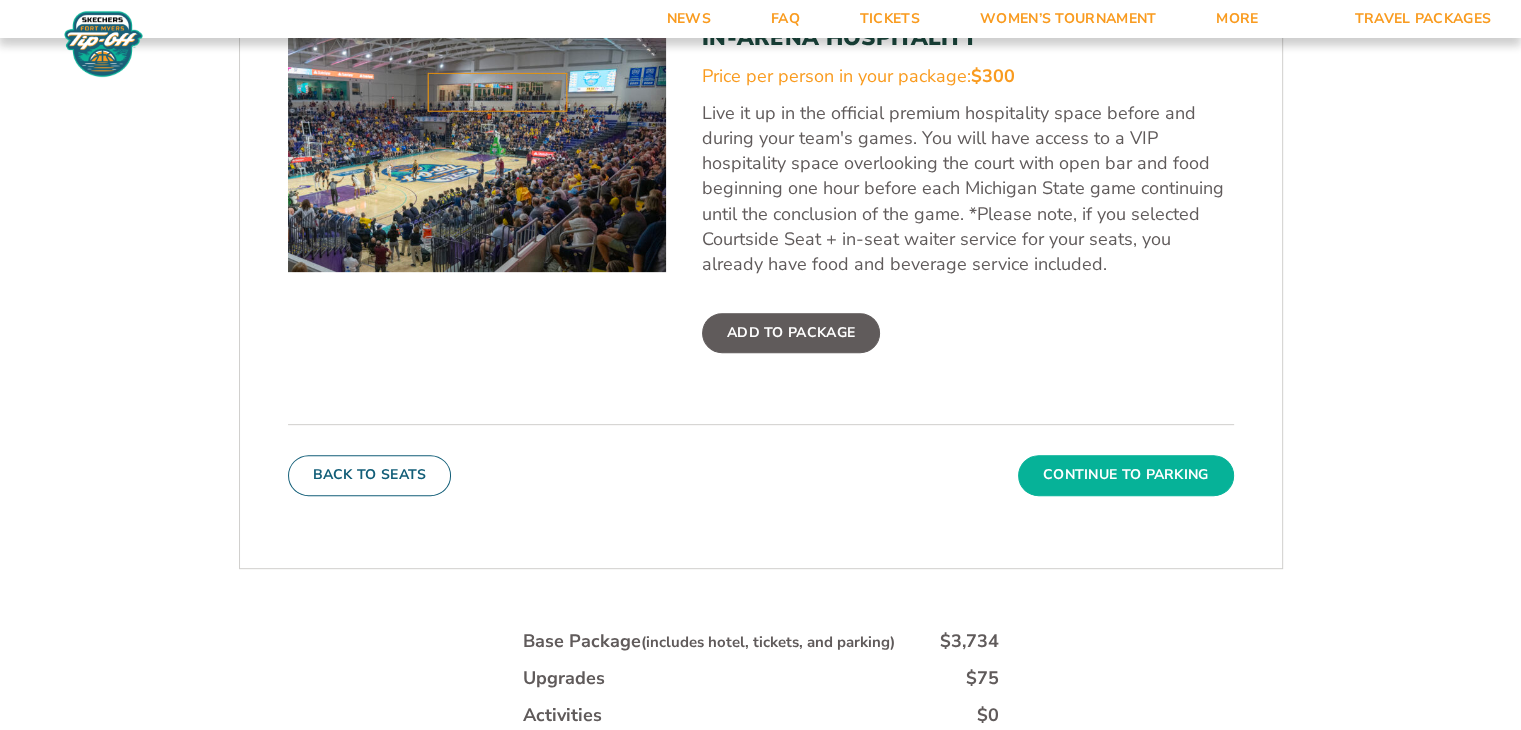 click on "Continue To Parking" at bounding box center [1126, 475] 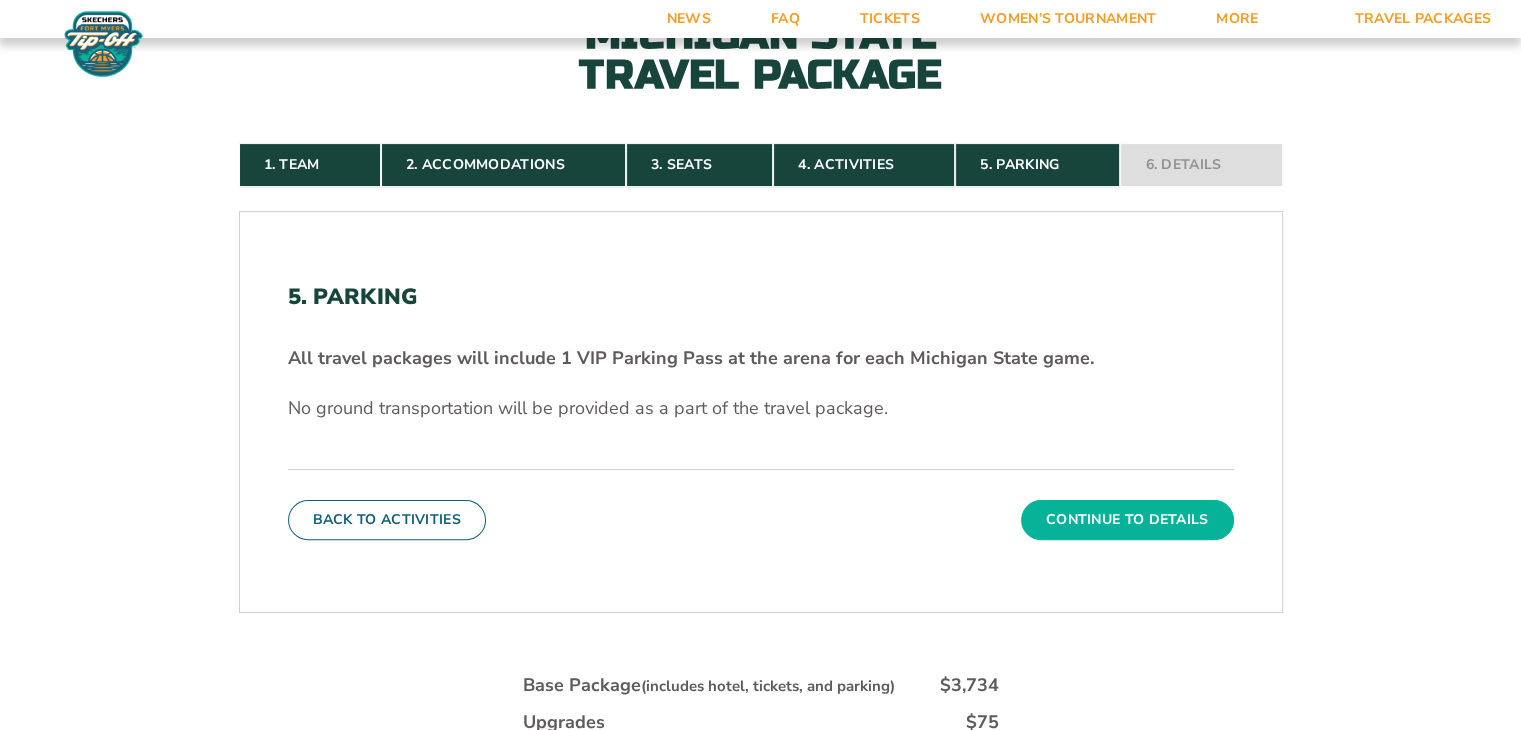 click on "Continue To Details" at bounding box center (1127, 520) 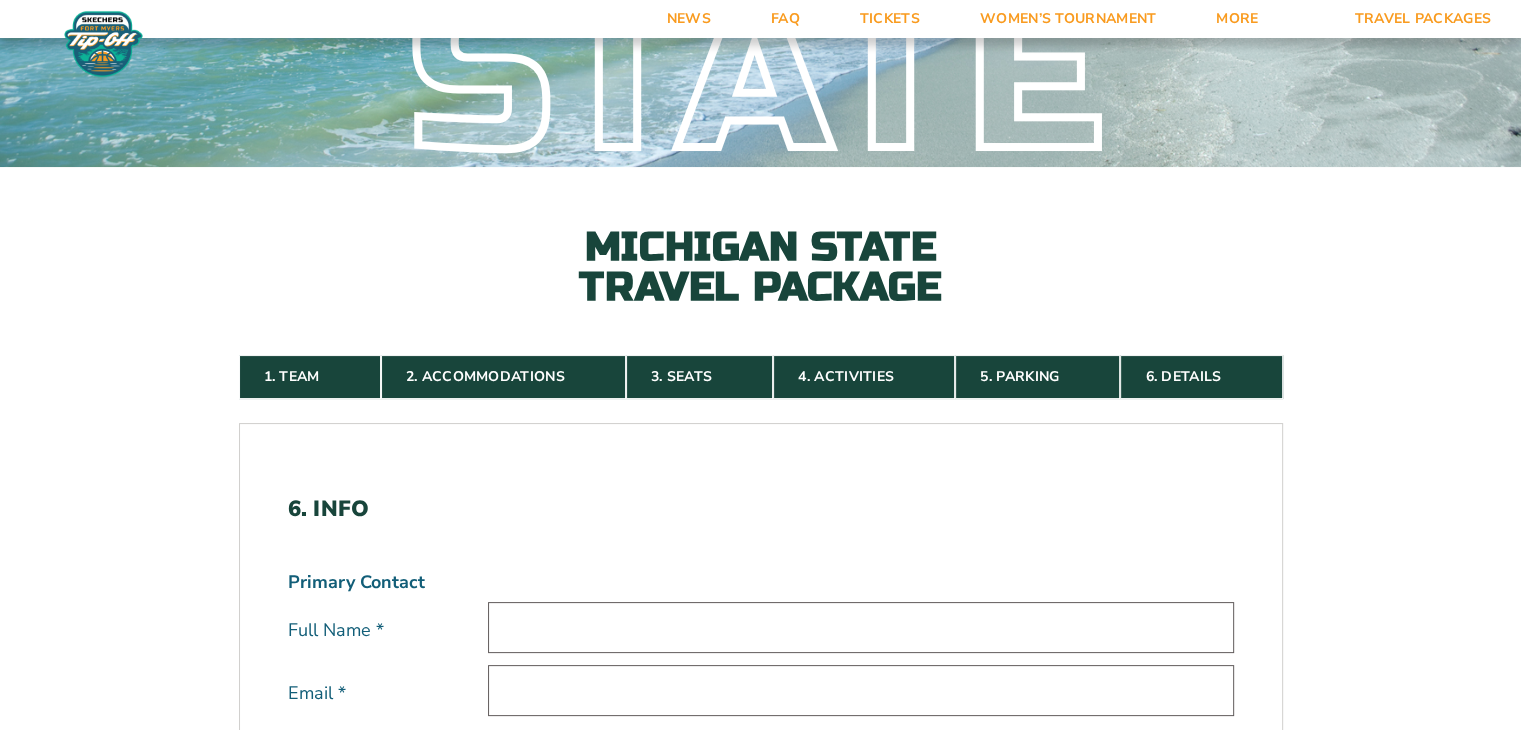 scroll, scrollTop: 227, scrollLeft: 0, axis: vertical 